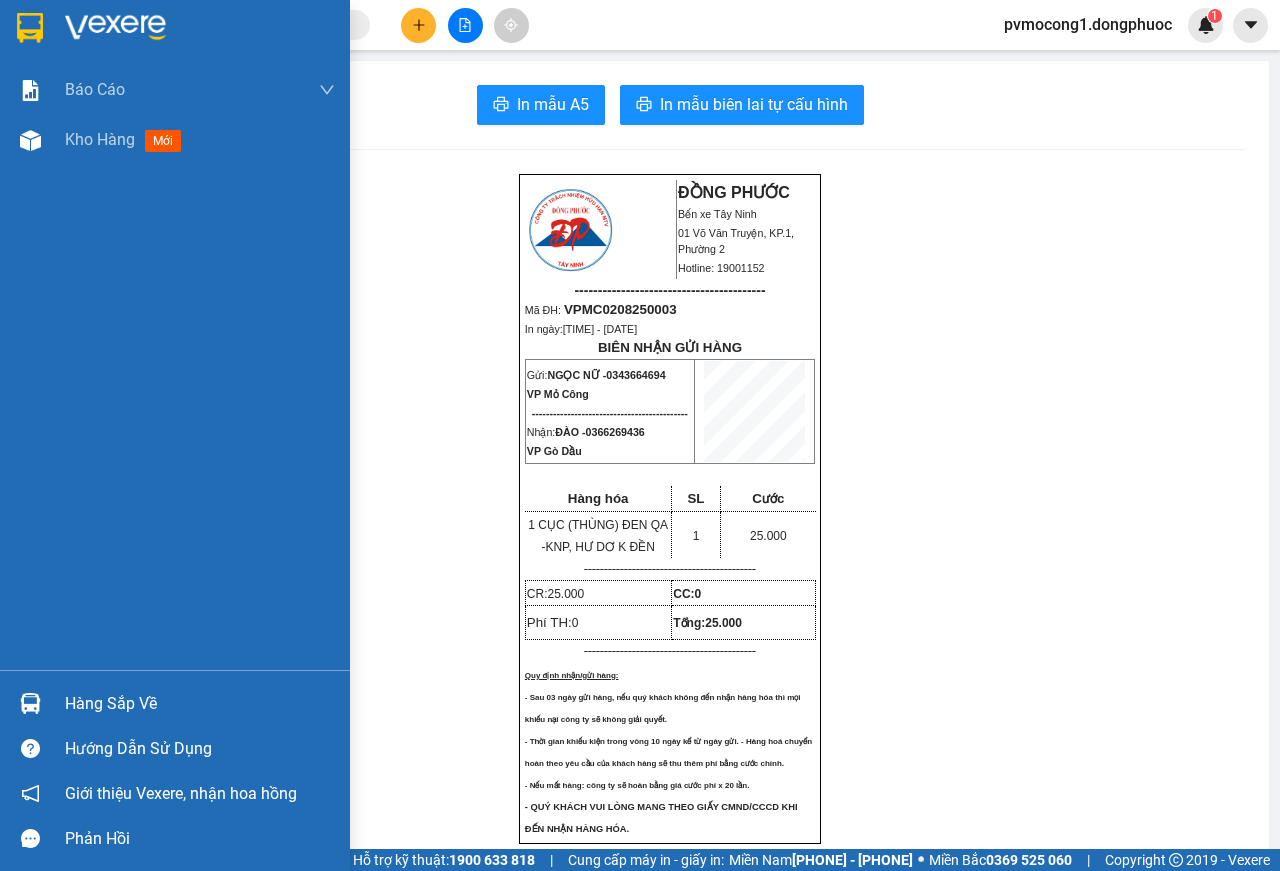 scroll, scrollTop: 0, scrollLeft: 0, axis: both 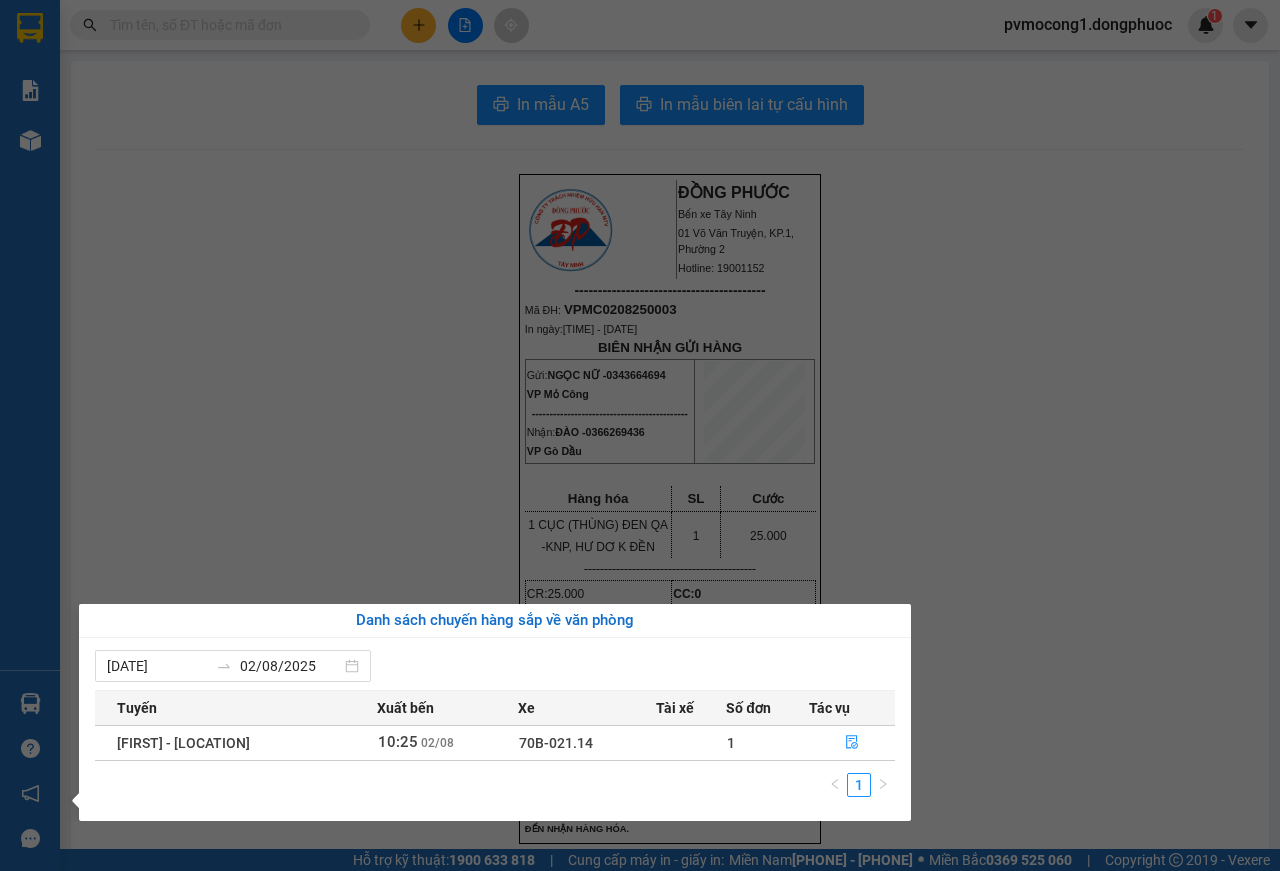 click on "[CODE] [DATE] BIÊN NHẬN GỬI HÀNG Gửi: [FIRST] - [PHONE] Nhận: [FIRST] - [PHONE]" at bounding box center [640, 435] 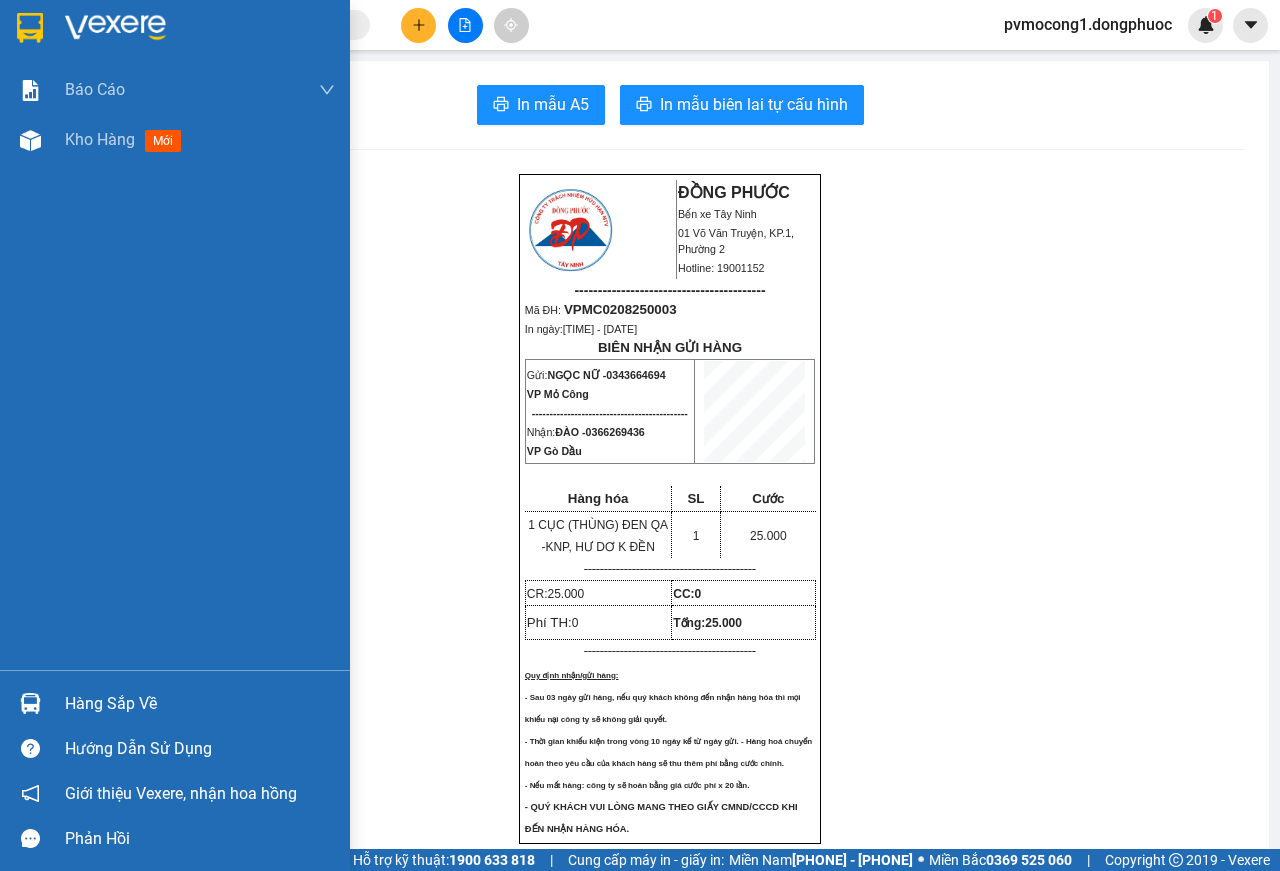 click at bounding box center [30, 28] 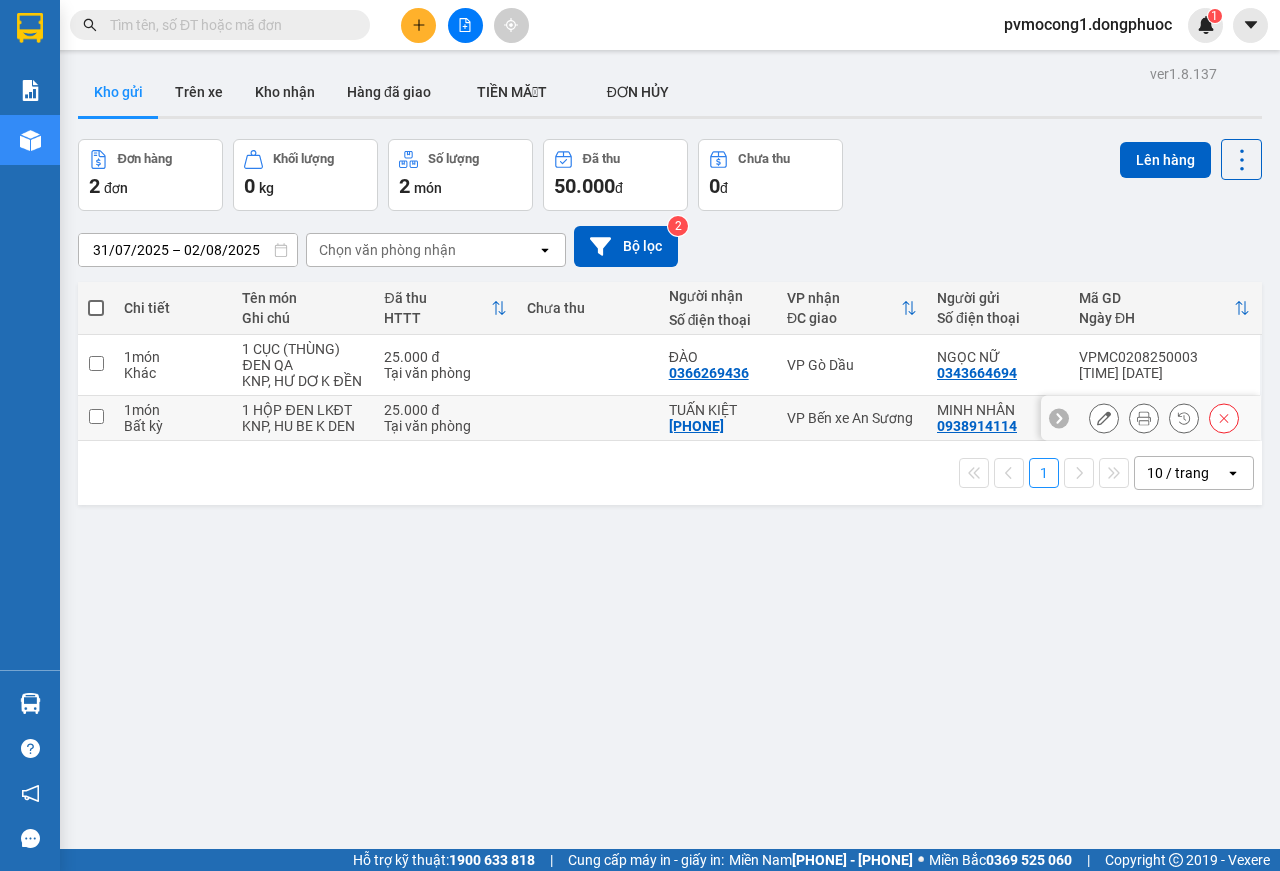 click at bounding box center (96, 416) 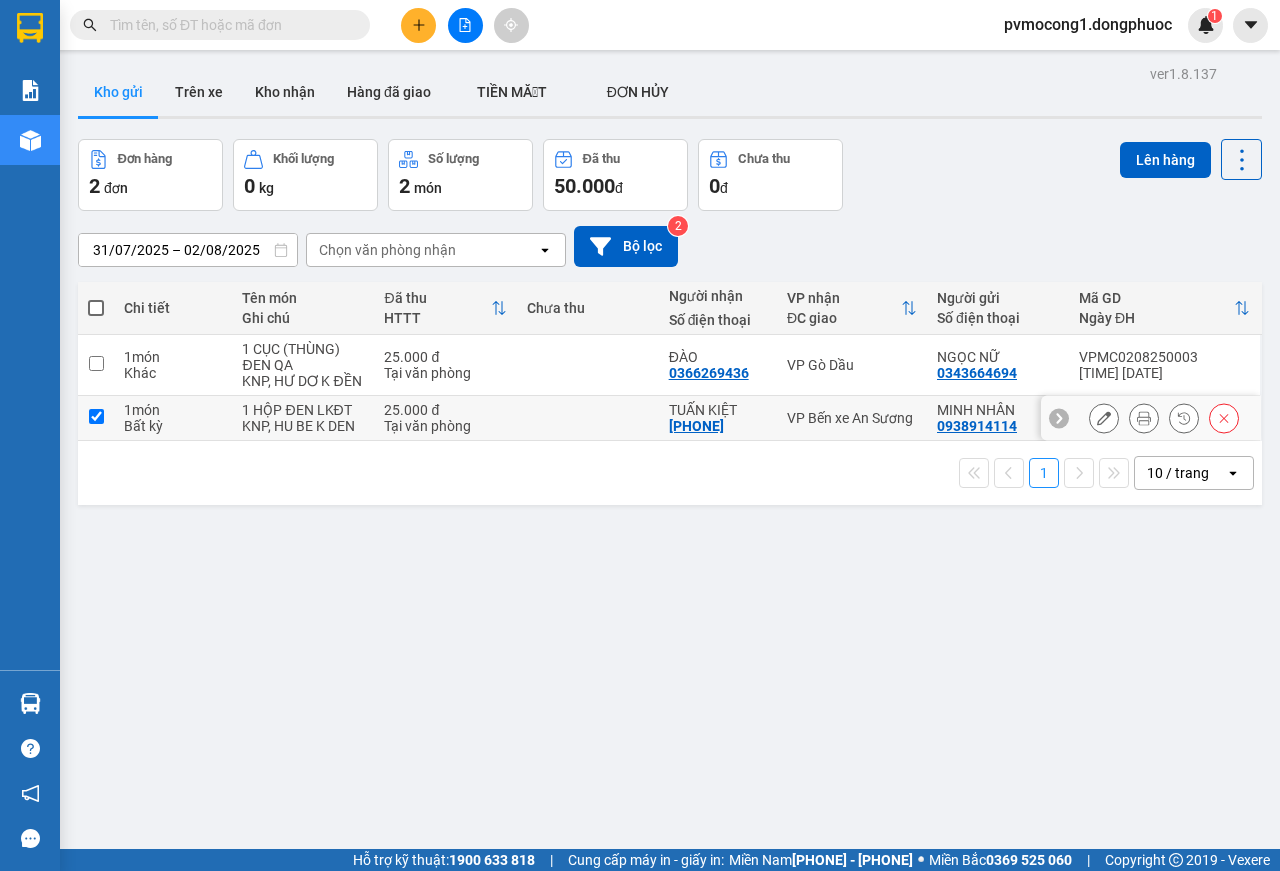 checkbox on "true" 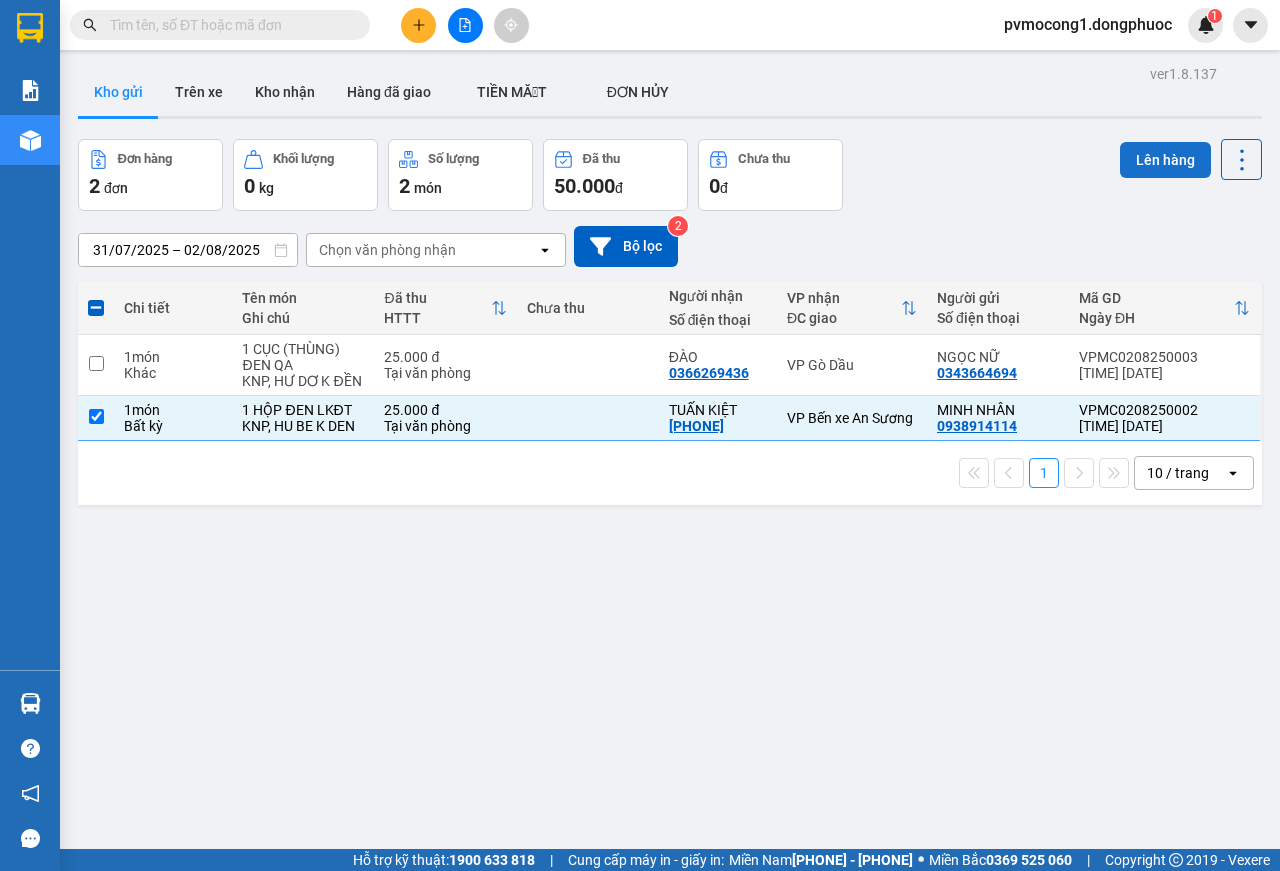click on "Lên hàng" at bounding box center [1165, 160] 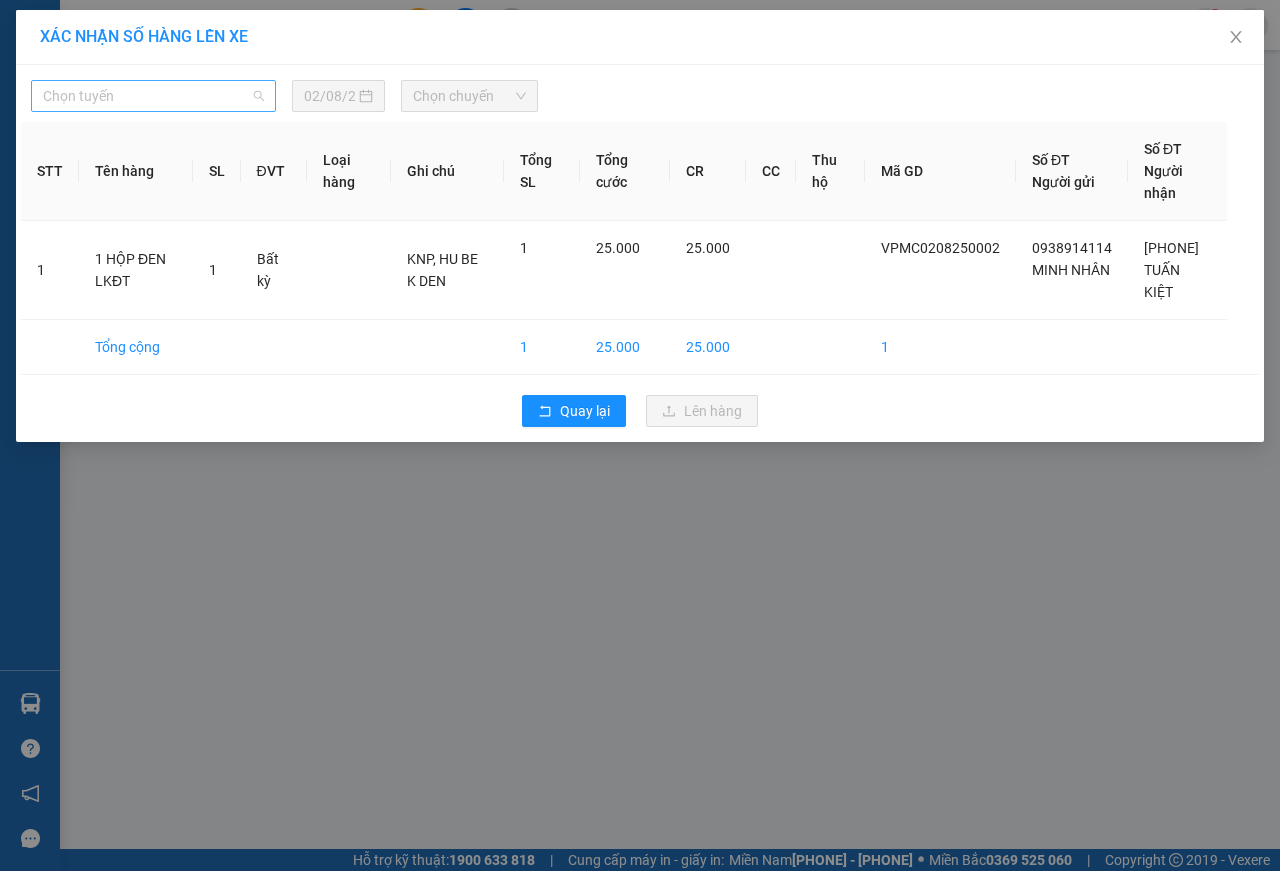 click on "Chọn tuyến" at bounding box center (153, 96) 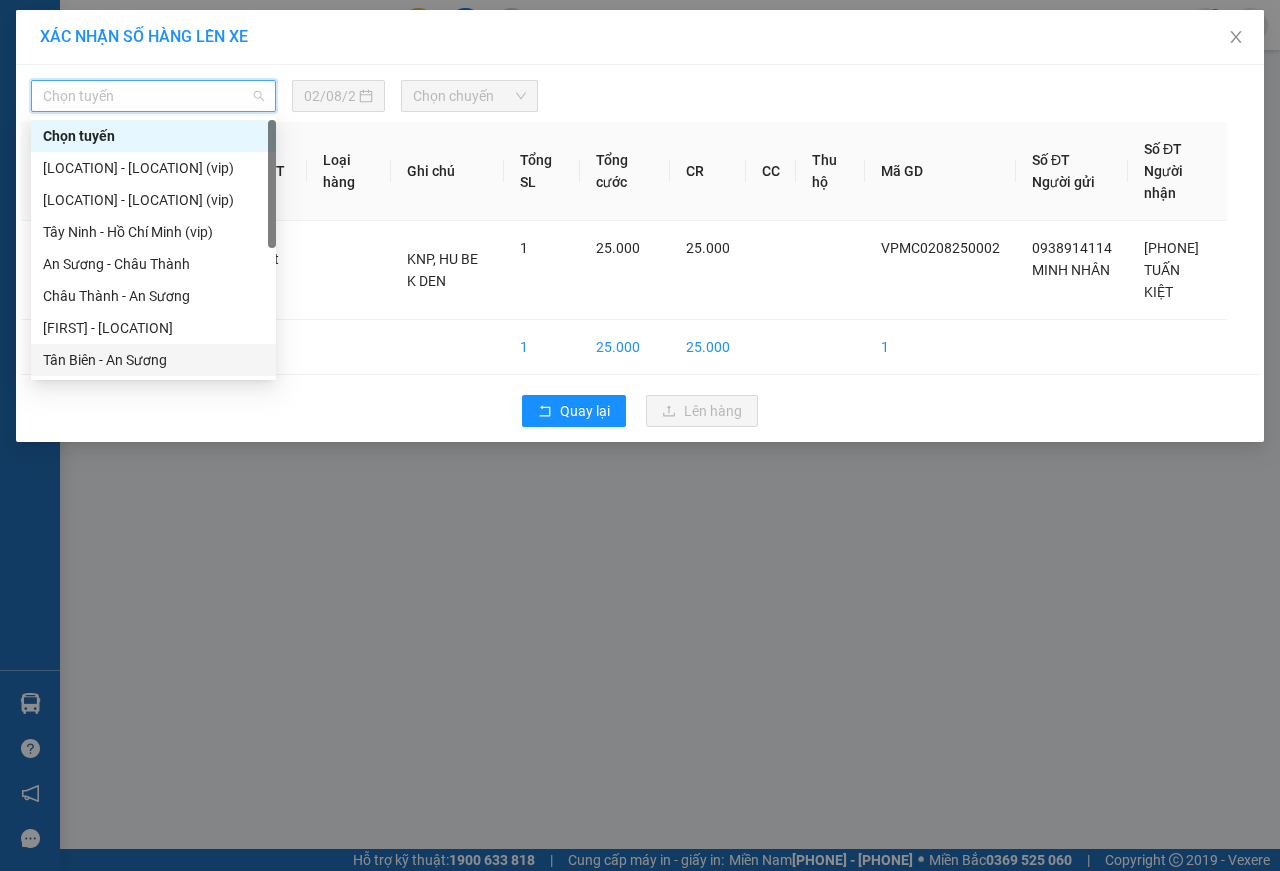 click on "Tân Biên - An Sương" at bounding box center (153, 360) 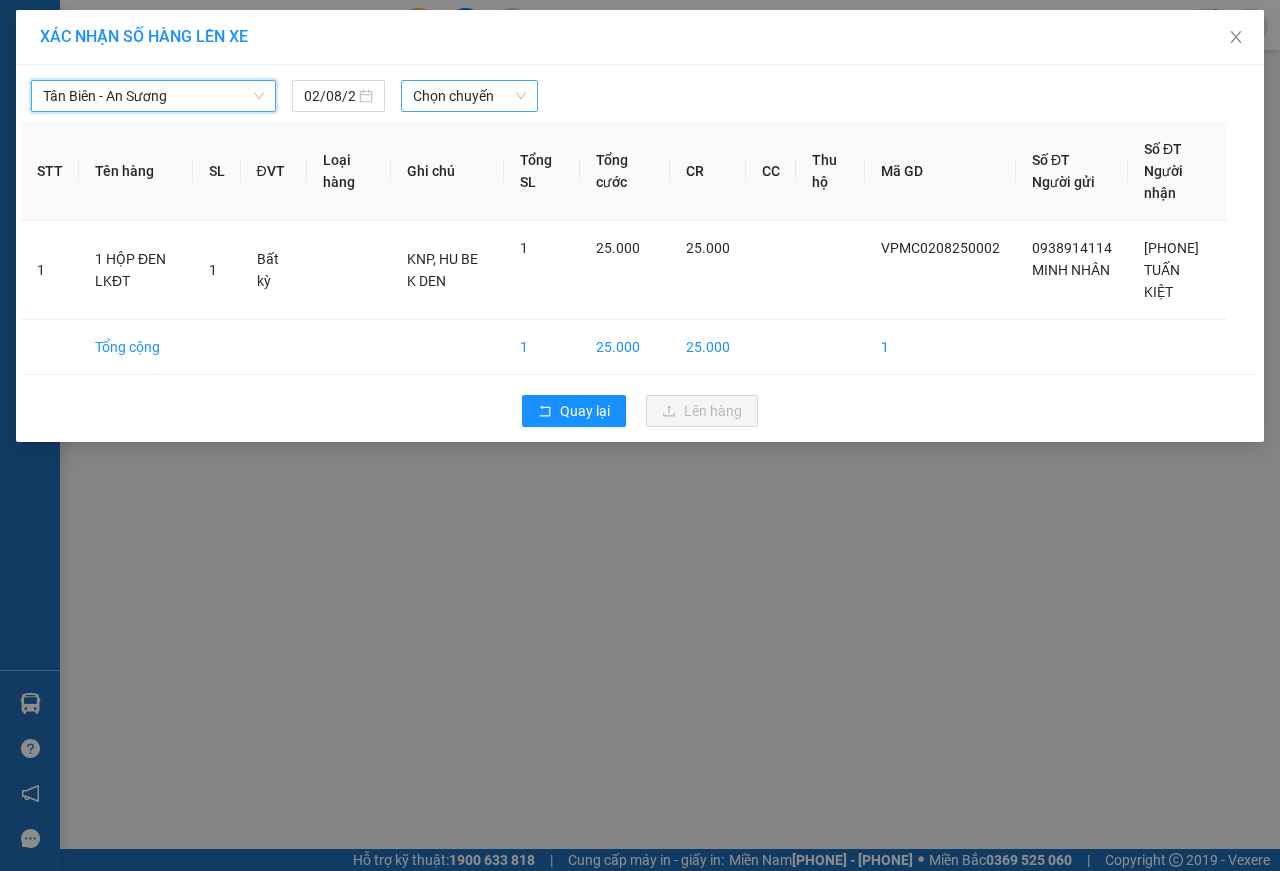 click on "Chọn chuyến" at bounding box center (469, 96) 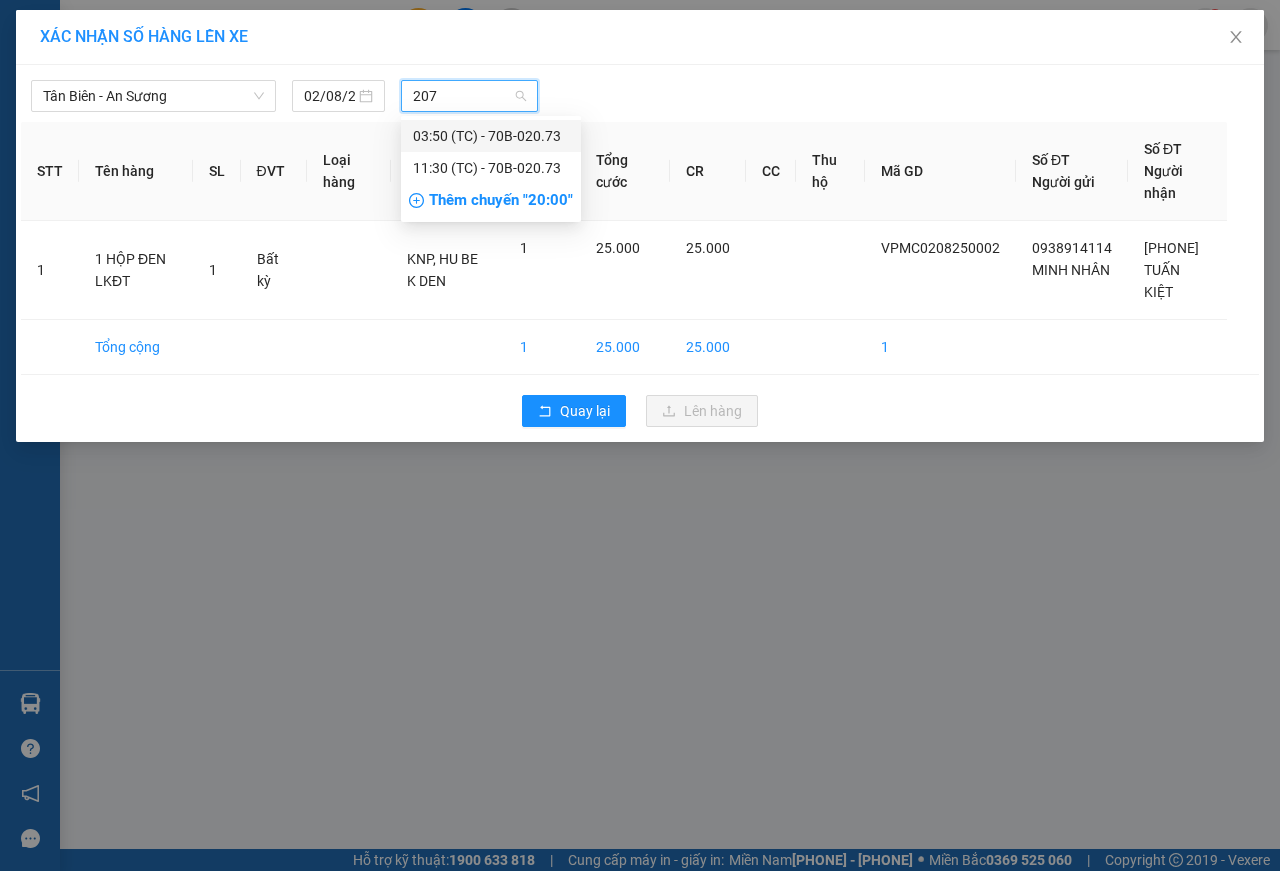 type on "2073" 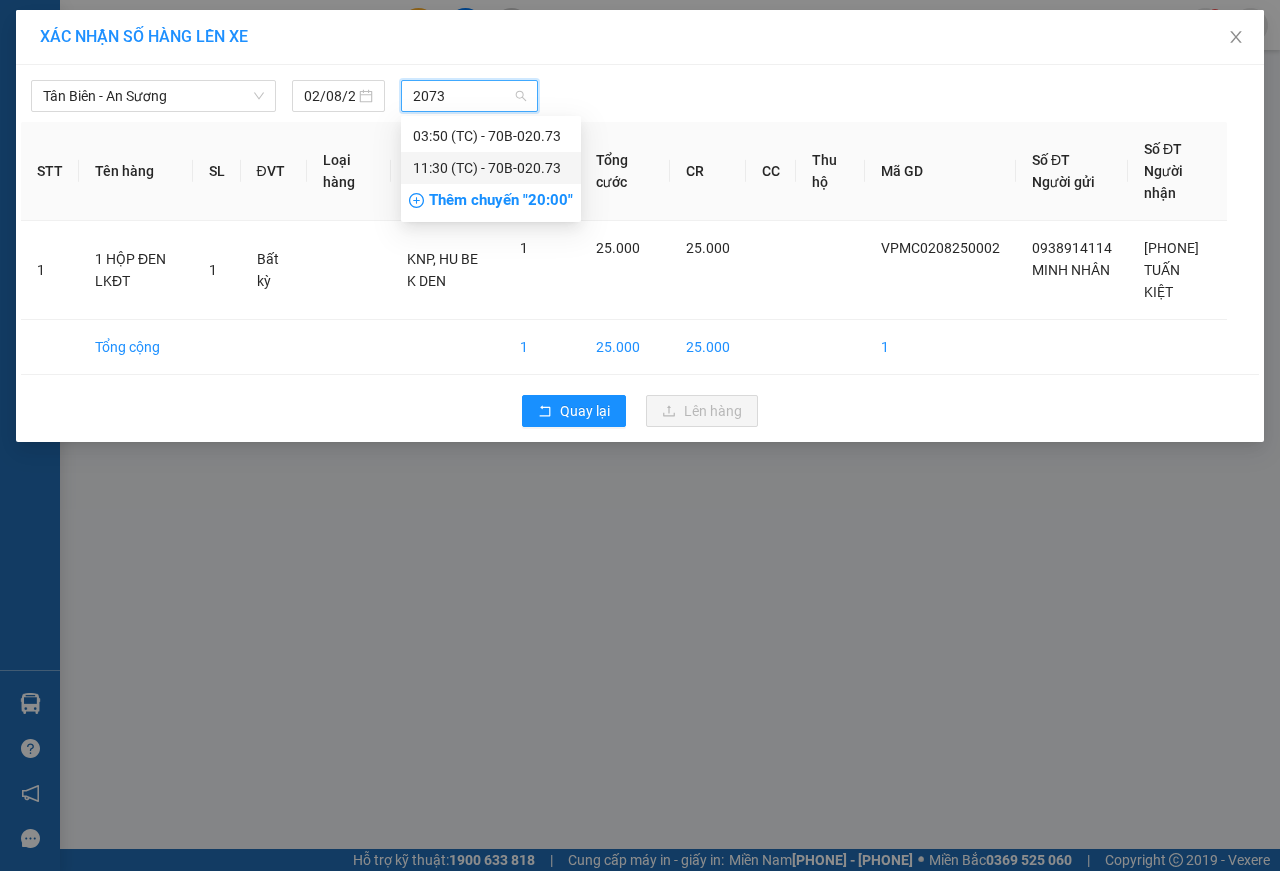 click on "[TIME] (TC) - [CODE]" at bounding box center [491, 168] 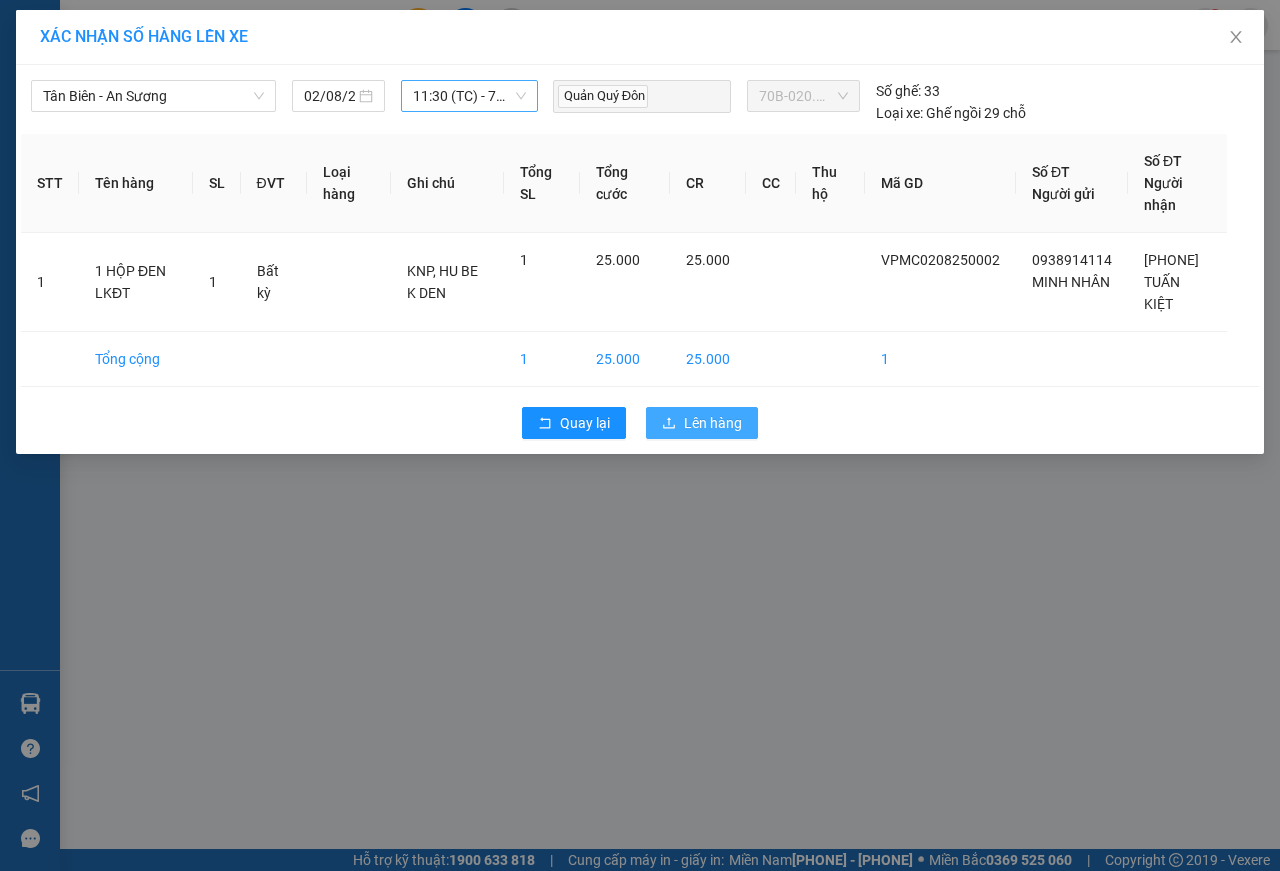 click on "Lên hàng" at bounding box center [713, 423] 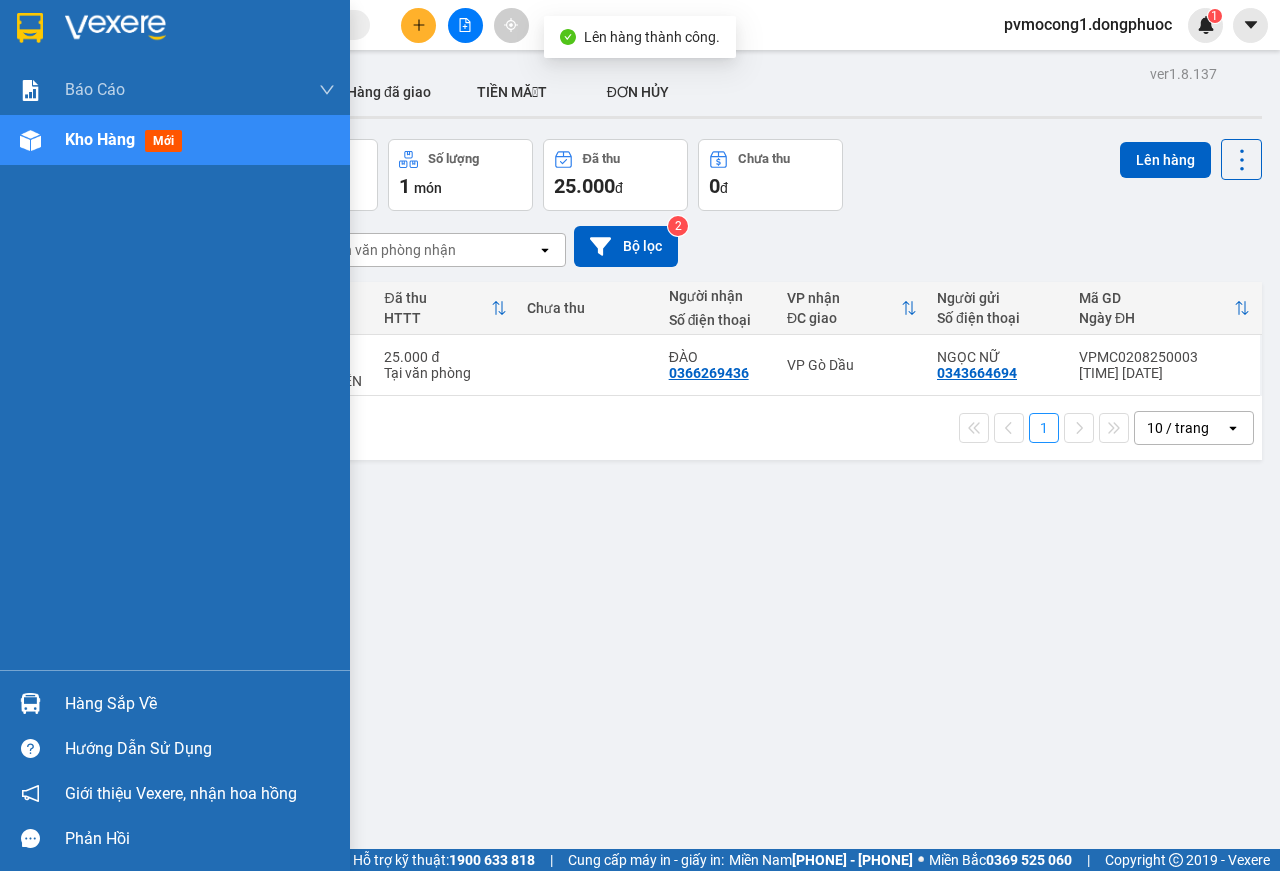 click at bounding box center (175, 32) 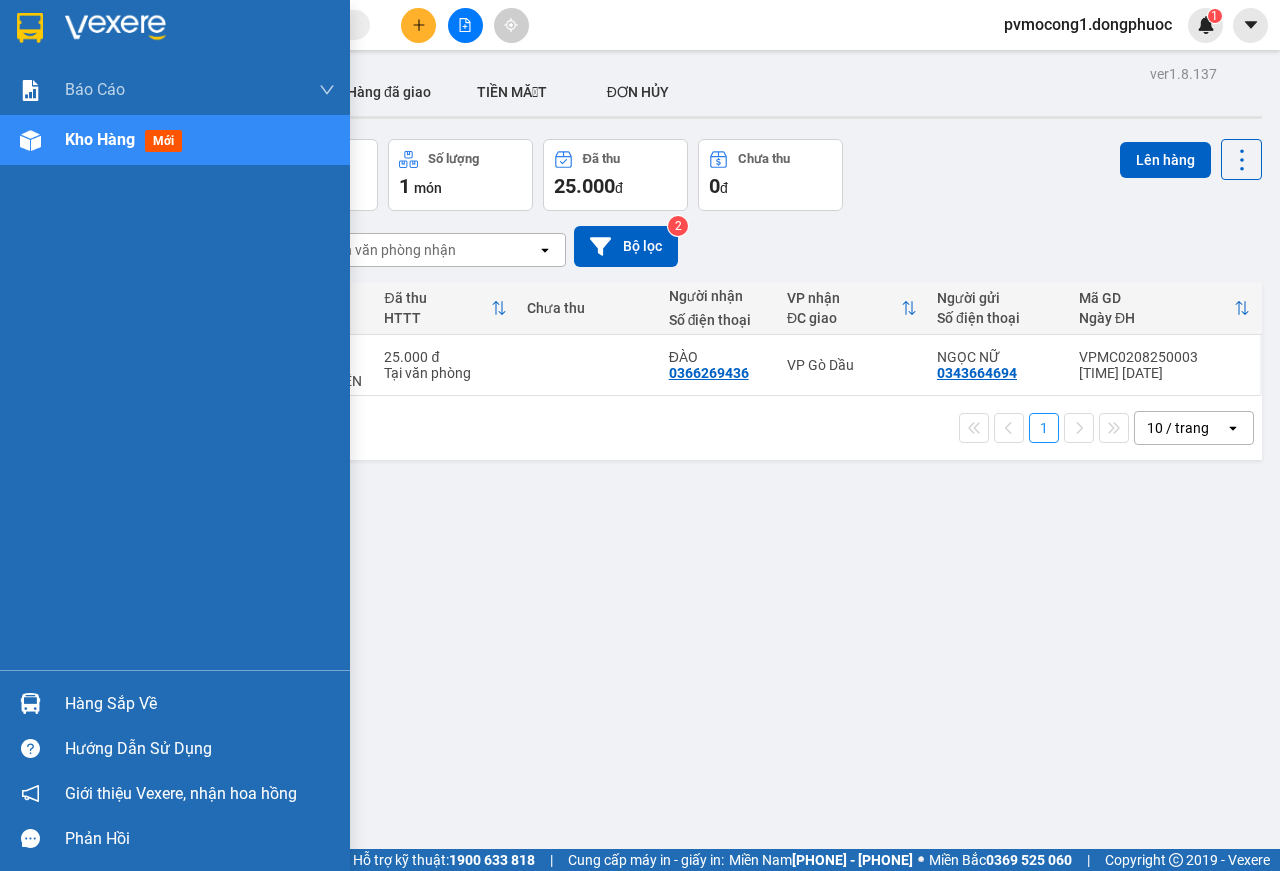 click on "Hàng sắp về" at bounding box center (200, 704) 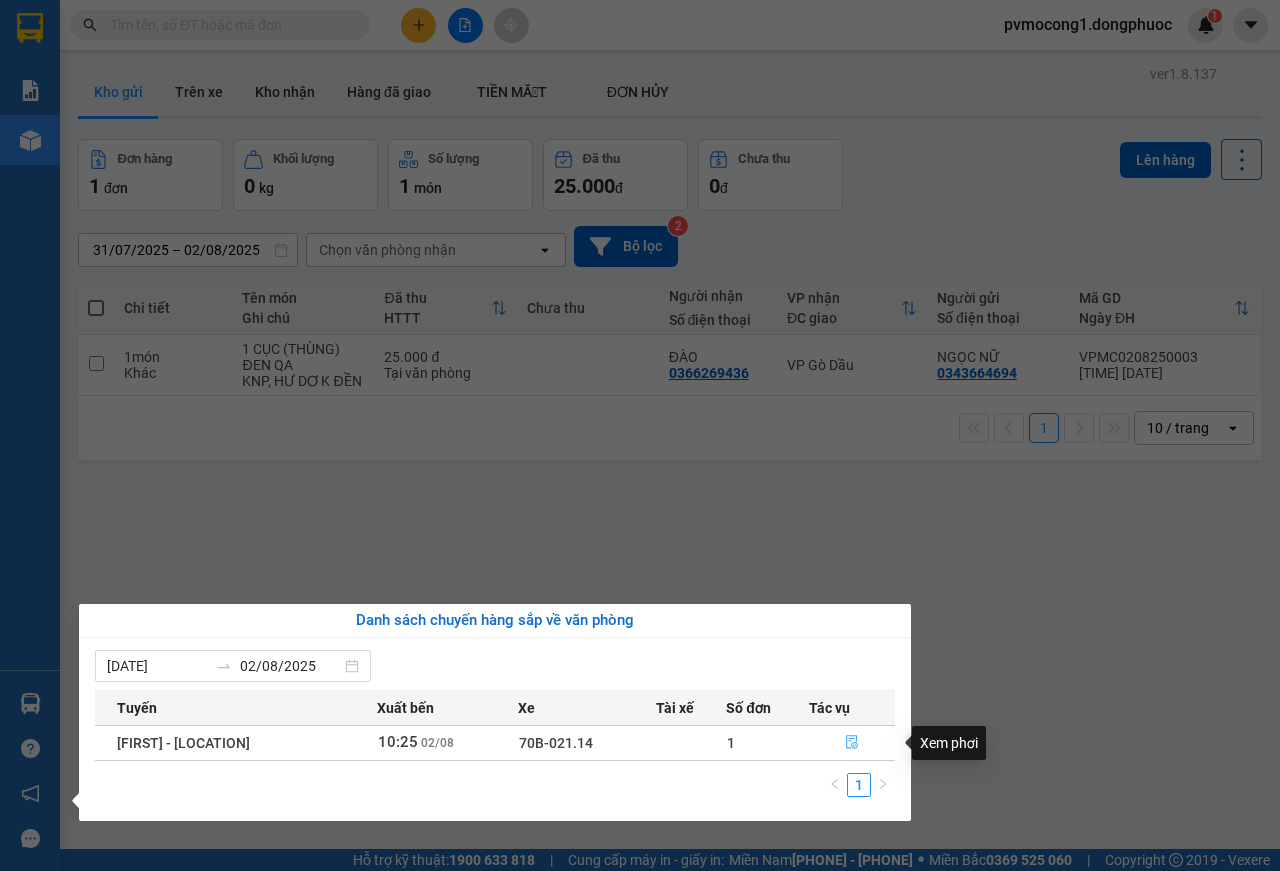 click 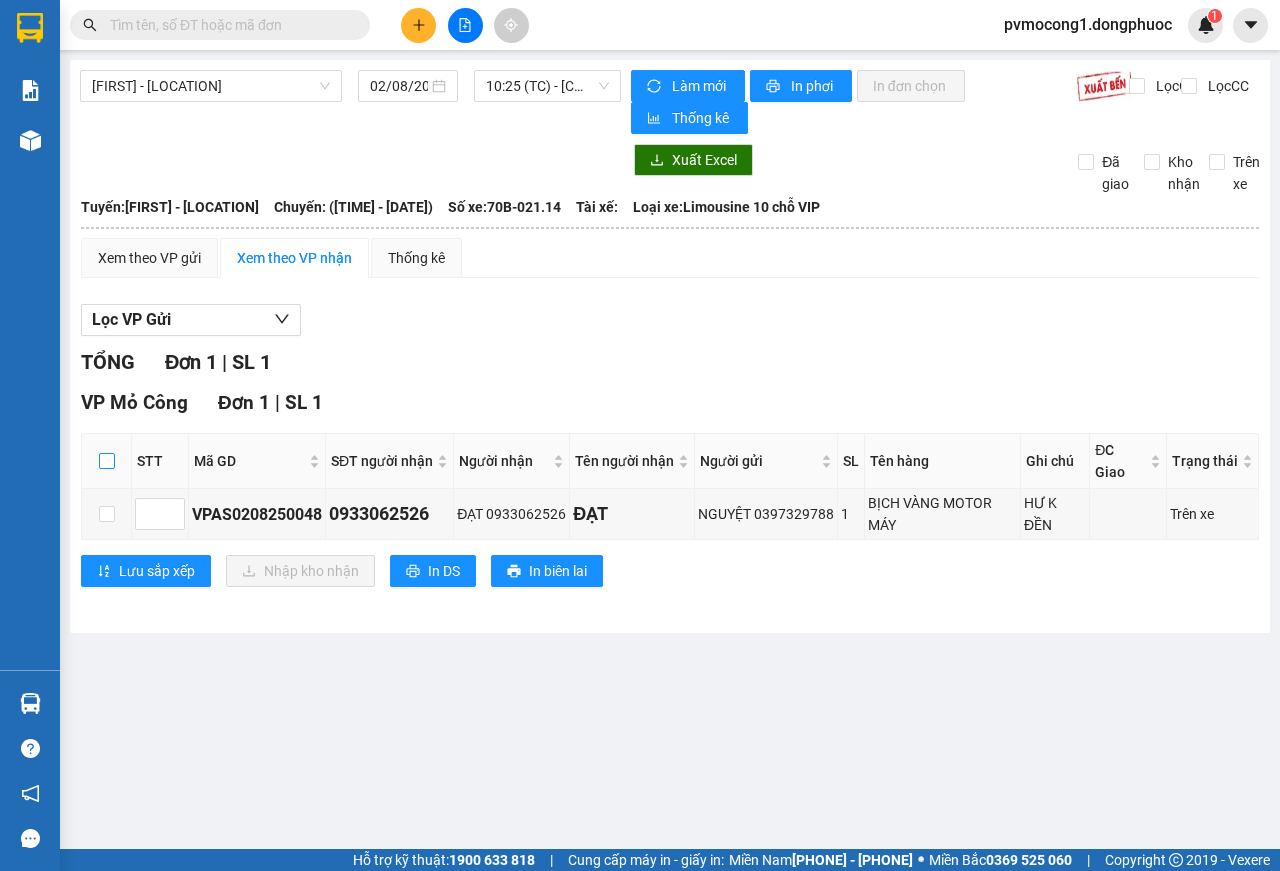 click at bounding box center (107, 461) 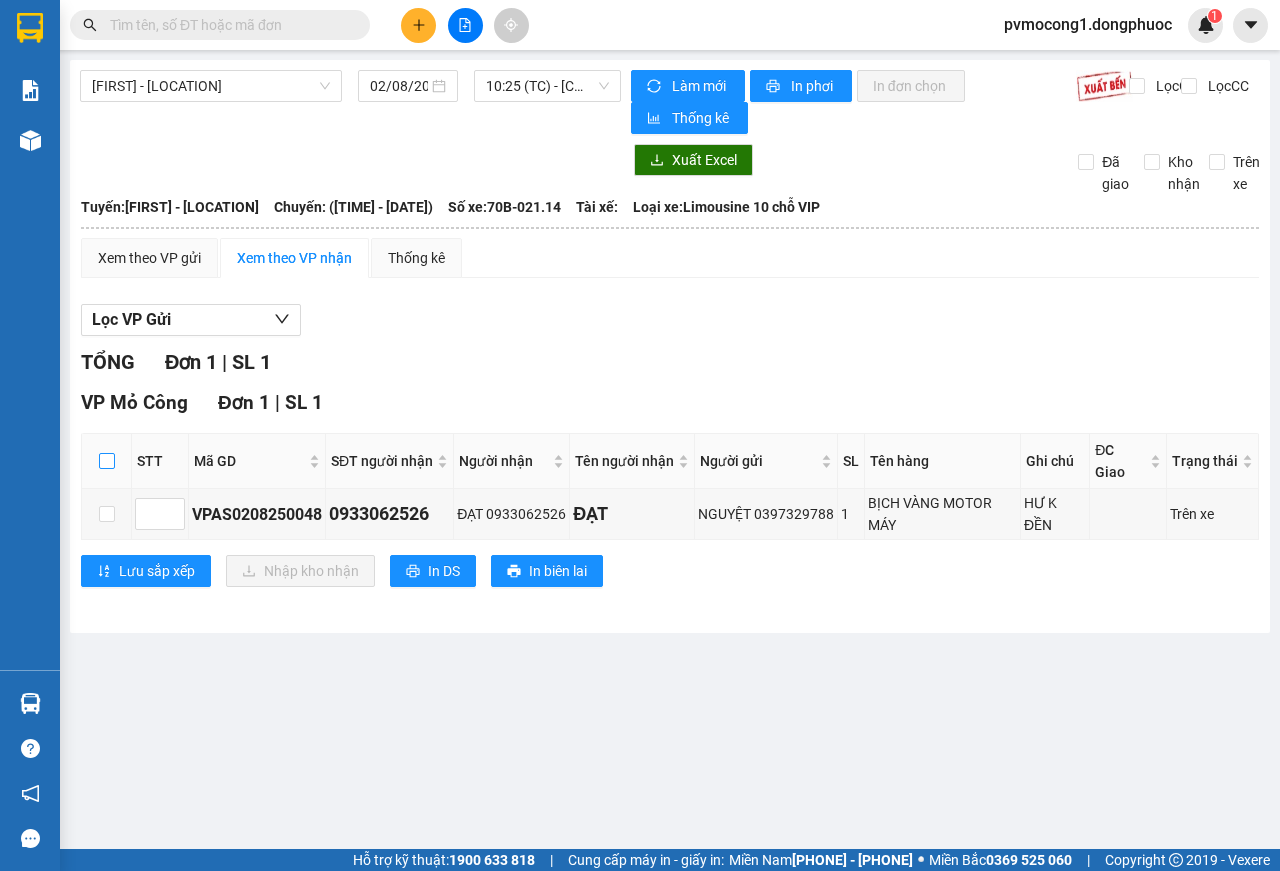 checkbox on "true" 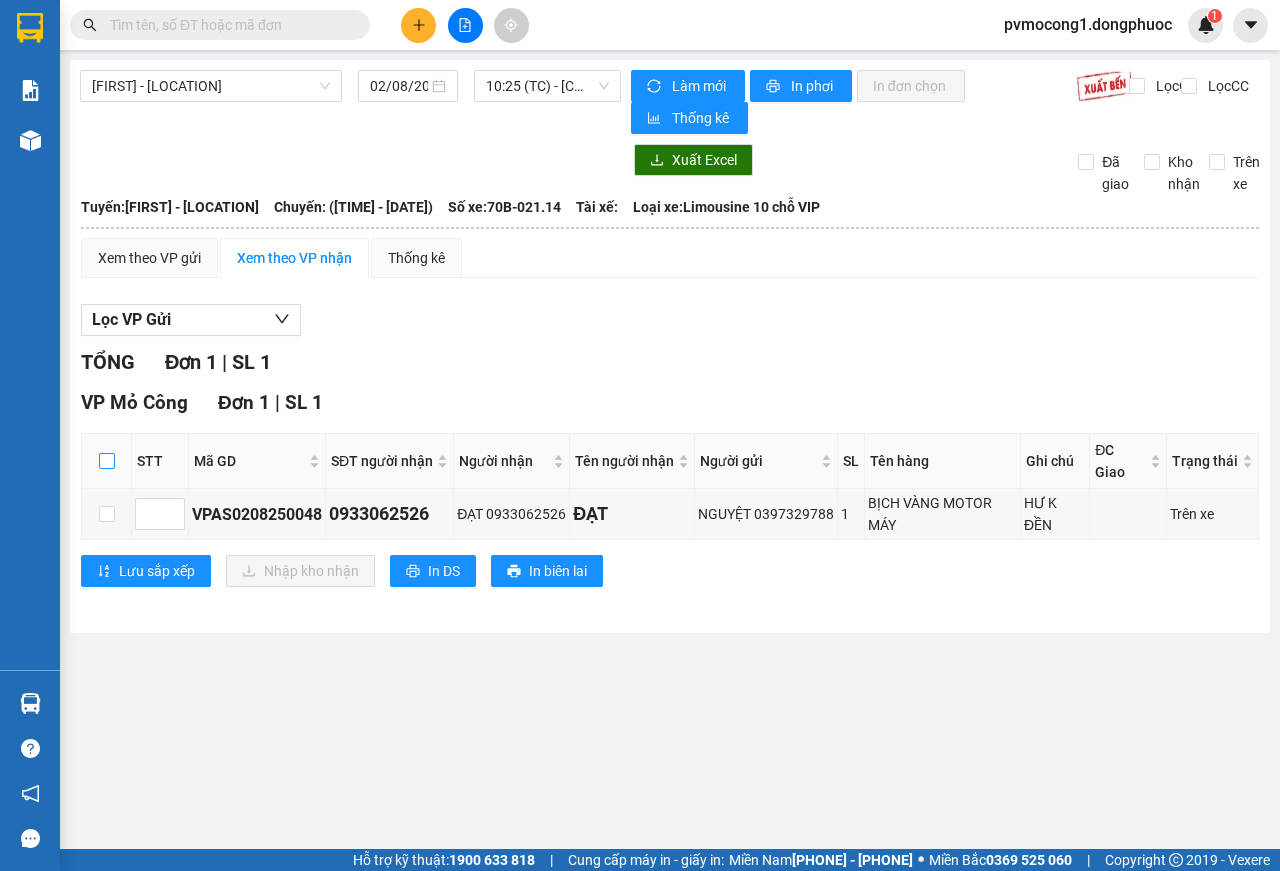 checkbox on "true" 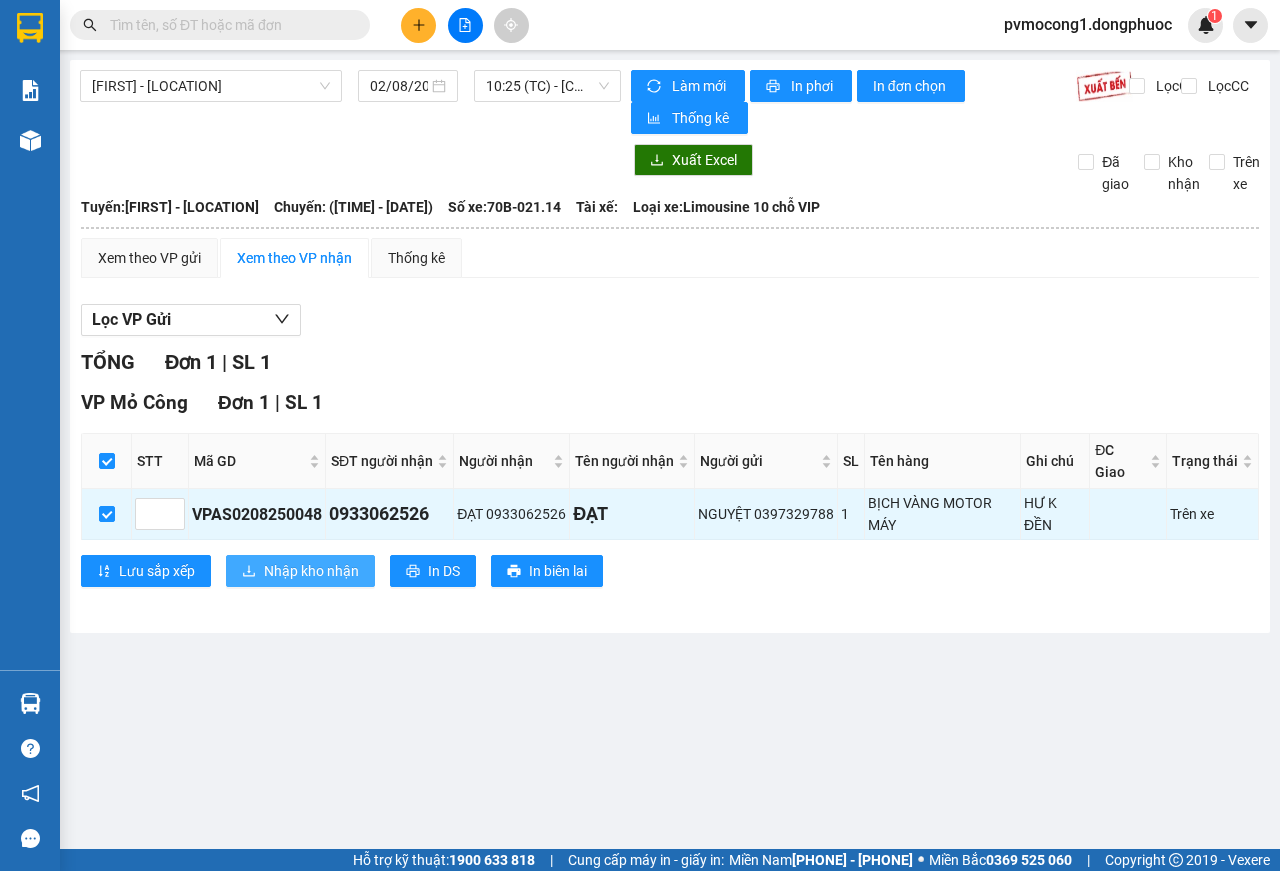 click on "Nhập kho nhận" at bounding box center [311, 571] 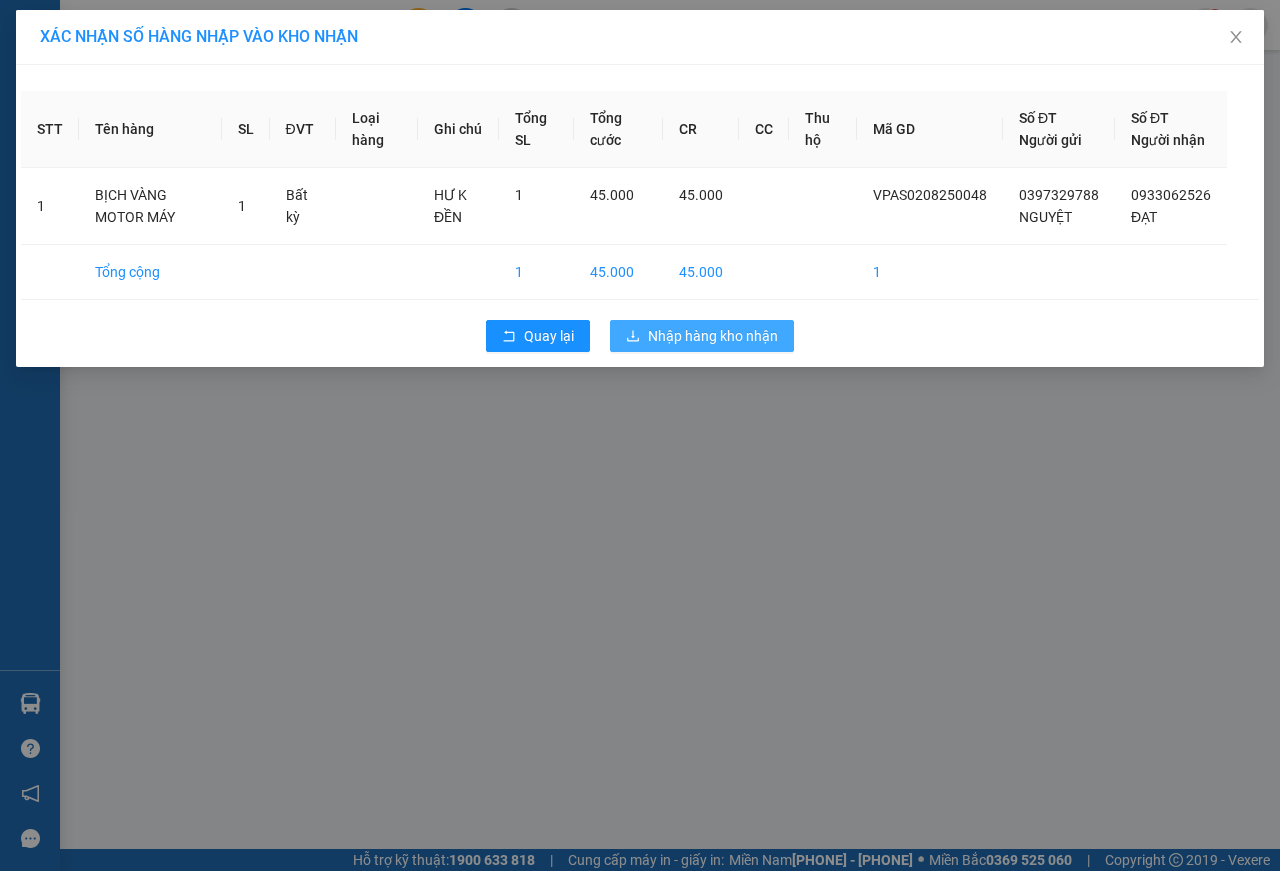 click on "Nhập hàng kho nhận" at bounding box center [713, 336] 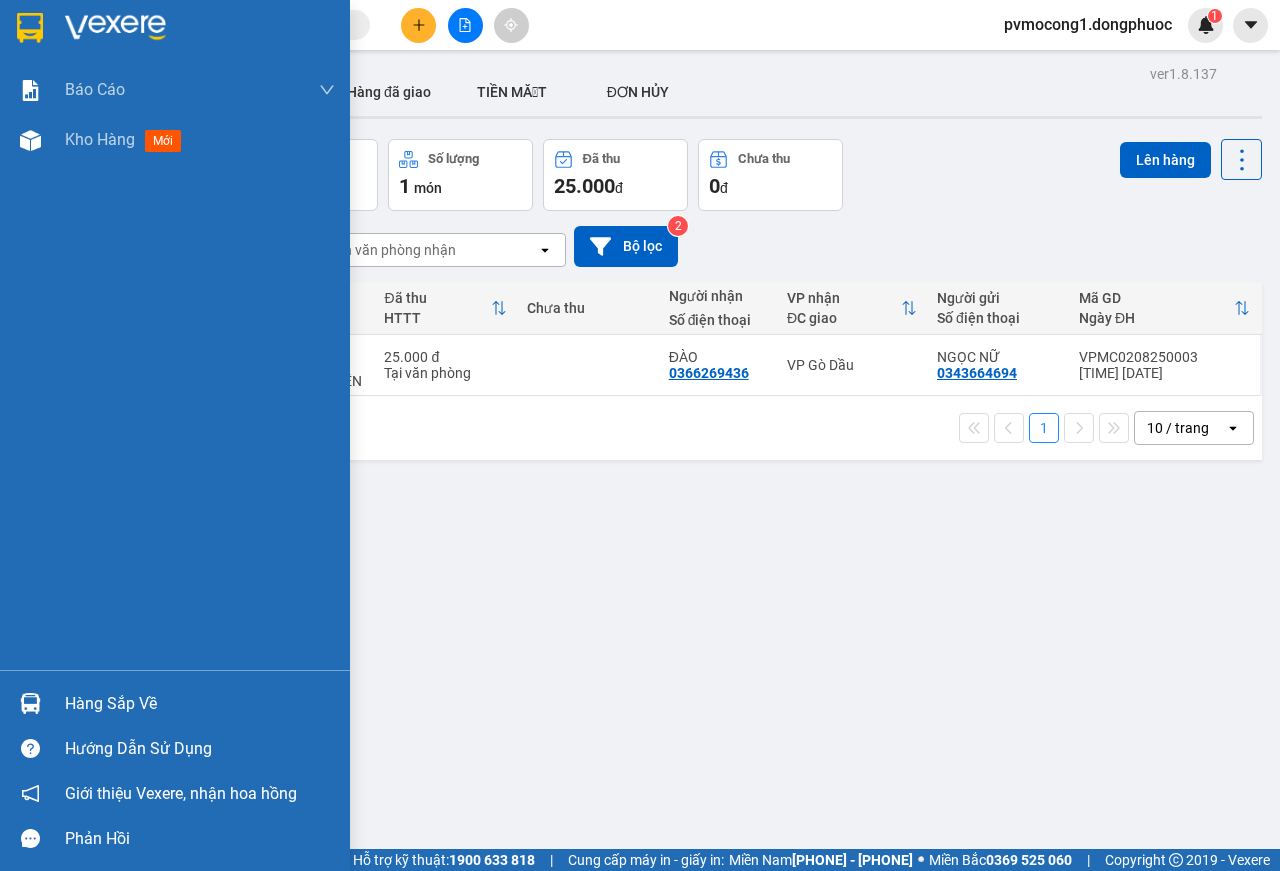 click on "Hàng sắp về" at bounding box center (200, 704) 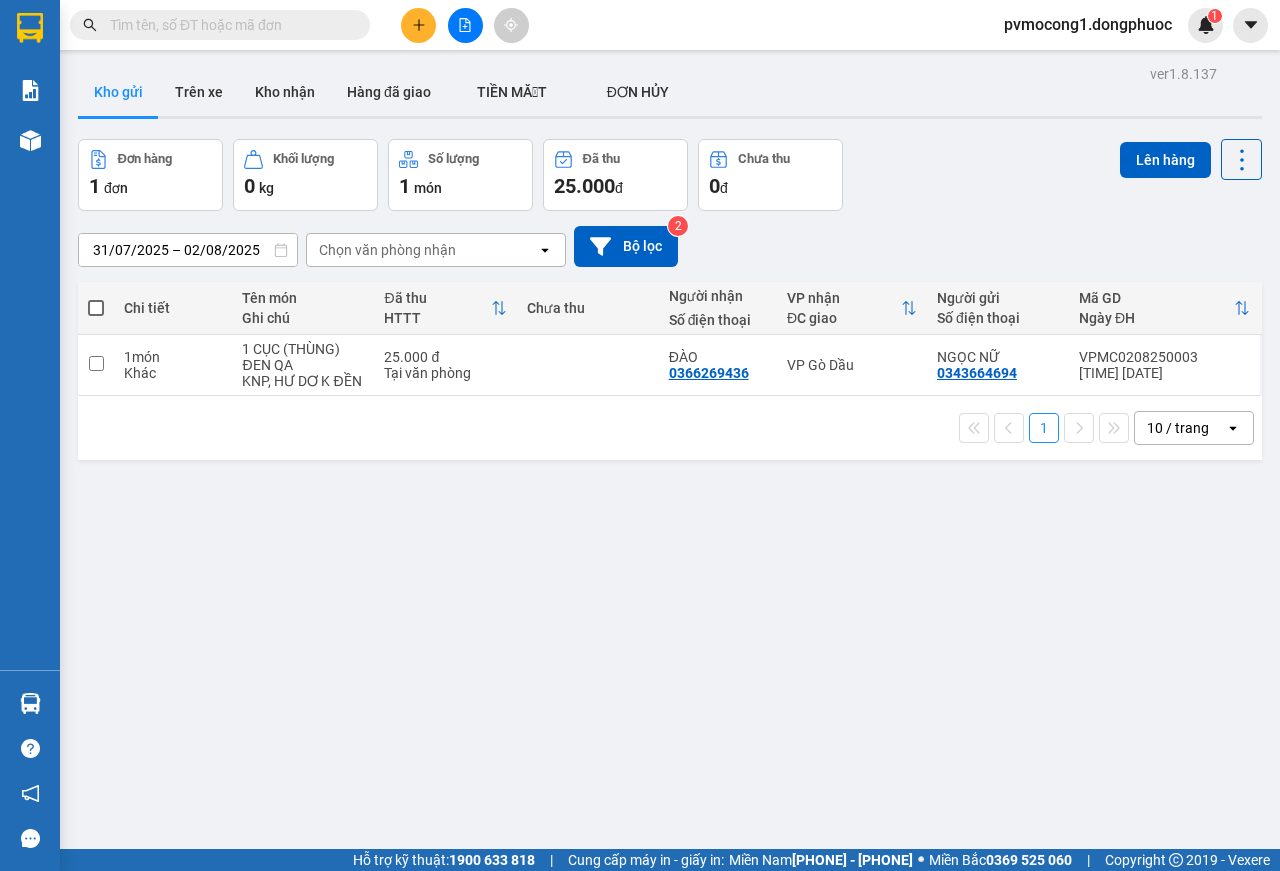 click on "31/07/[YEAR] – 02/08/[YEAR]. ... 31/07/[YEAR] to 02/08/[YEAR]. ... [FIRST] [PHONE] [LOCATION] [FIRST] [PHONE] [CODE] [DATE]" at bounding box center (640, 435) 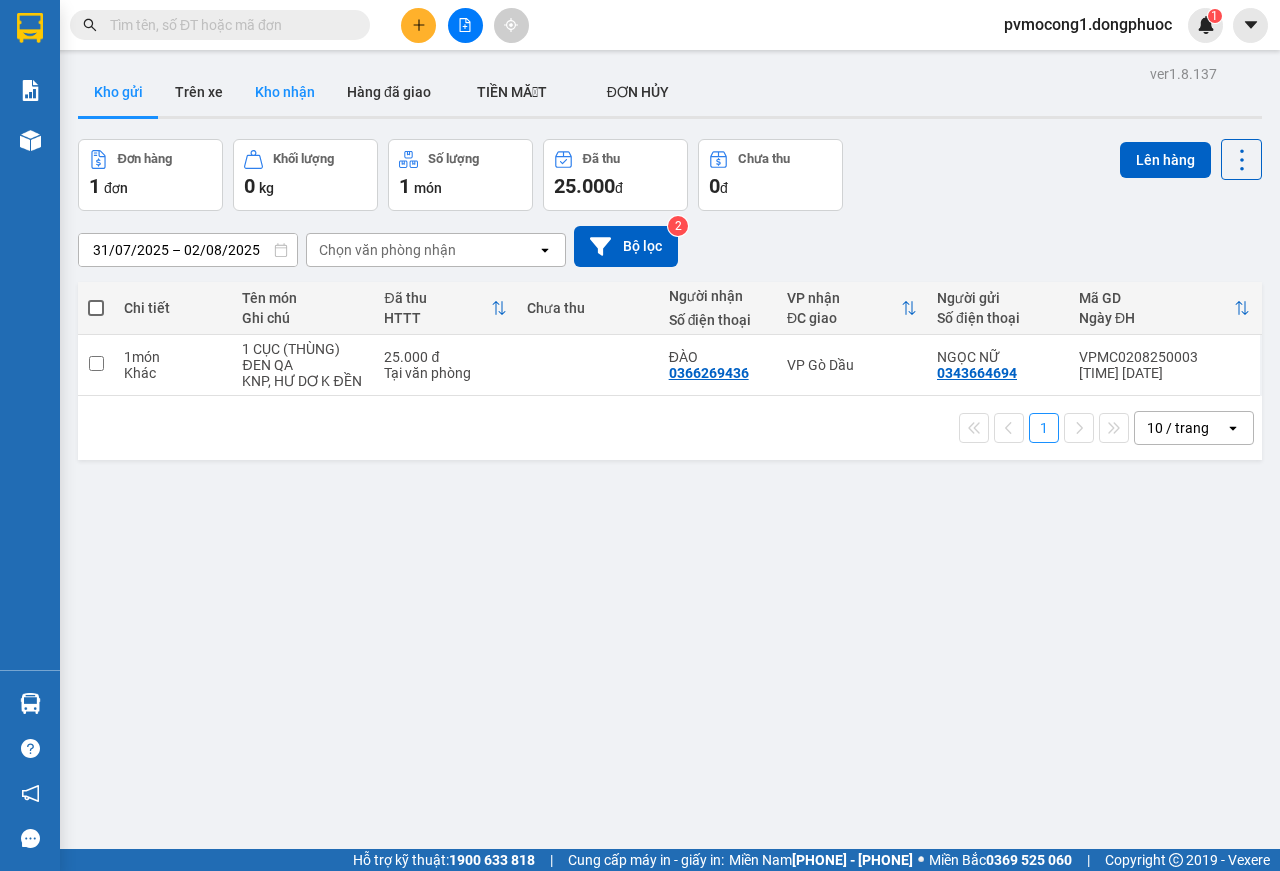 click on "Kho nhận" at bounding box center [285, 92] 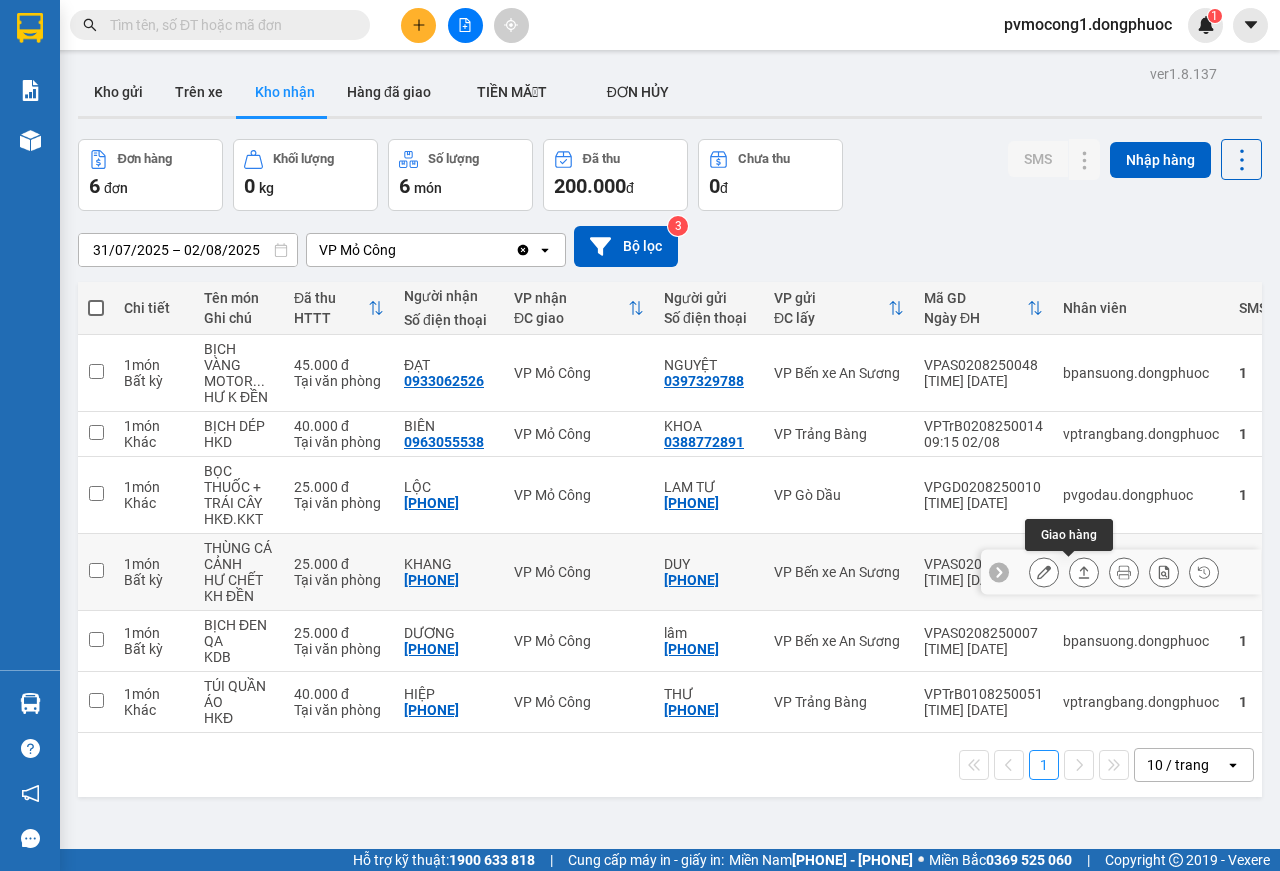 click 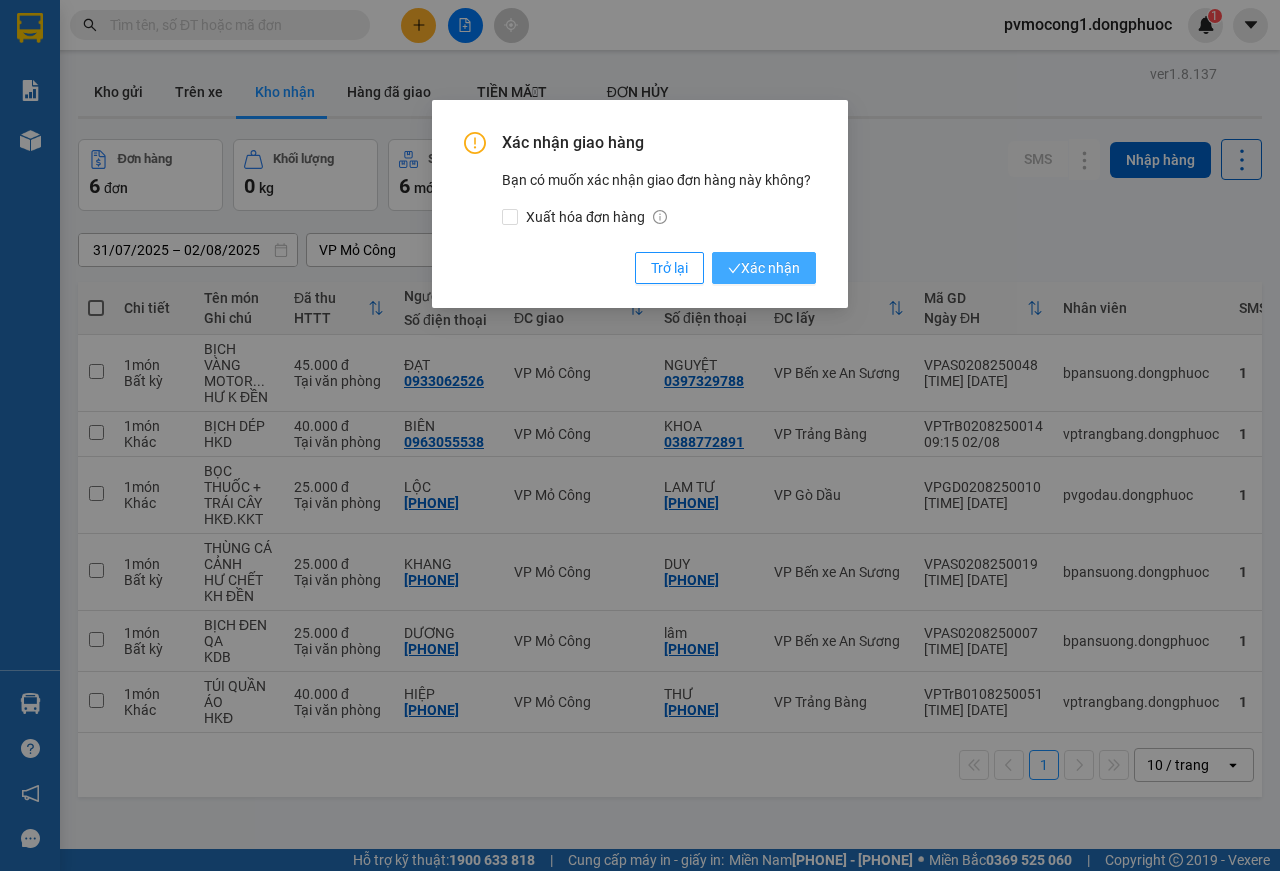 click on "Xác nhận" at bounding box center (764, 268) 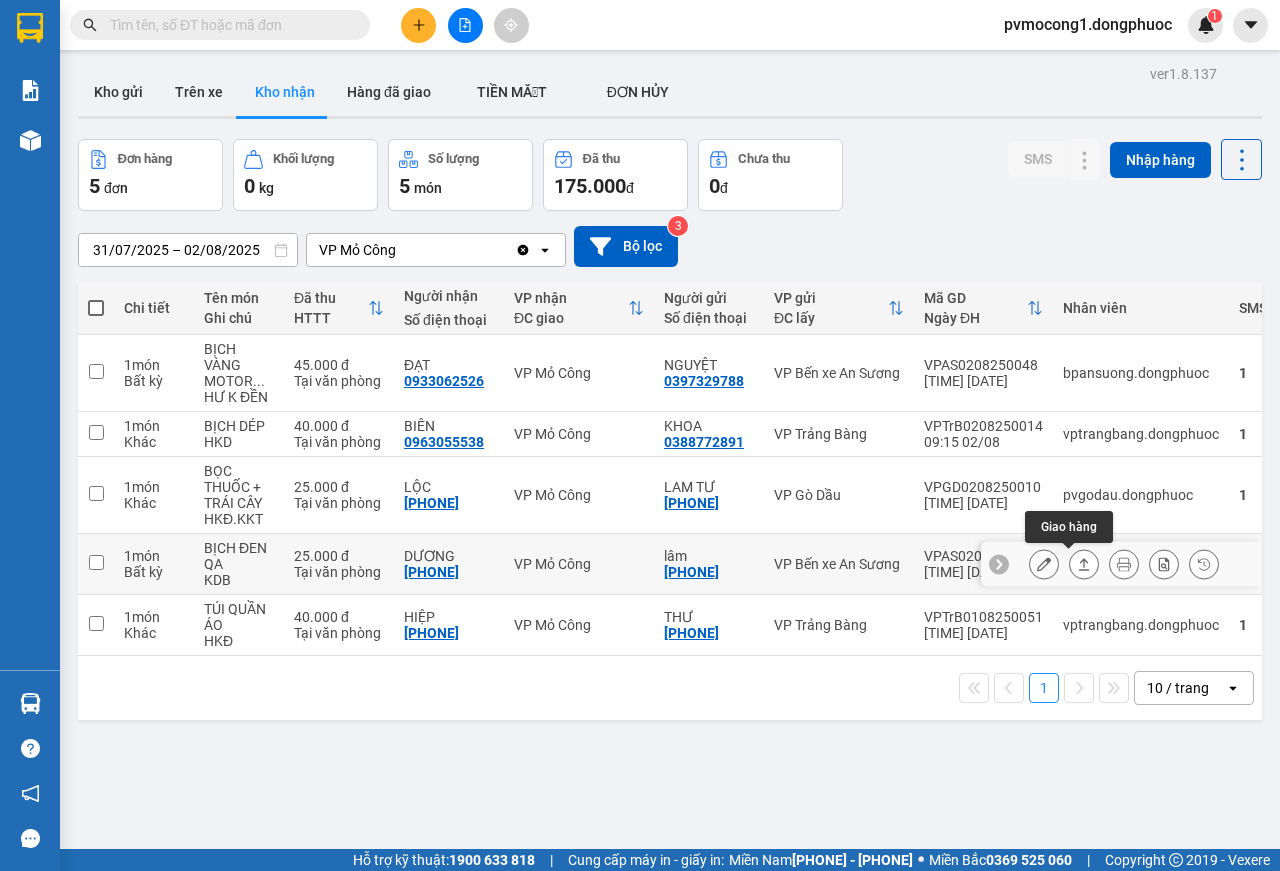 click 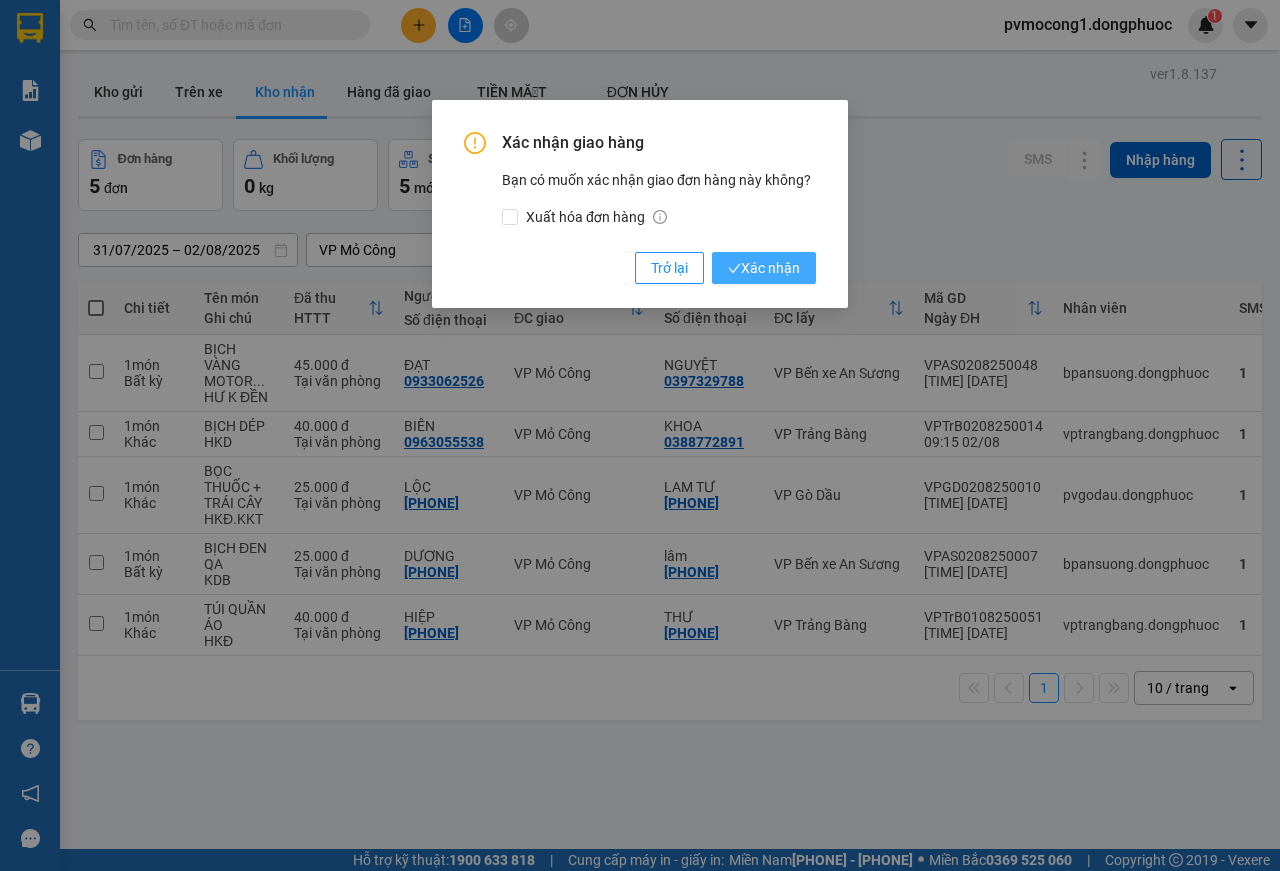 click on "Xác nhận" at bounding box center [764, 268] 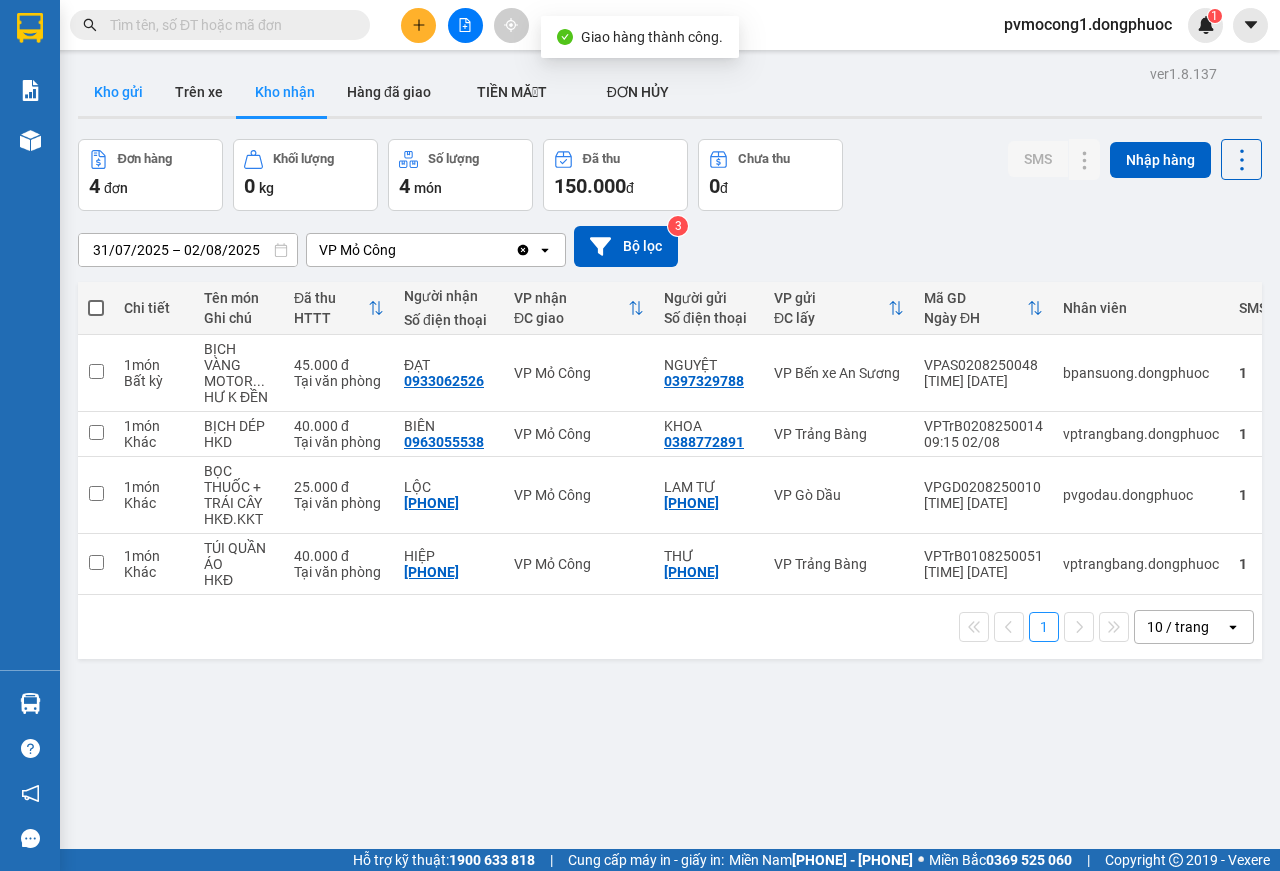 click on "Kho gửi" at bounding box center (118, 92) 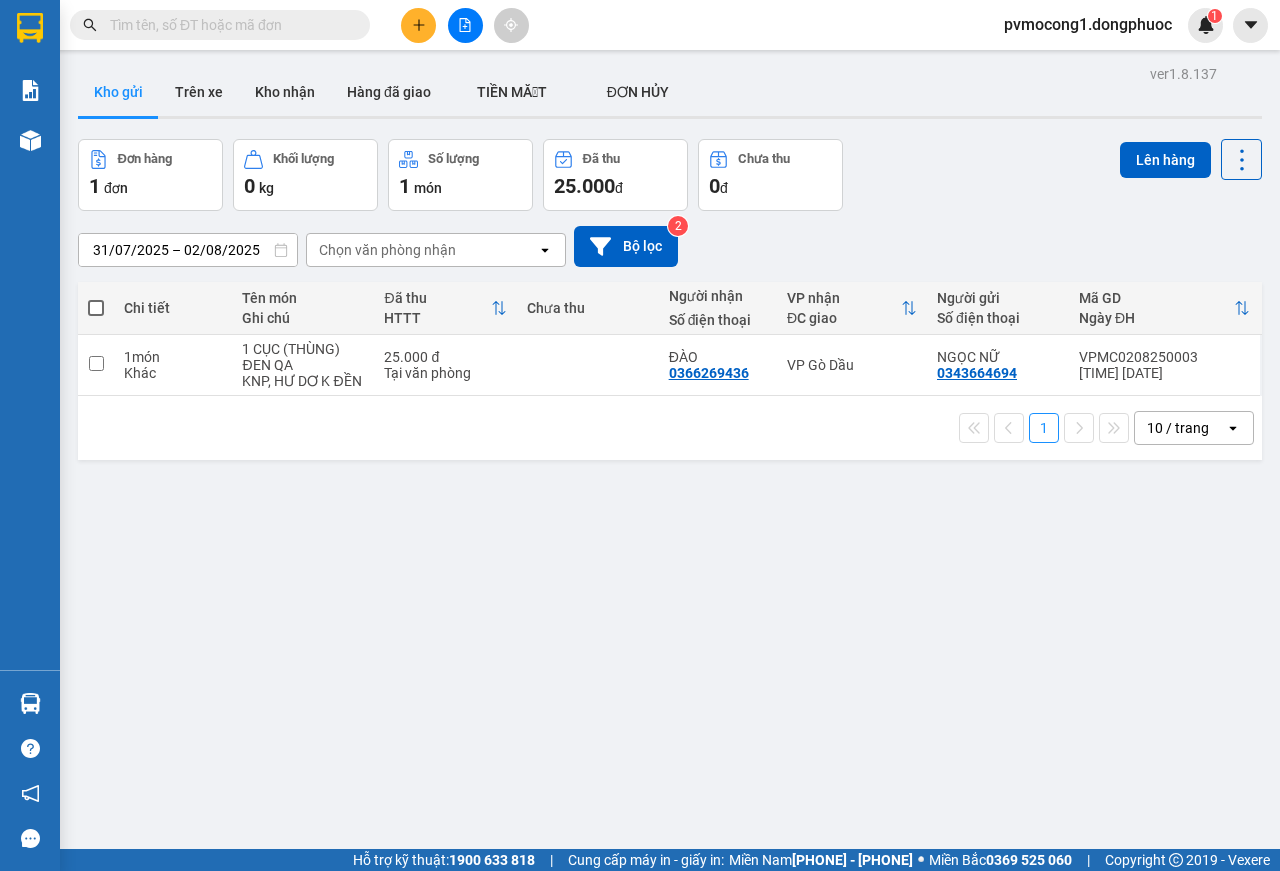 click at bounding box center [96, 308] 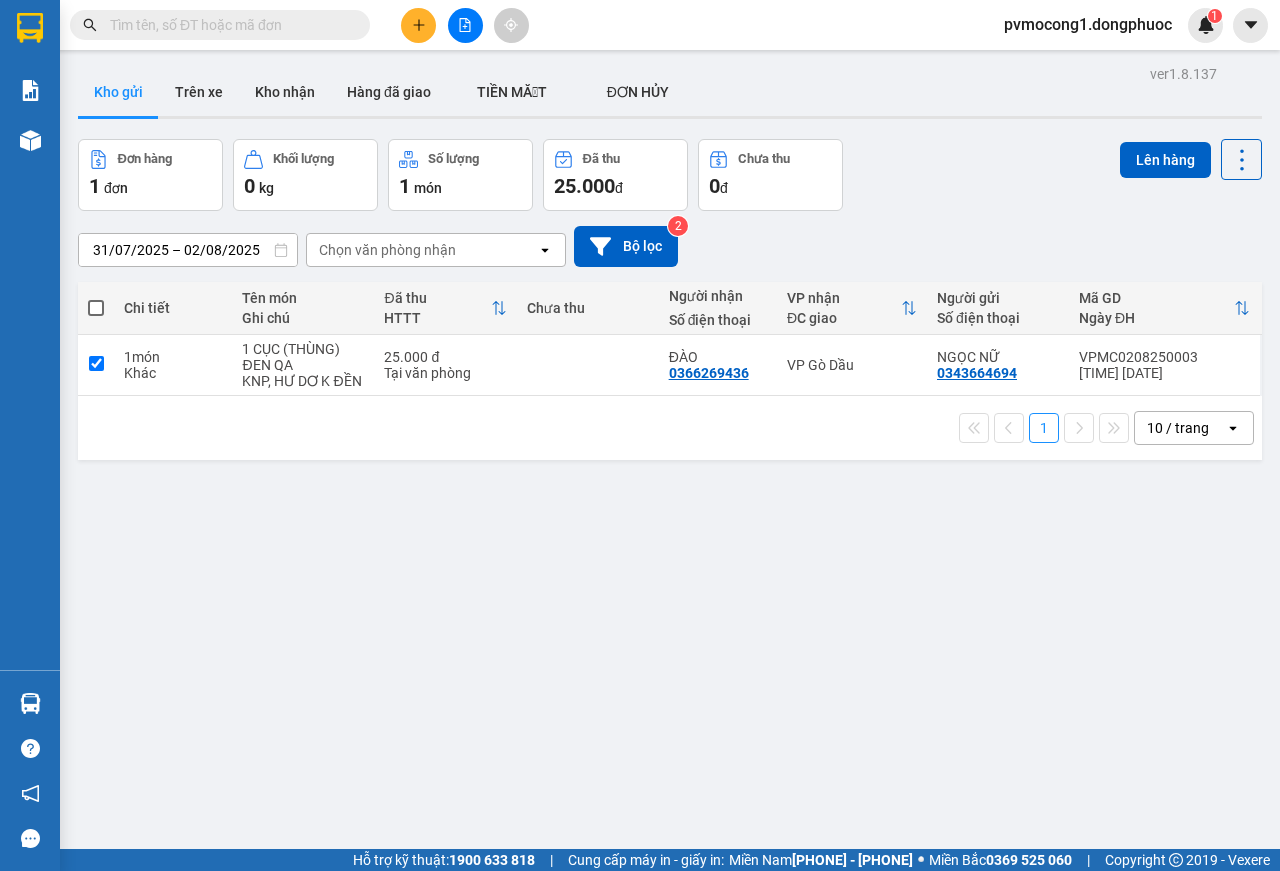 checkbox on "true" 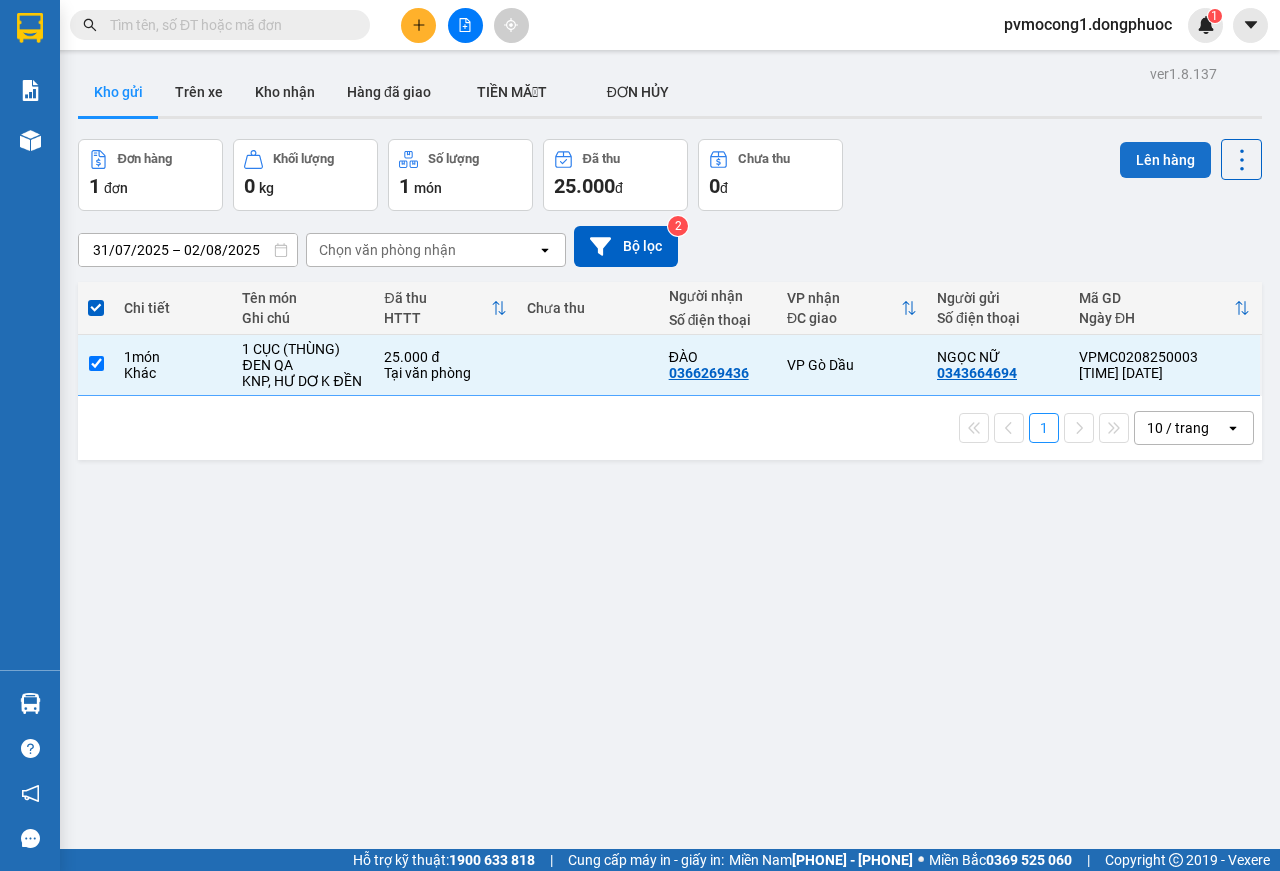 click on "Lên hàng" at bounding box center [1165, 160] 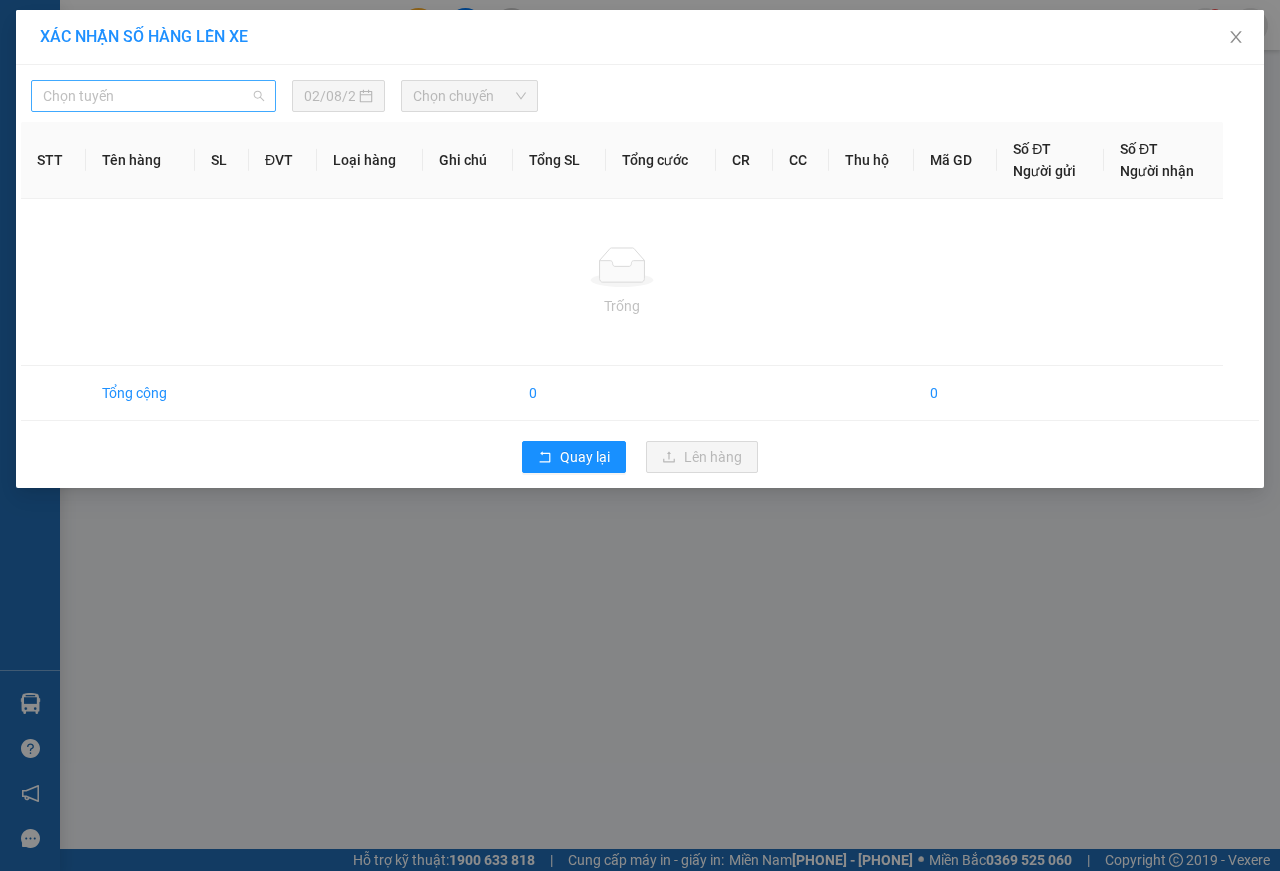 click on "Chọn tuyến" at bounding box center (153, 96) 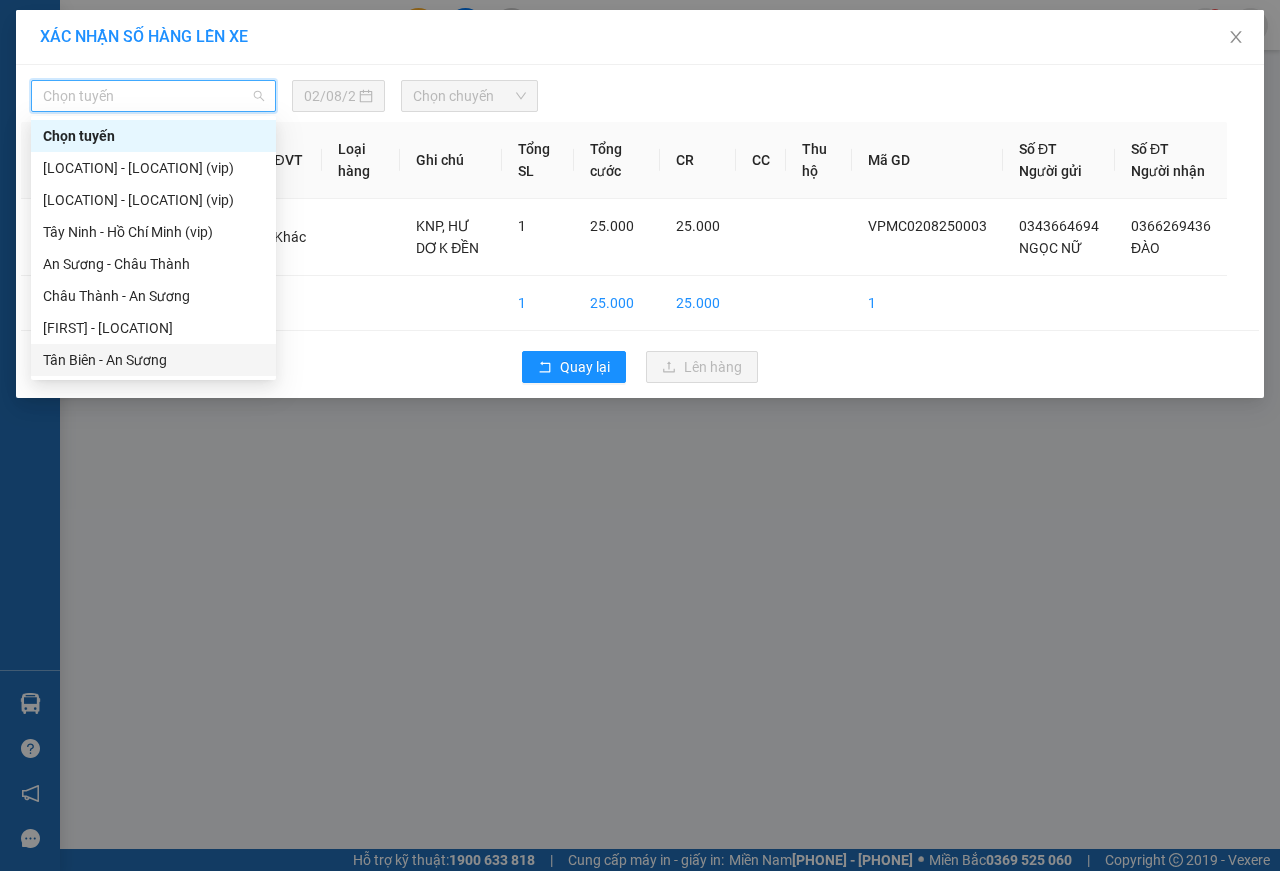 click on "Tân Biên - An Sương" at bounding box center (153, 360) 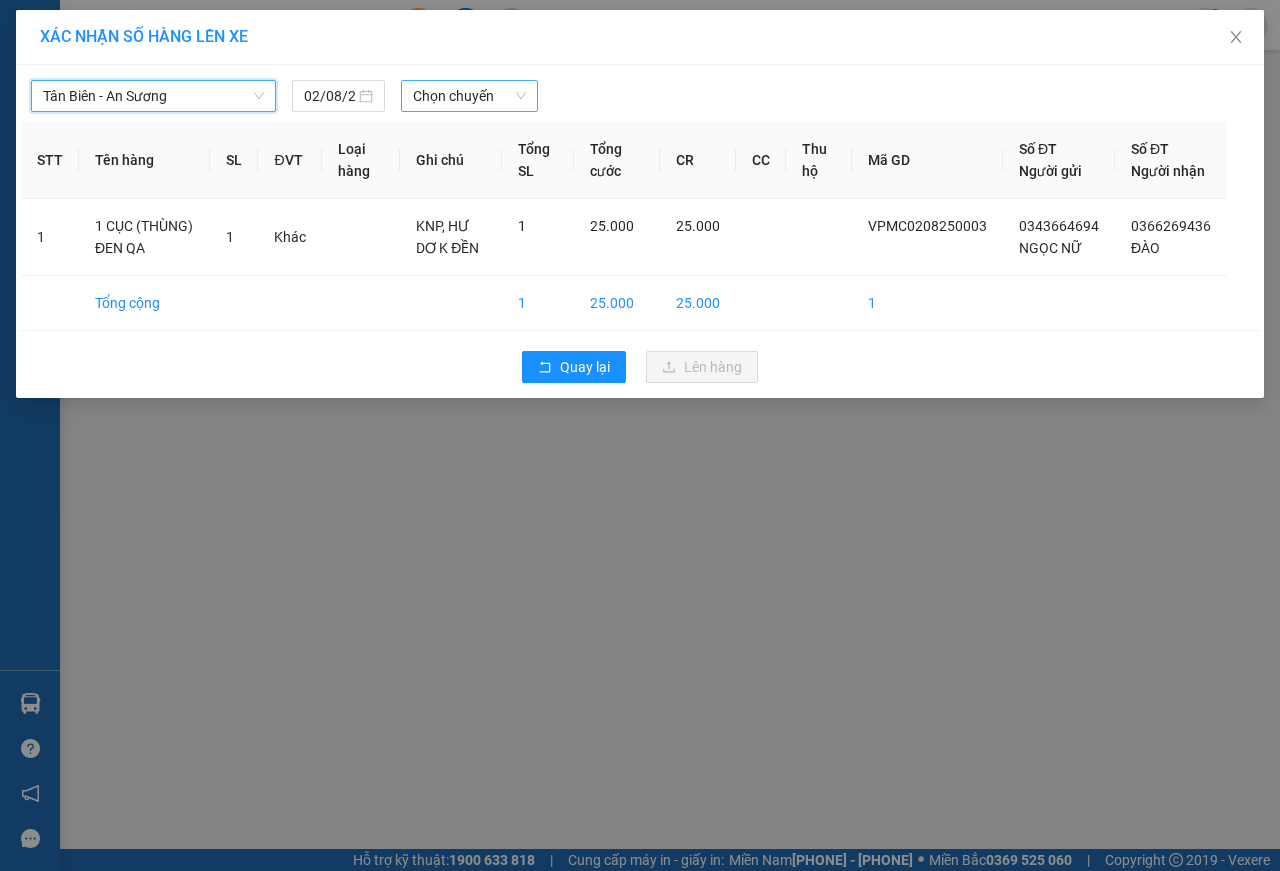 click on "Chọn chuyến" at bounding box center [469, 96] 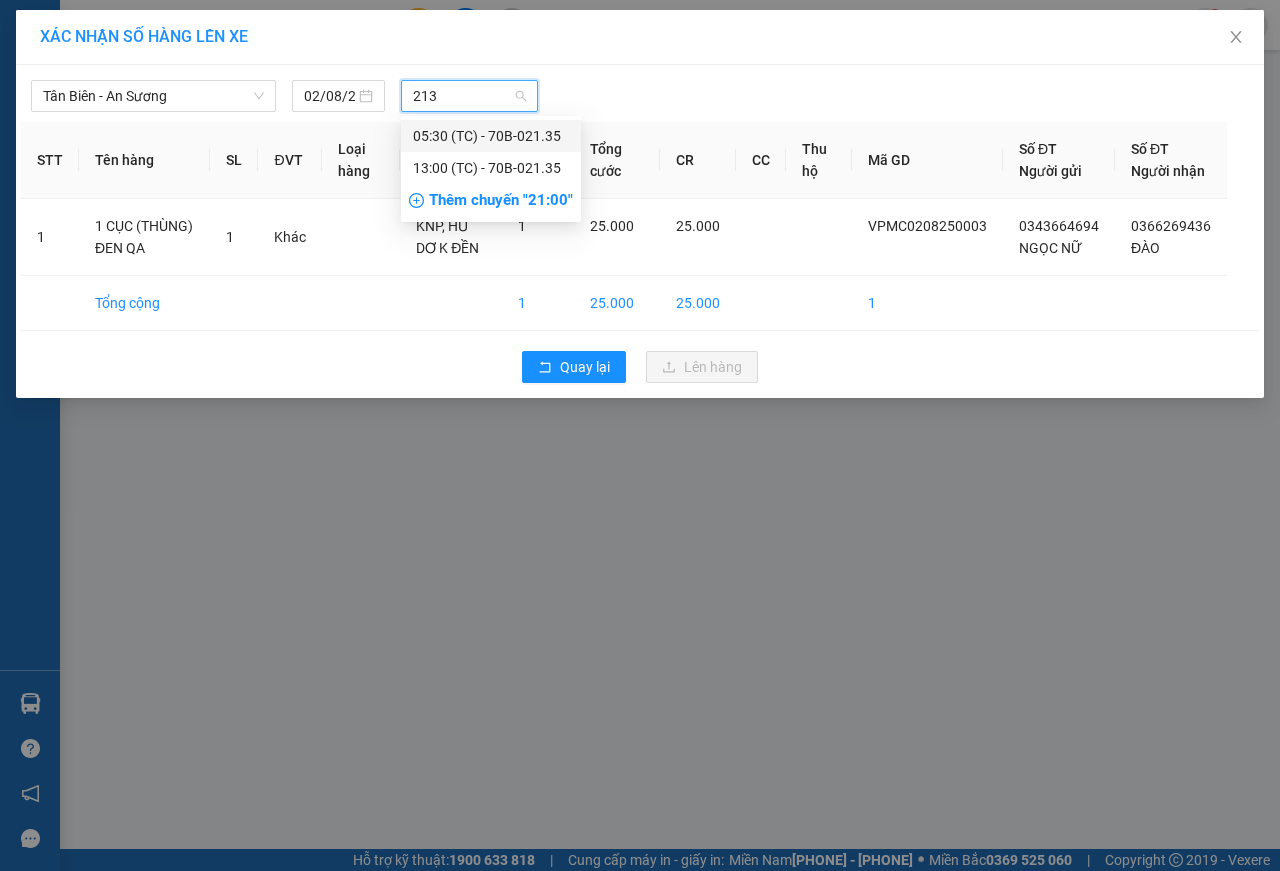 type on "2135" 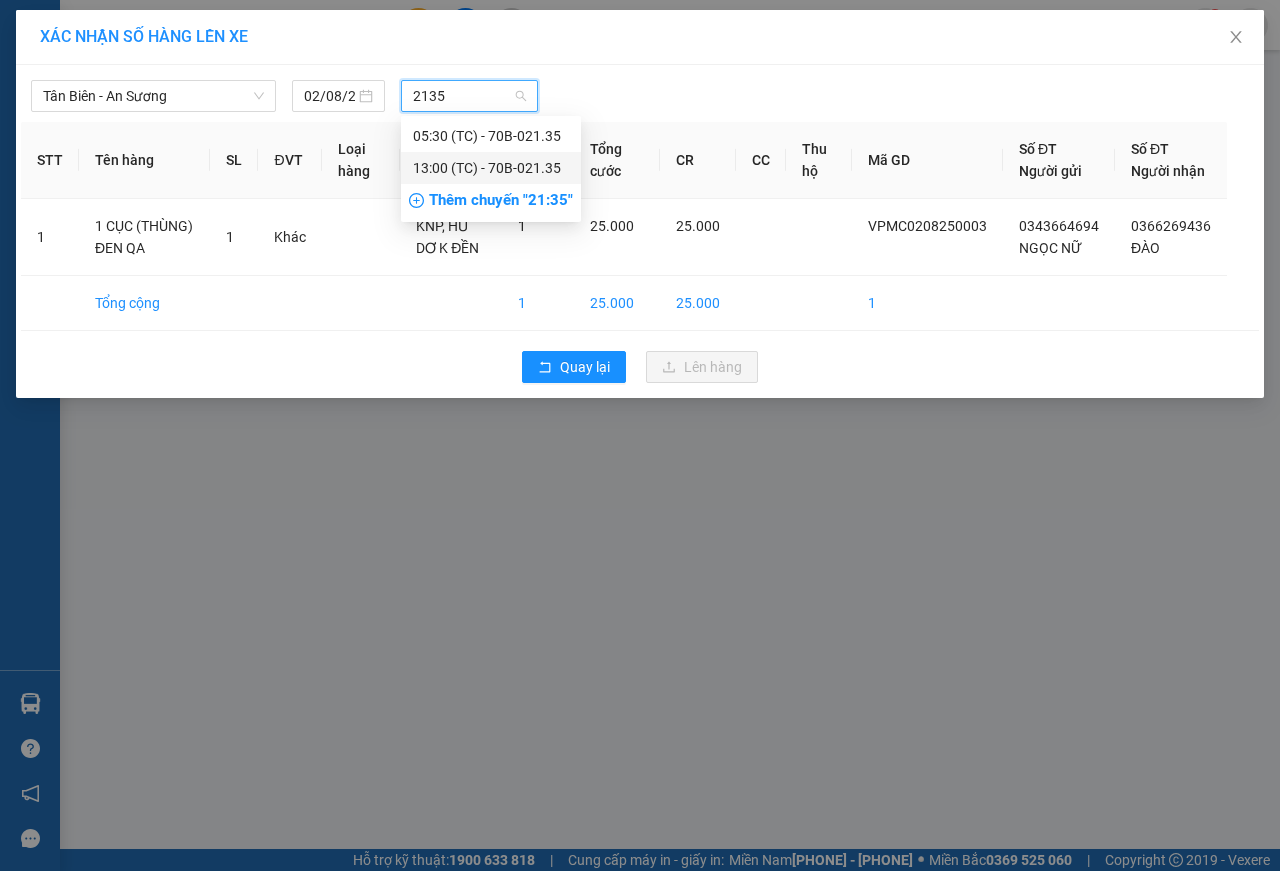 click on "[TIME] (TC) - [CODE]" at bounding box center (491, 168) 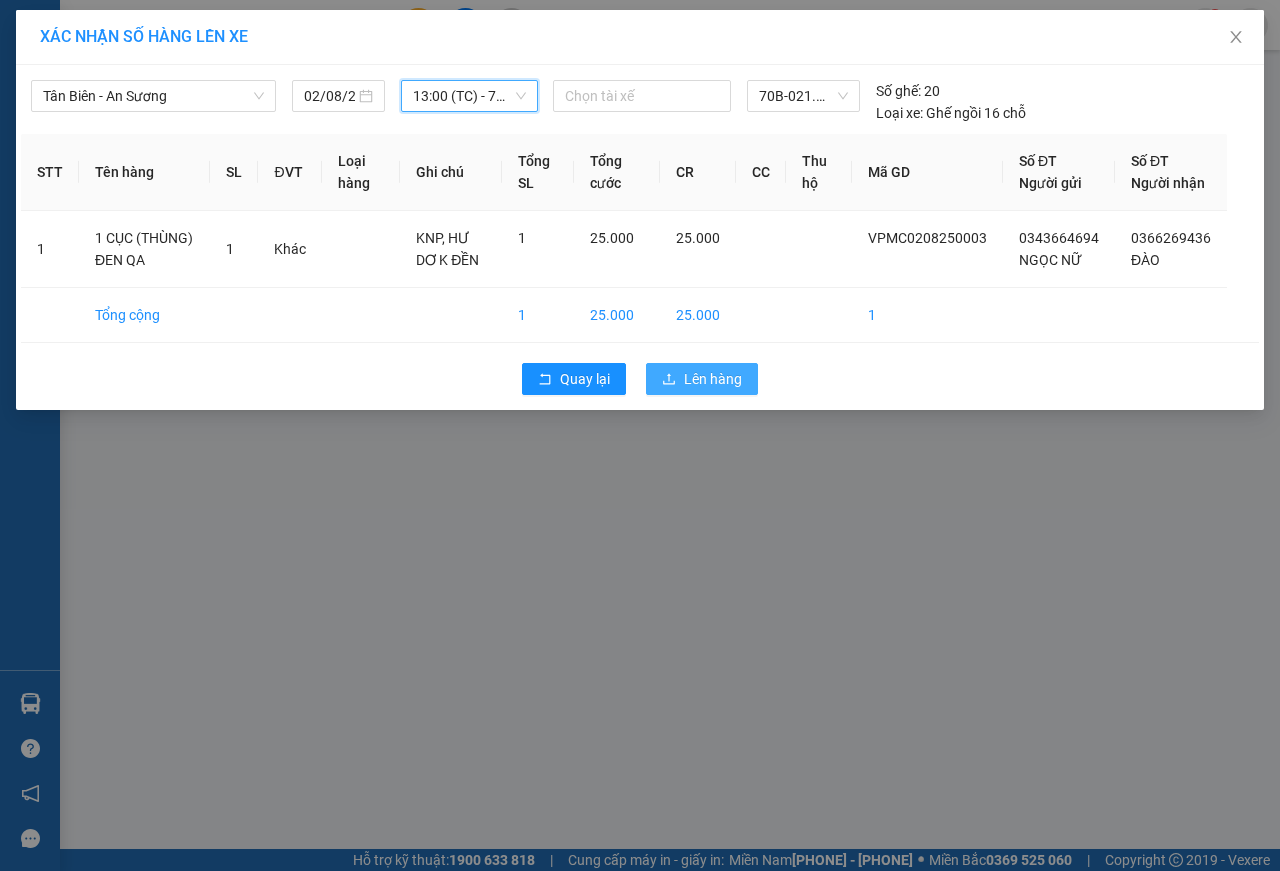 click on "Lên hàng" at bounding box center [713, 379] 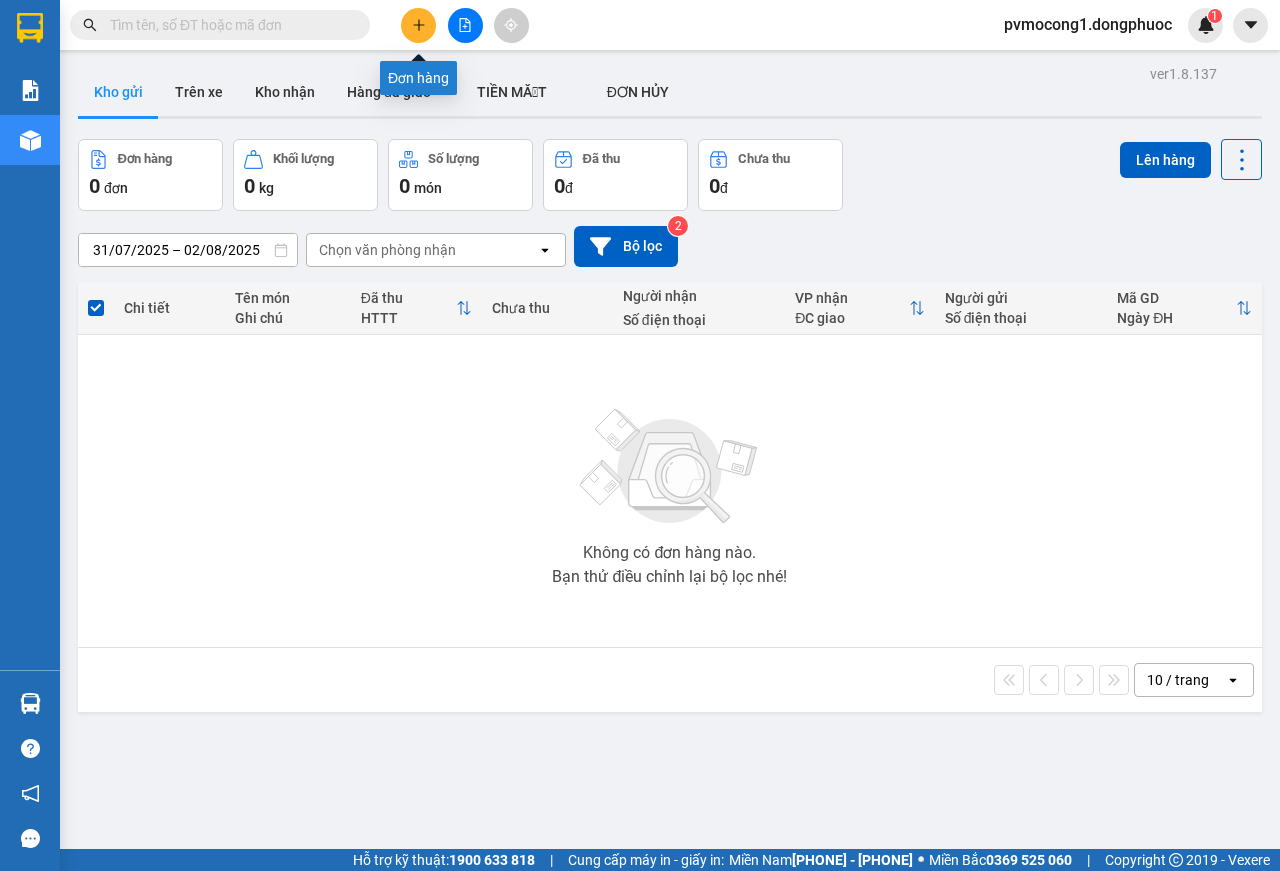 click 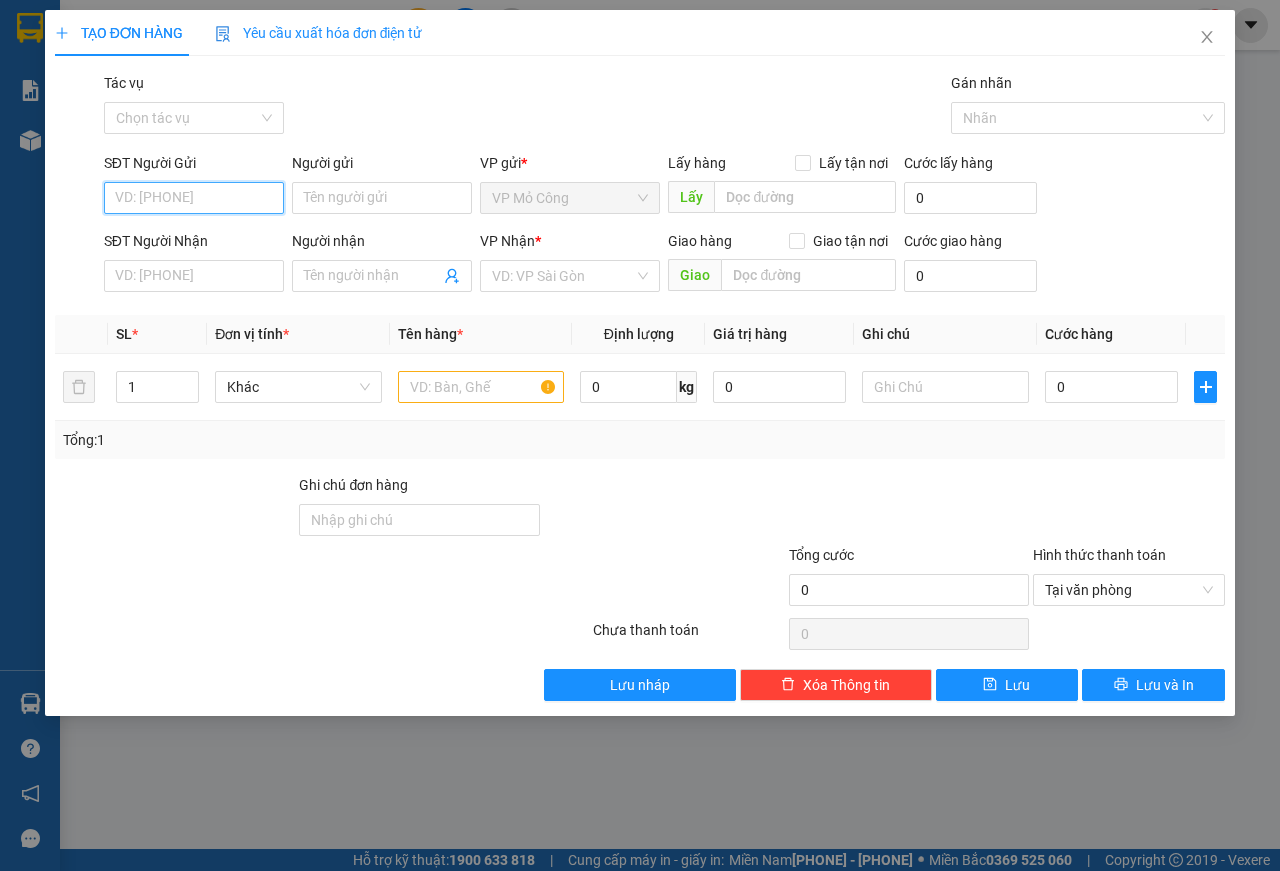 click on "SĐT Người Gửi" at bounding box center (194, 198) 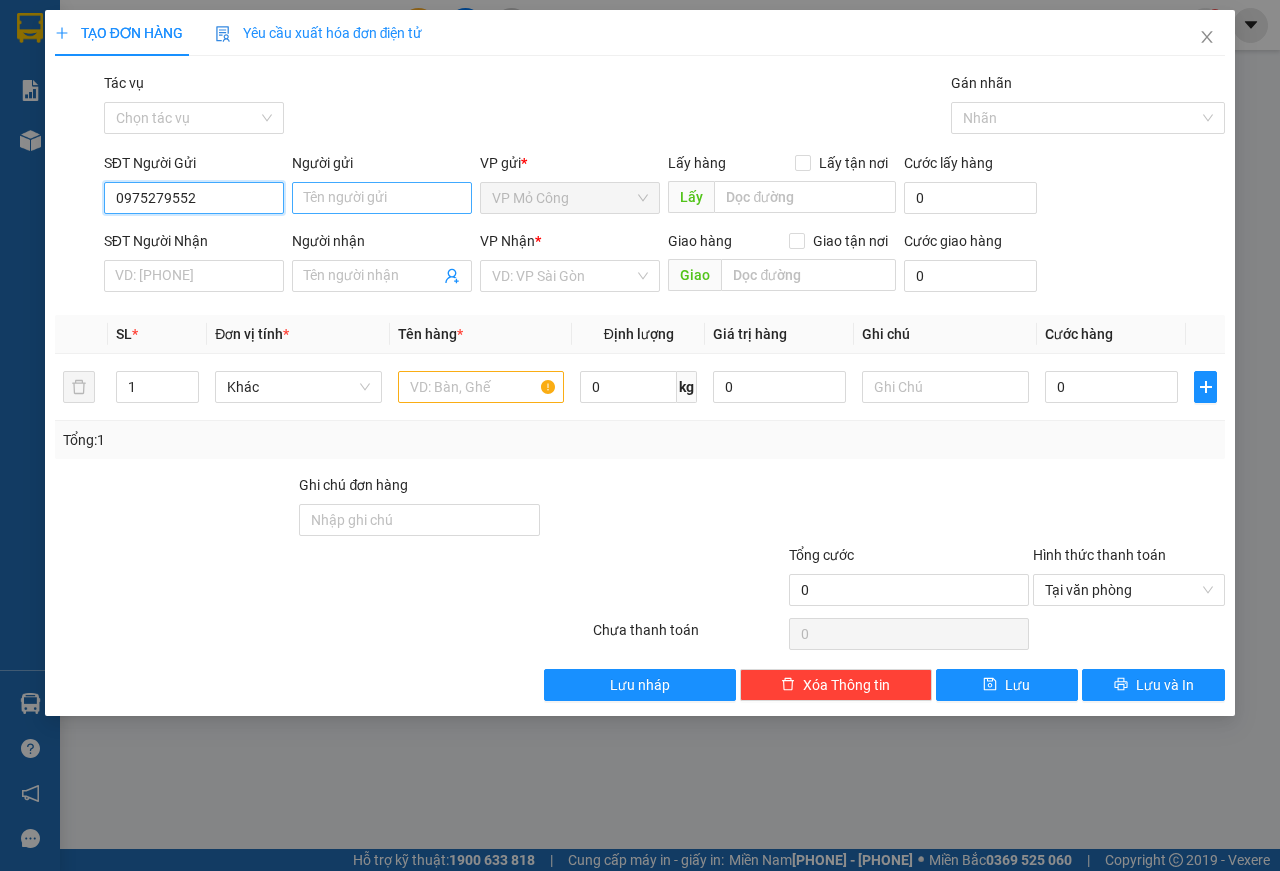 type on "0975279552" 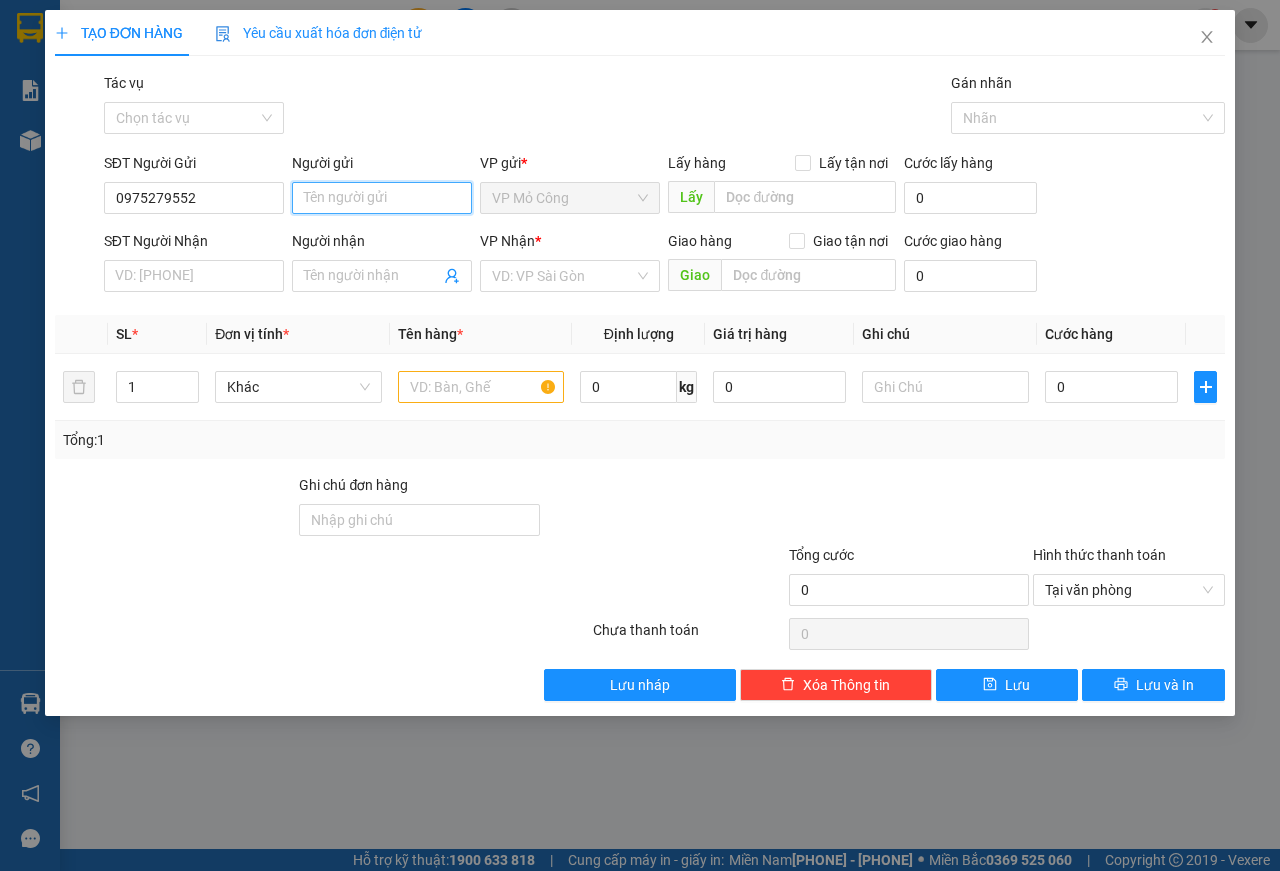 click on "Người gửi" at bounding box center (382, 198) 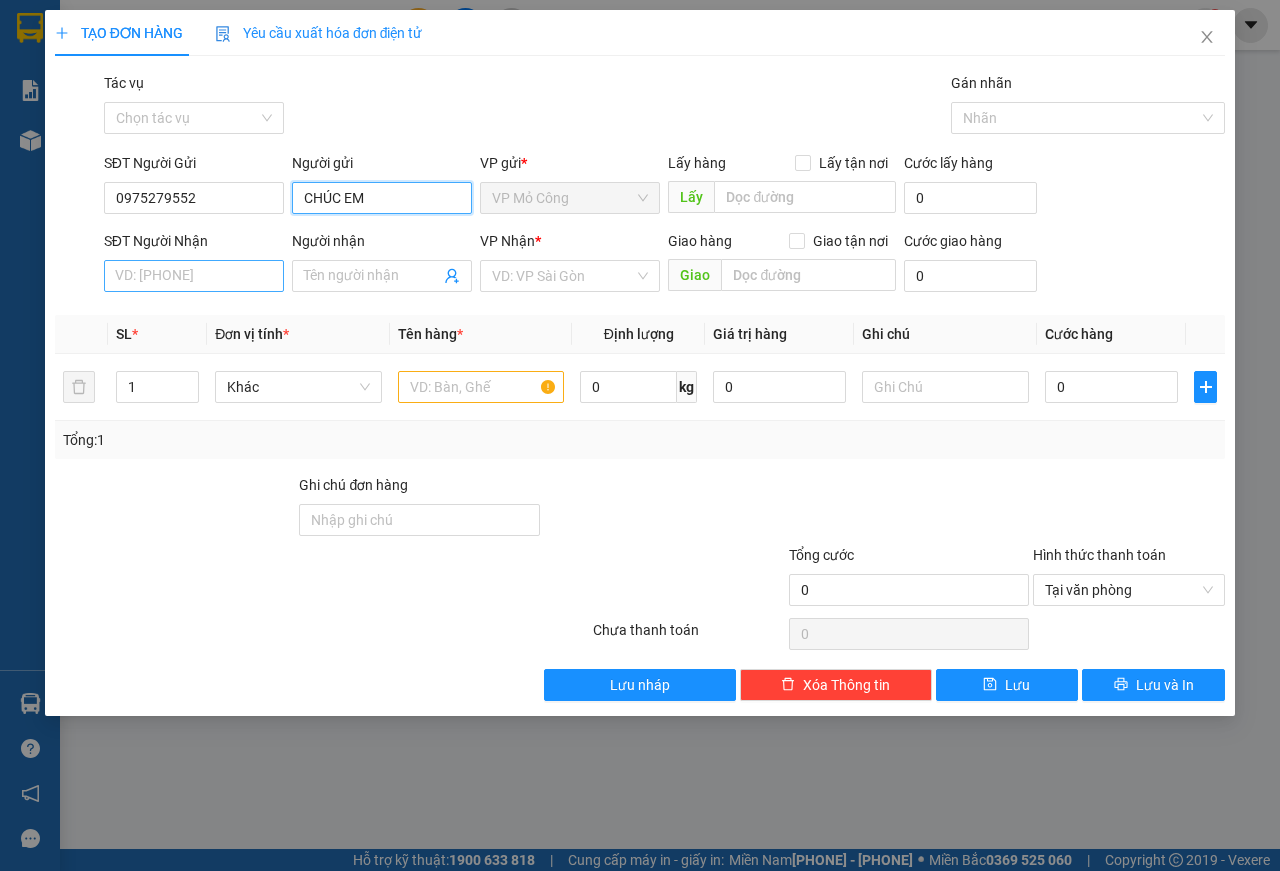 type on "CHÚC EM" 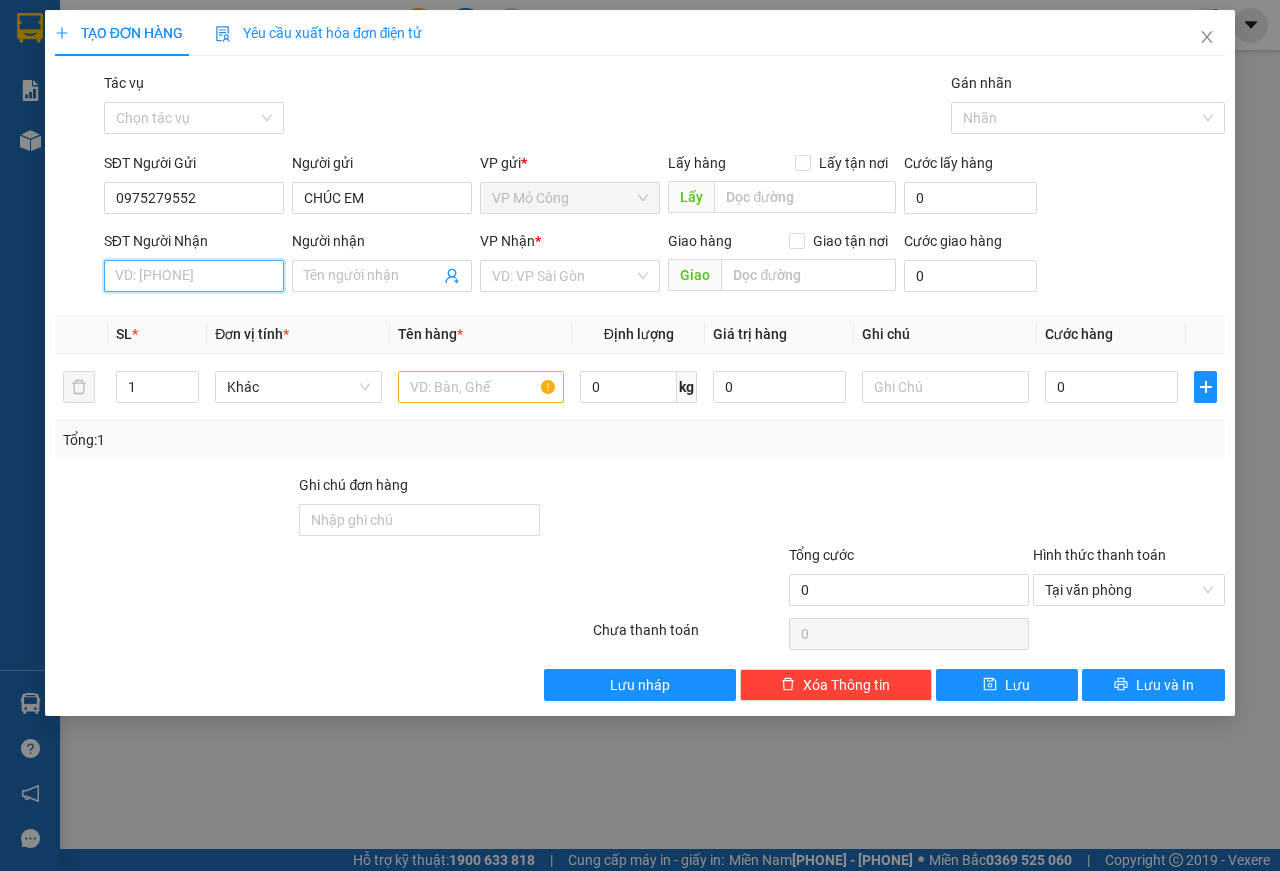 click on "SĐT Người Nhận" at bounding box center [194, 276] 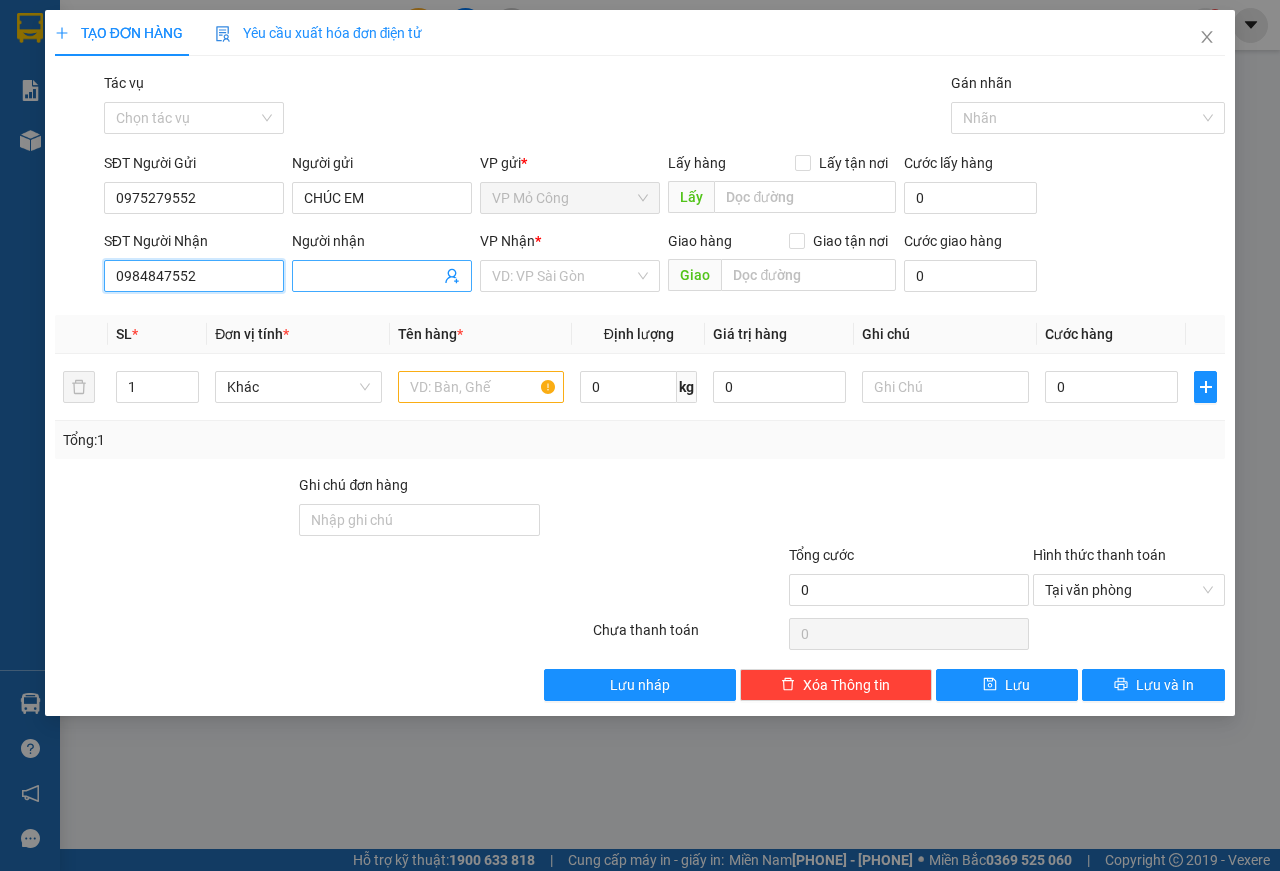 type on "0984847552" 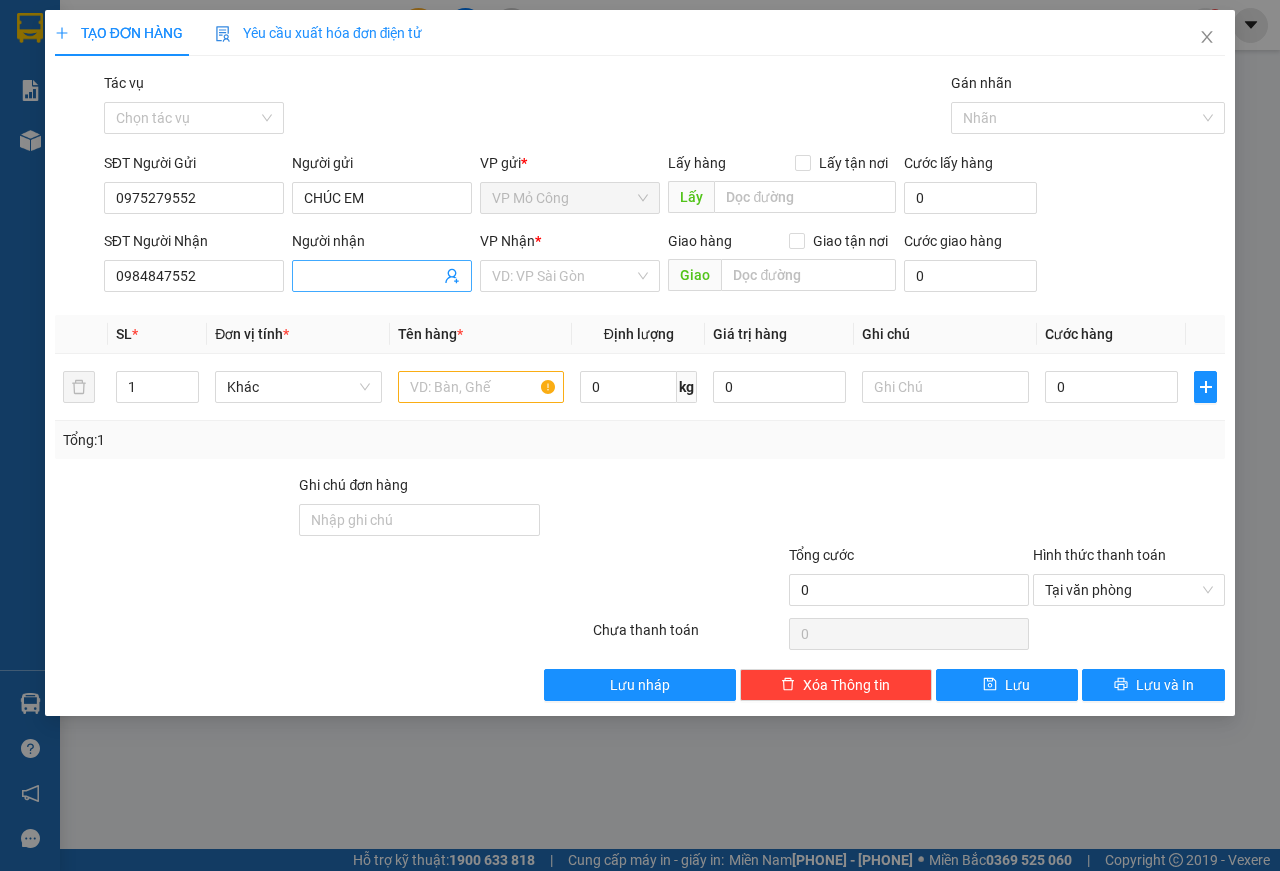 click on "Người nhận" at bounding box center (372, 276) 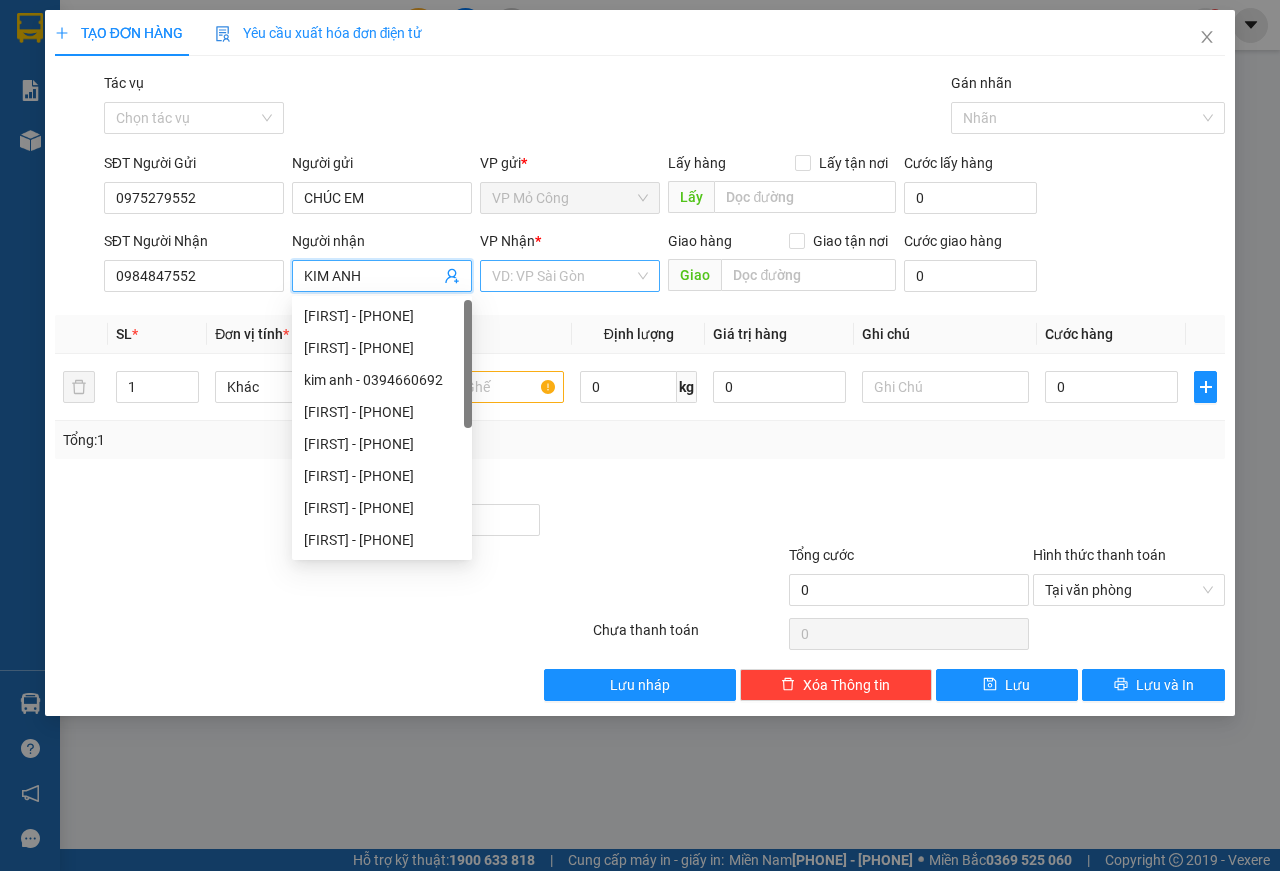 type on "KIM ANH" 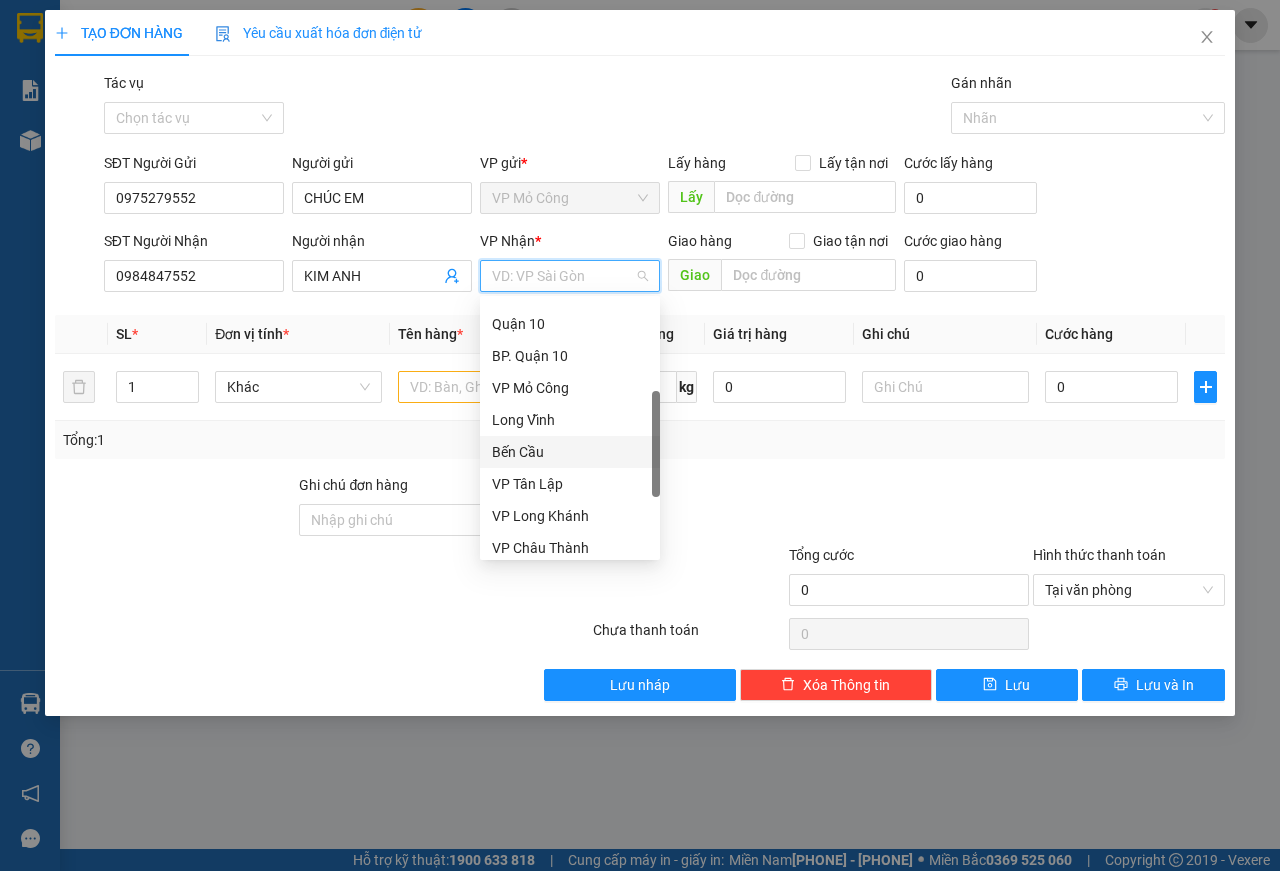 scroll, scrollTop: 212, scrollLeft: 0, axis: vertical 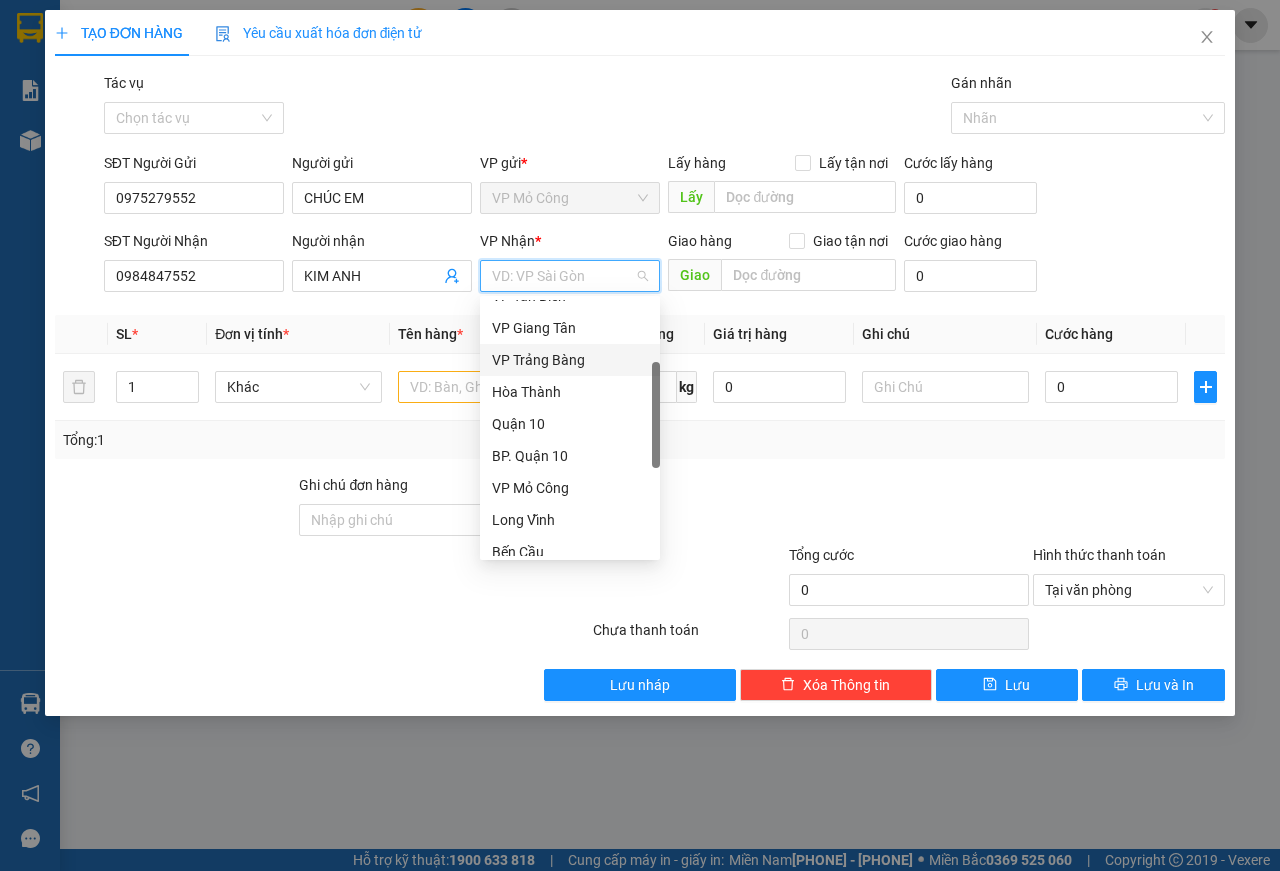 click on "VP Trảng Bàng" at bounding box center (570, 360) 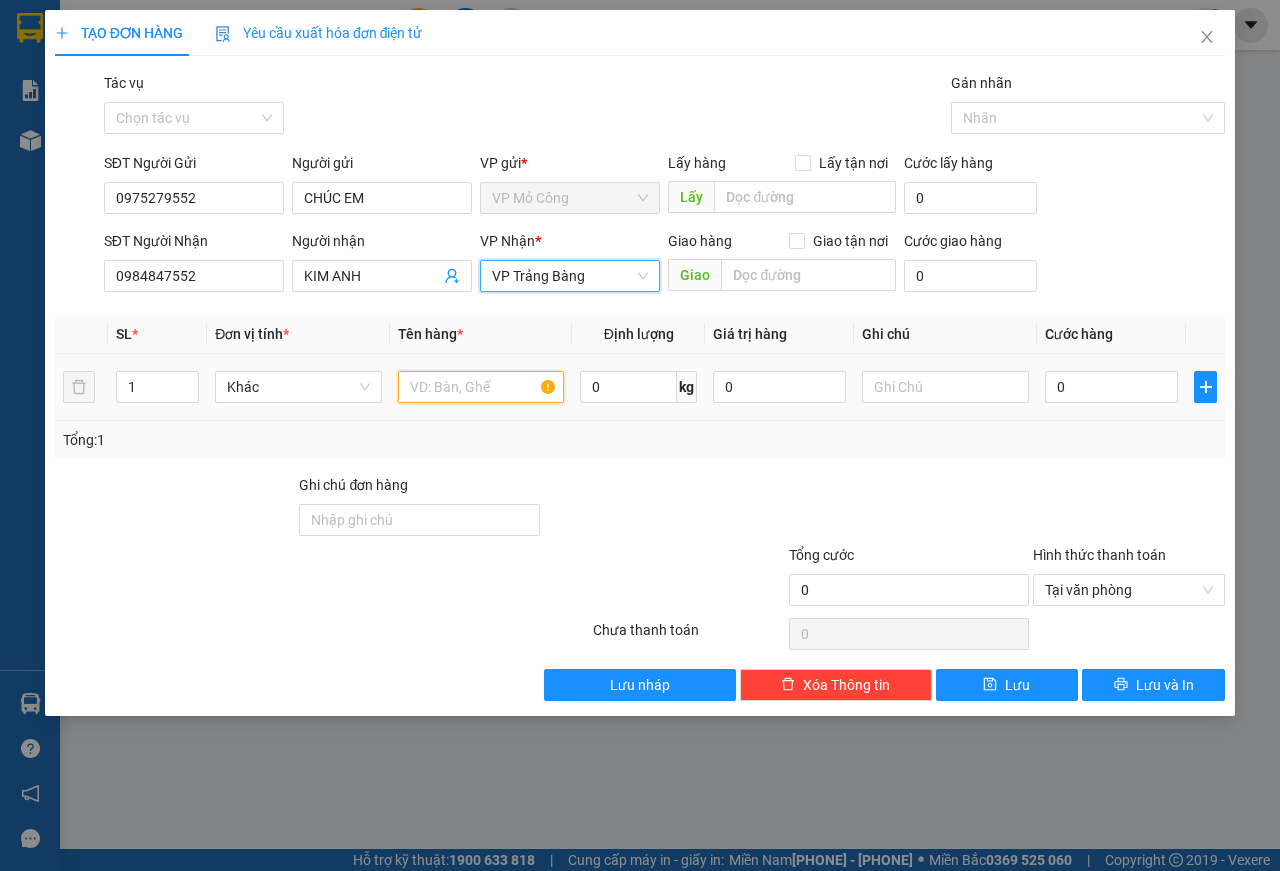 click at bounding box center [481, 387] 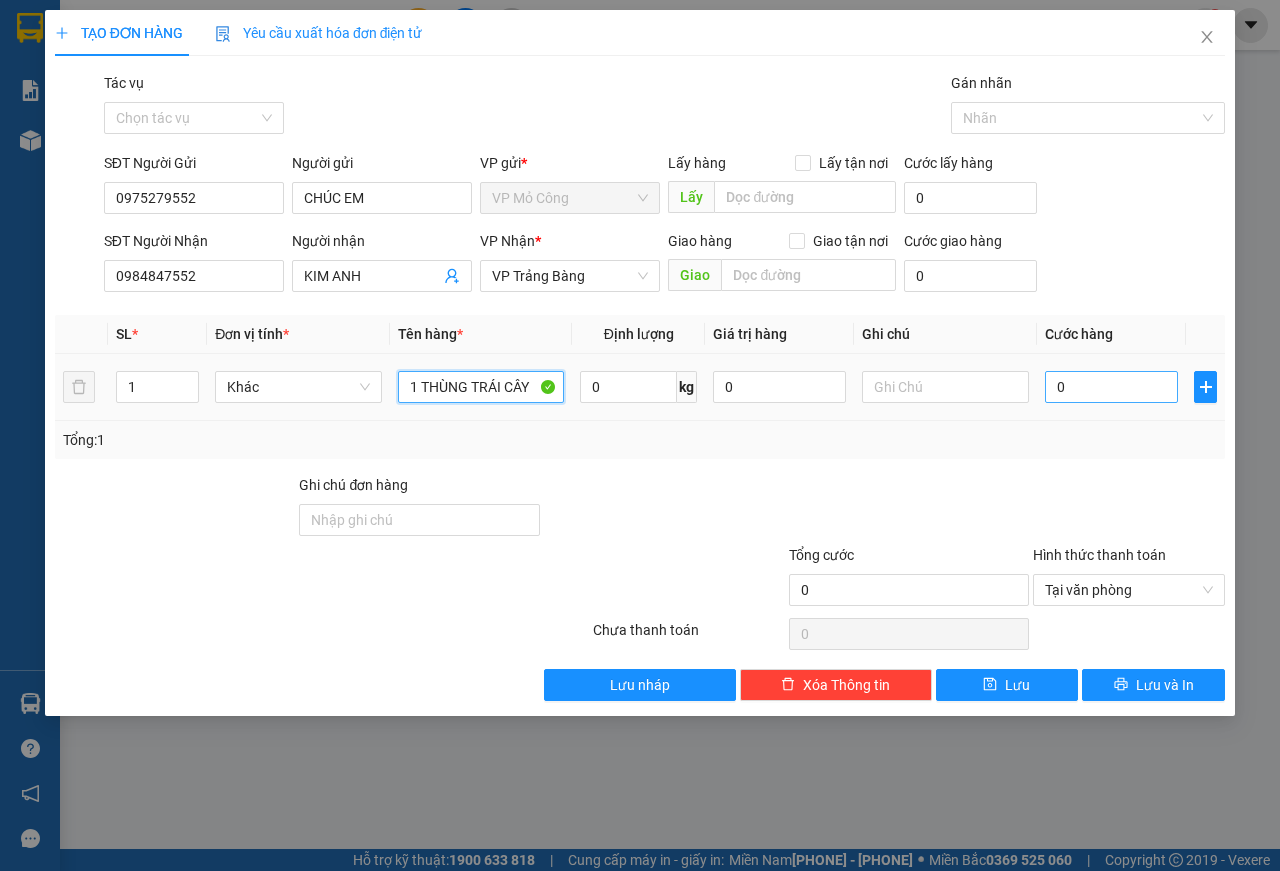 type on "1 THÙNG TRÁI CÂY" 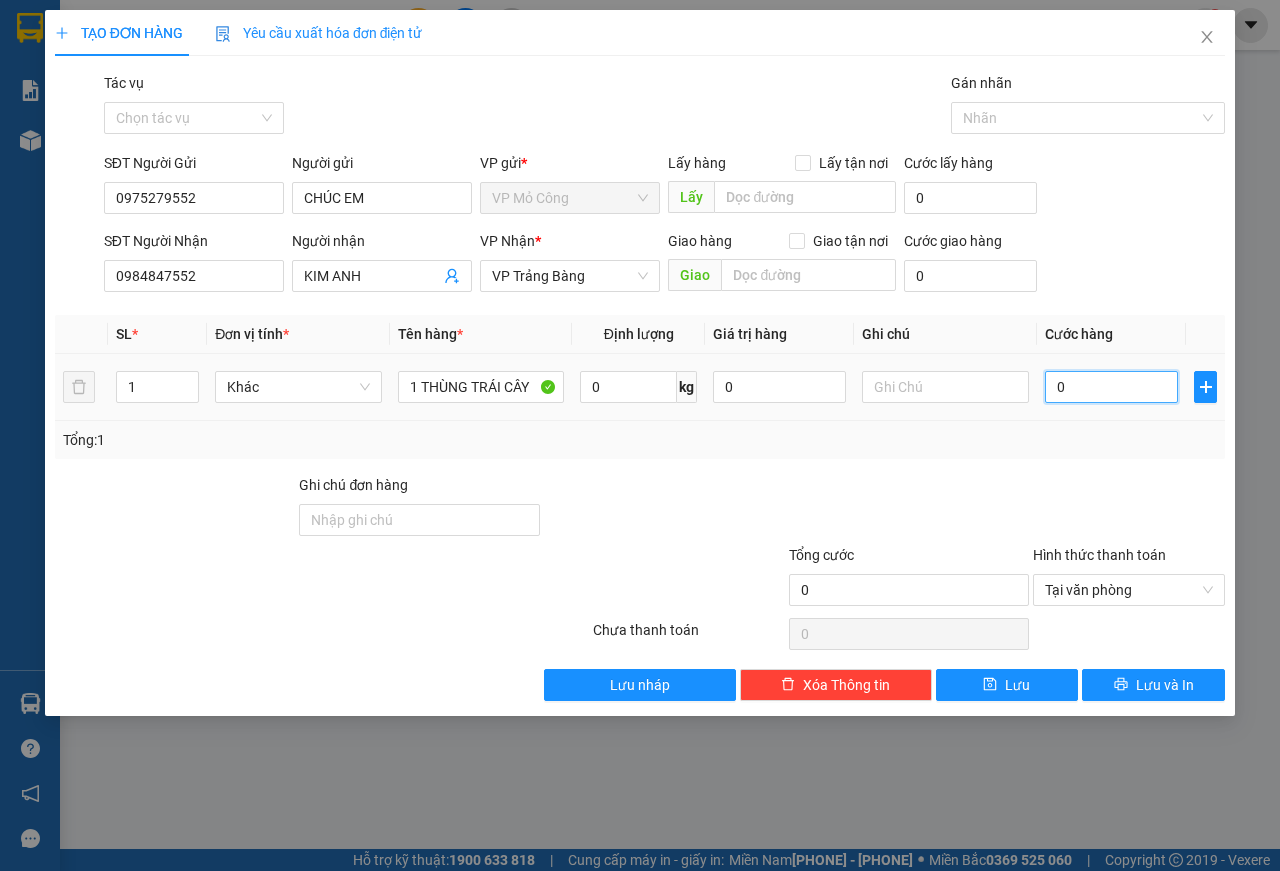 click on "0" at bounding box center (1111, 387) 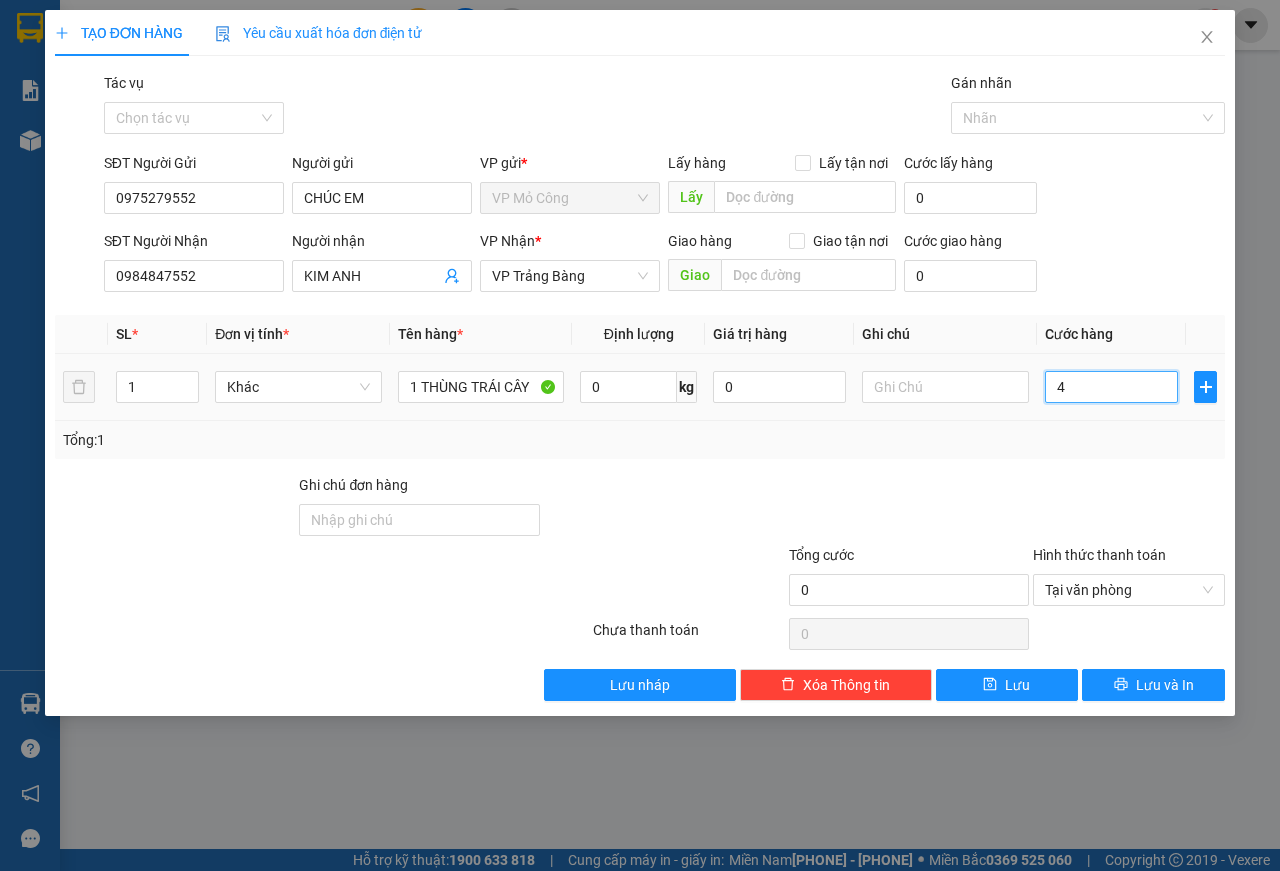 type on "4" 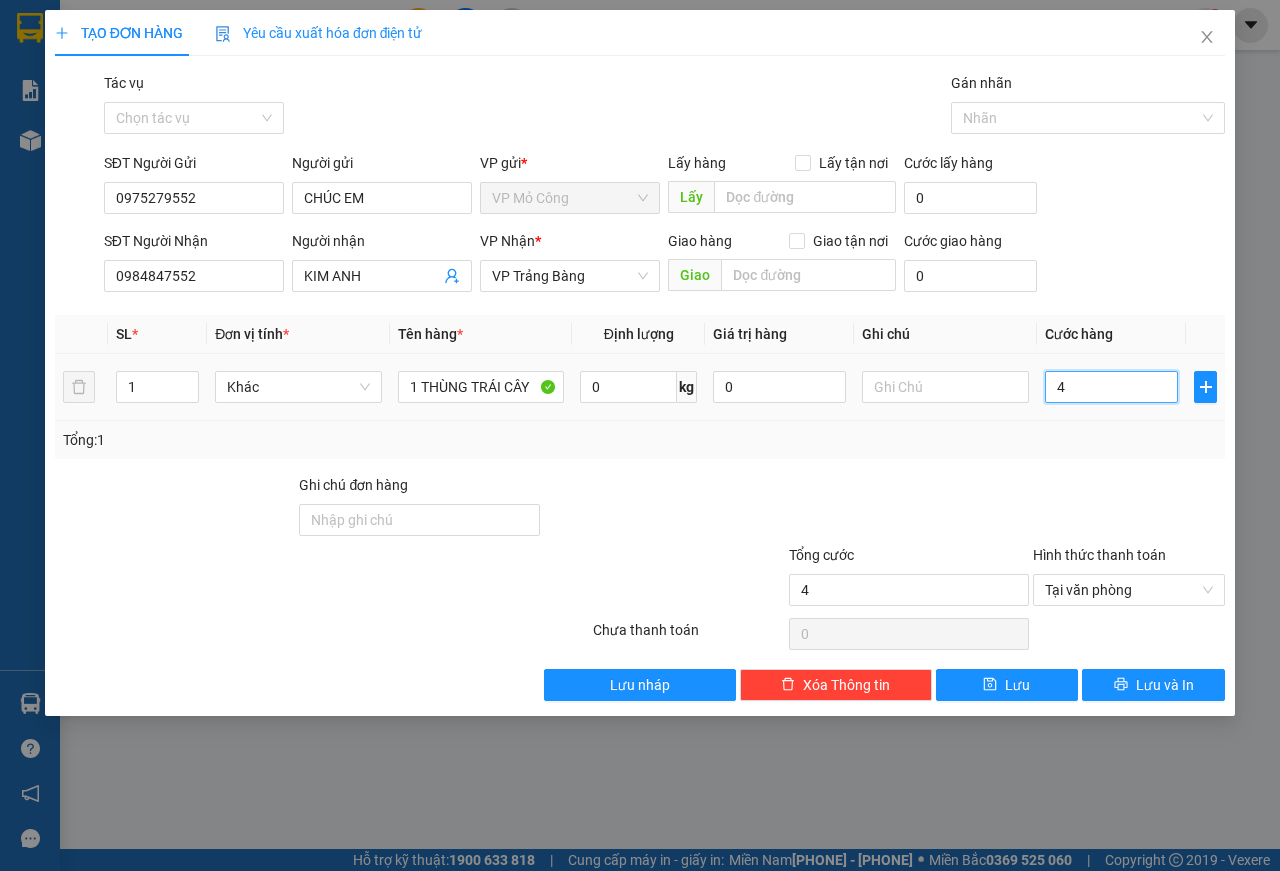 type on "45" 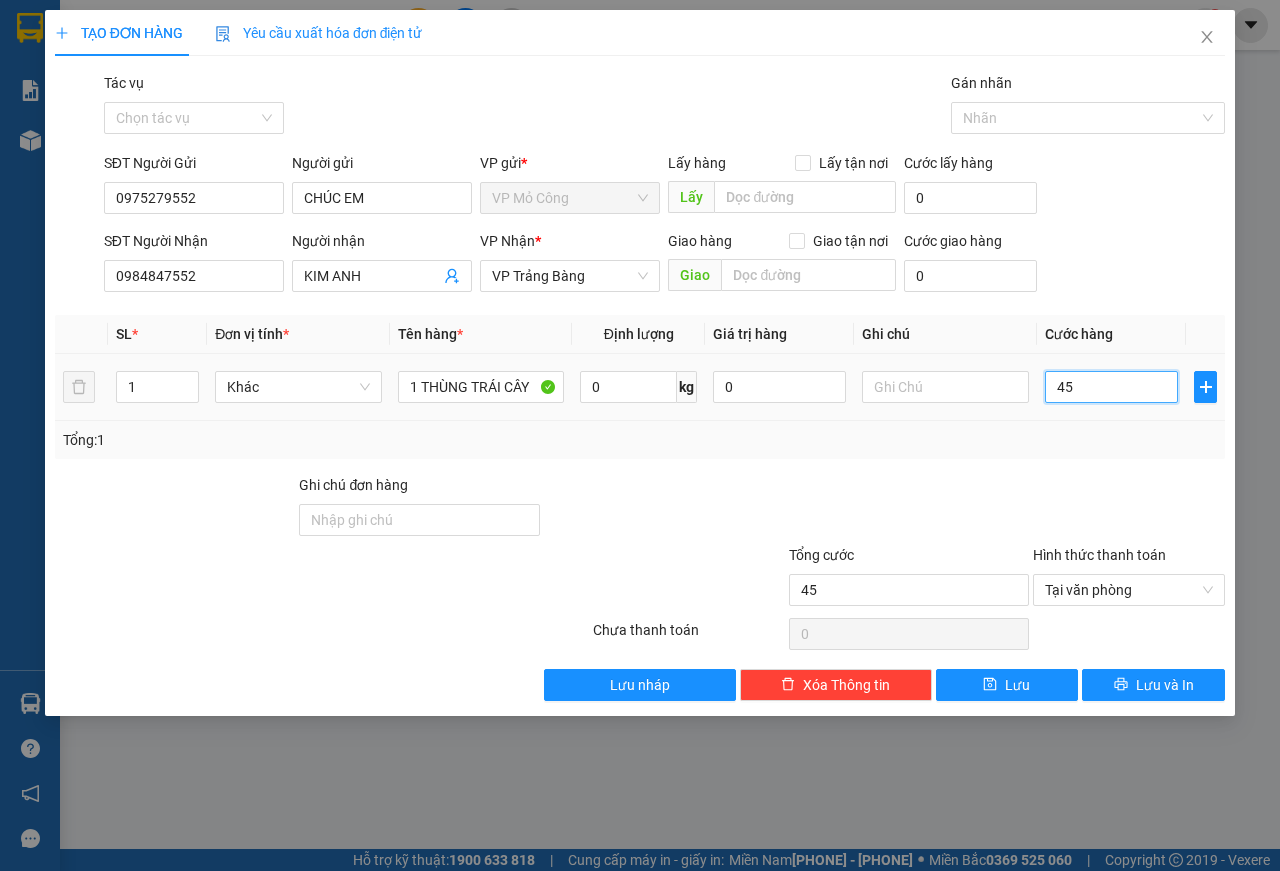 type on "455" 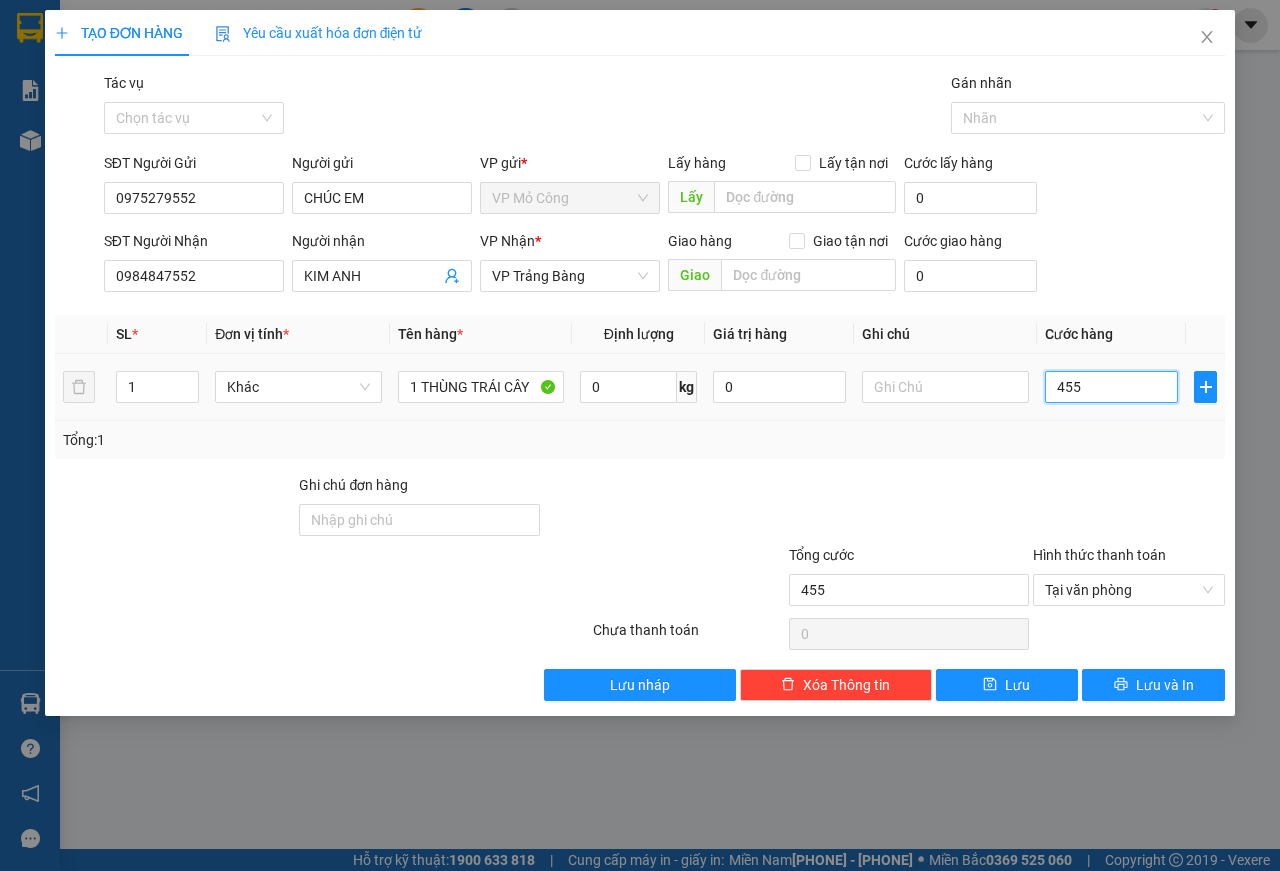 type on "4.555" 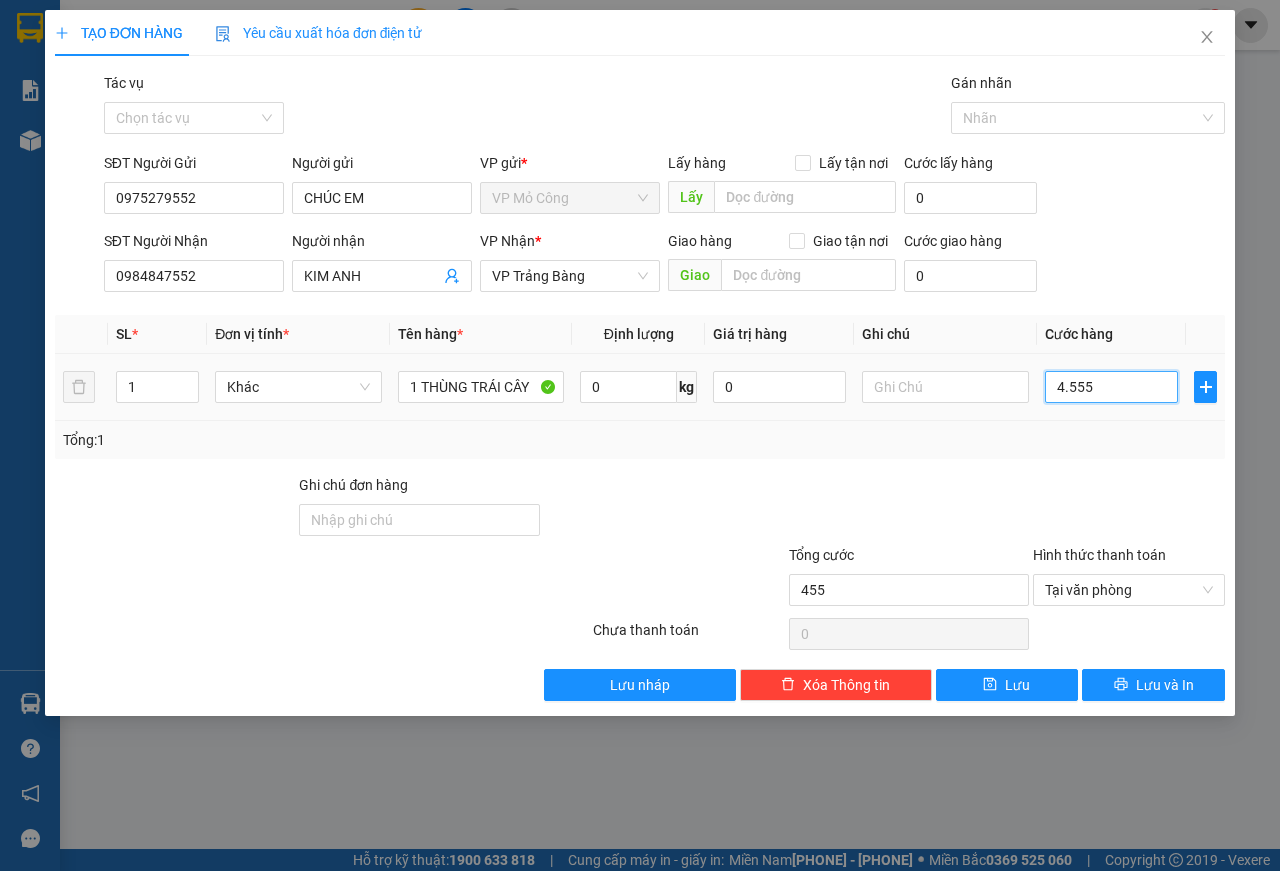 type on "4.555" 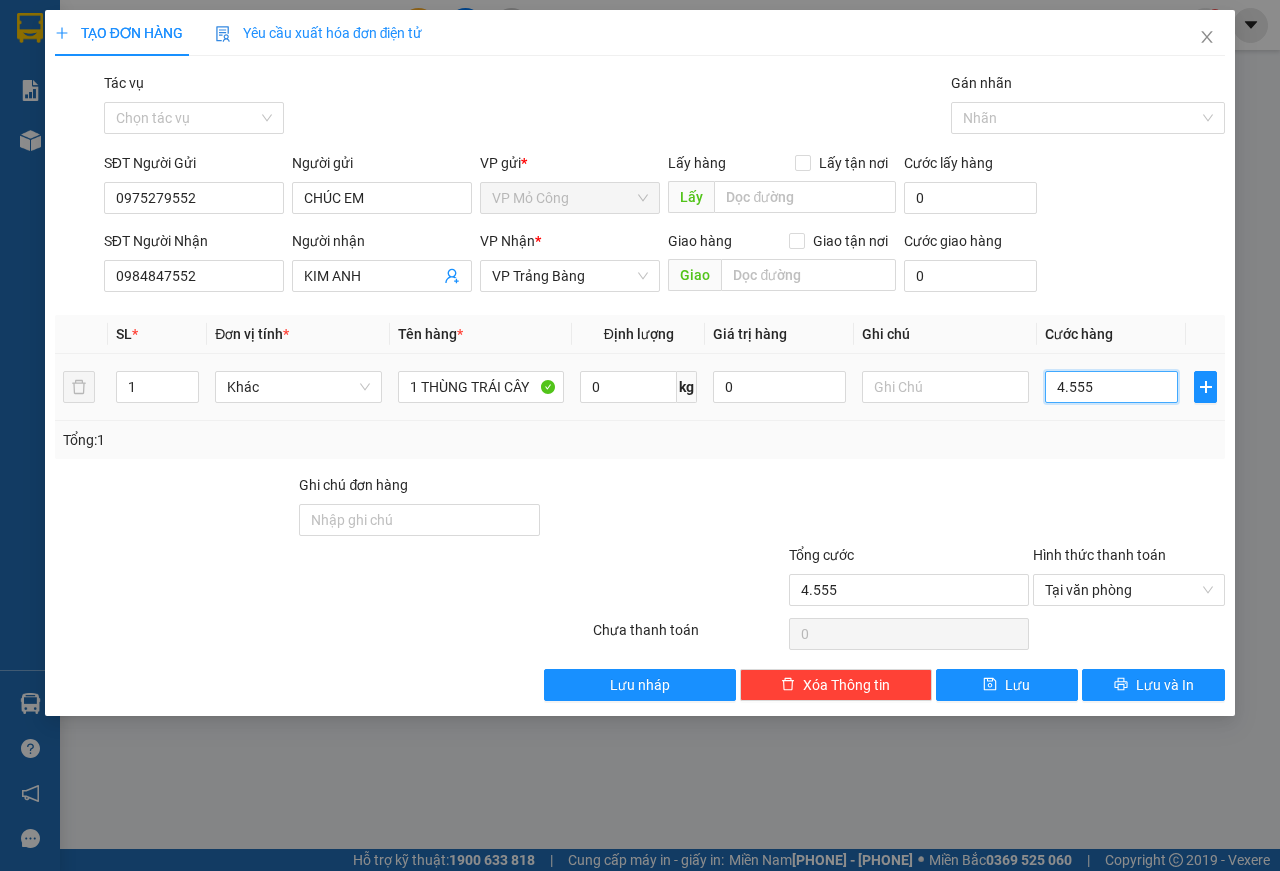 type on "455" 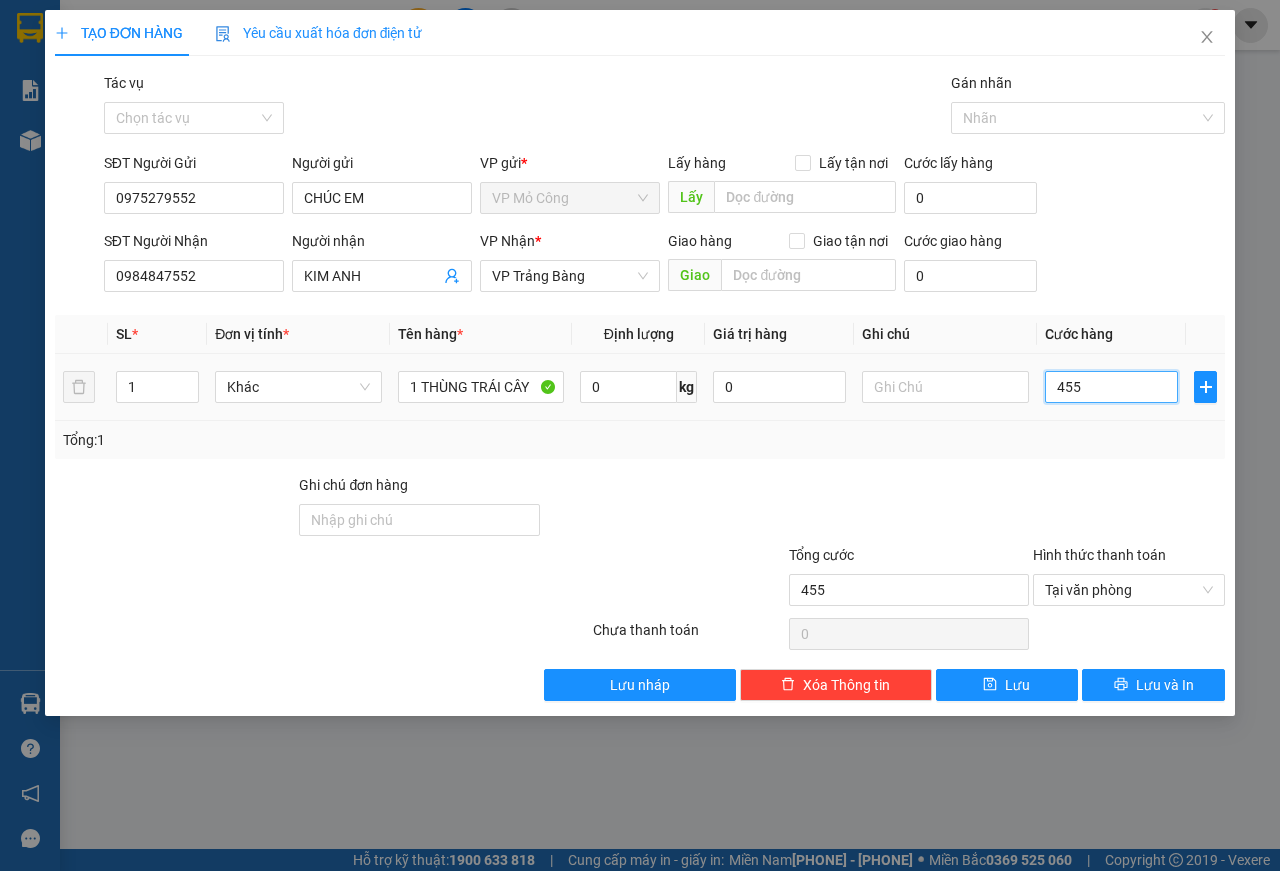 type on "45" 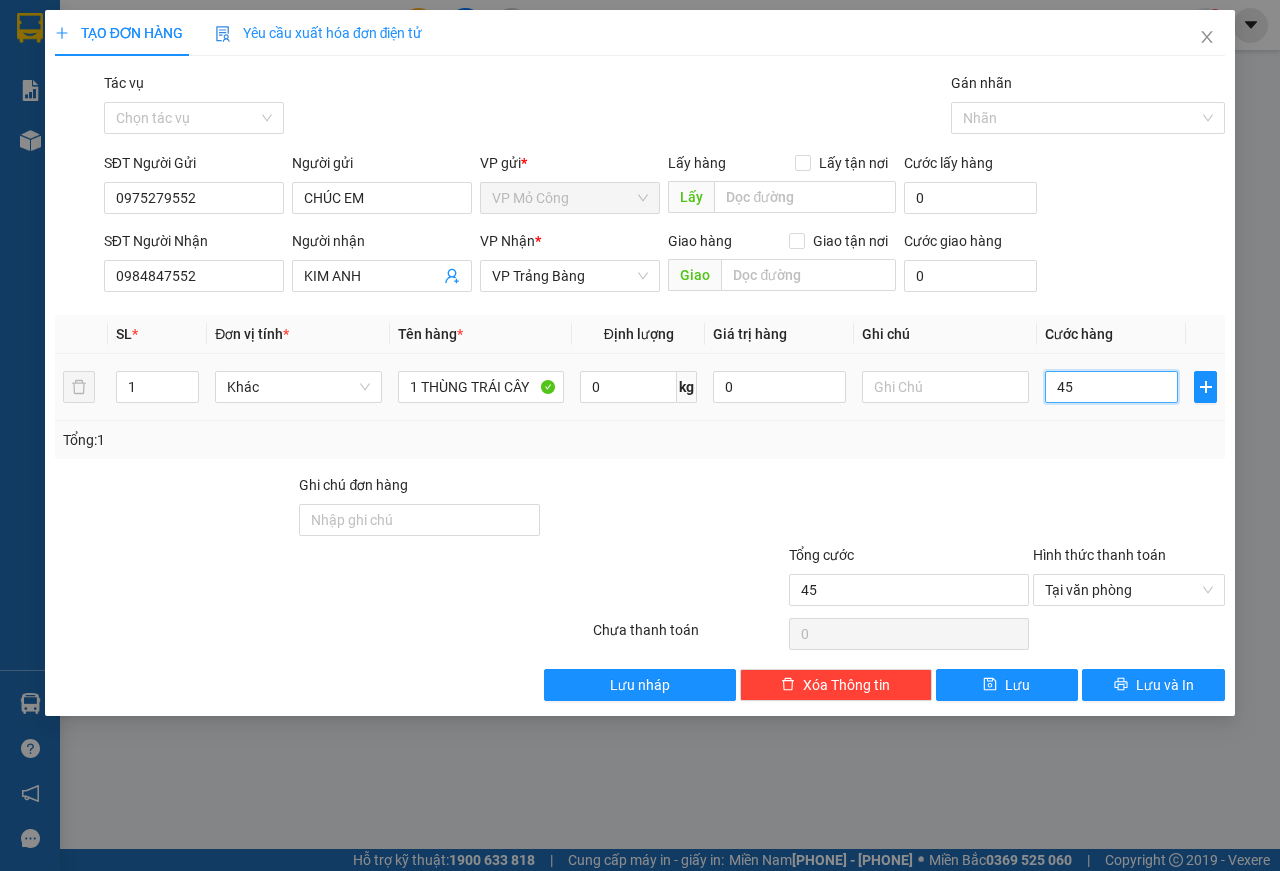 type on "4" 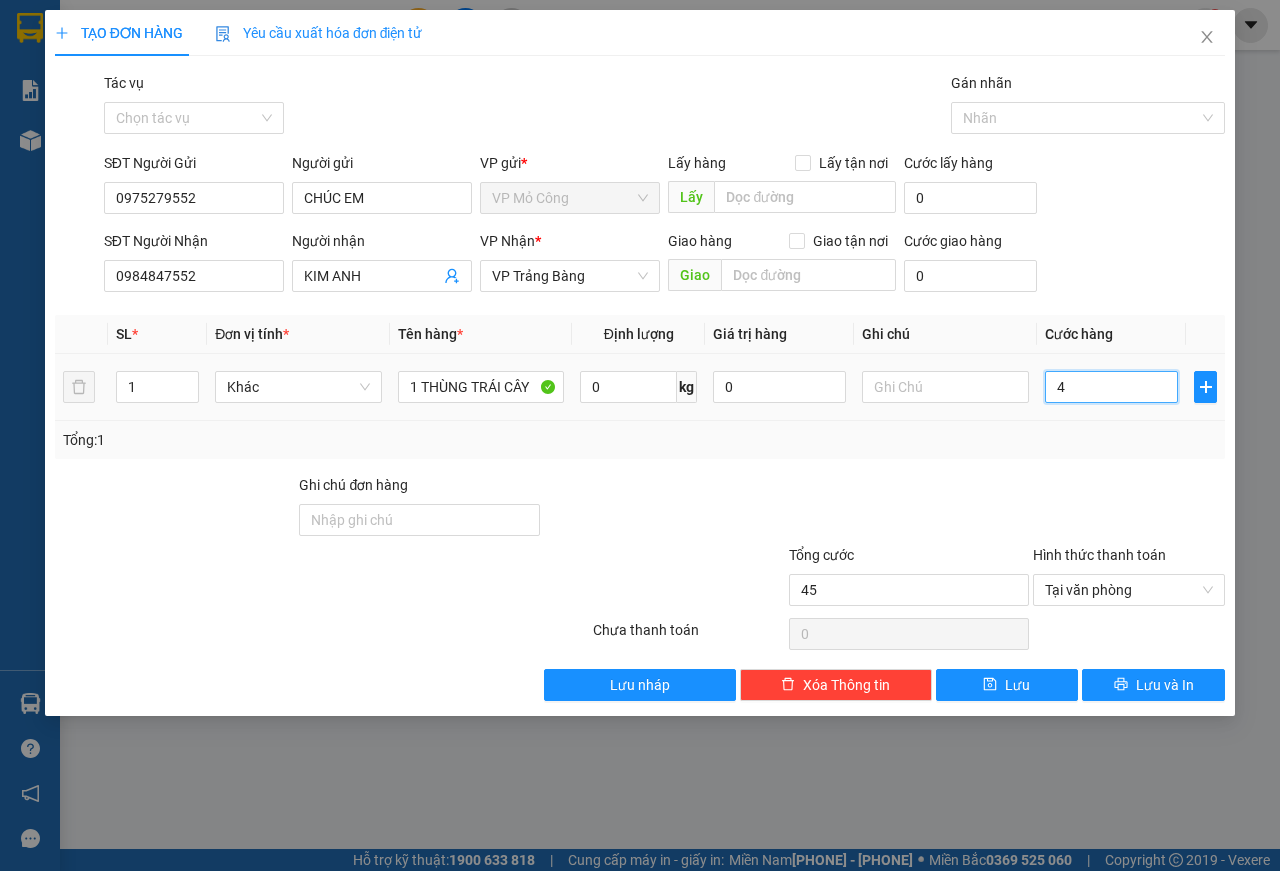 type on "4" 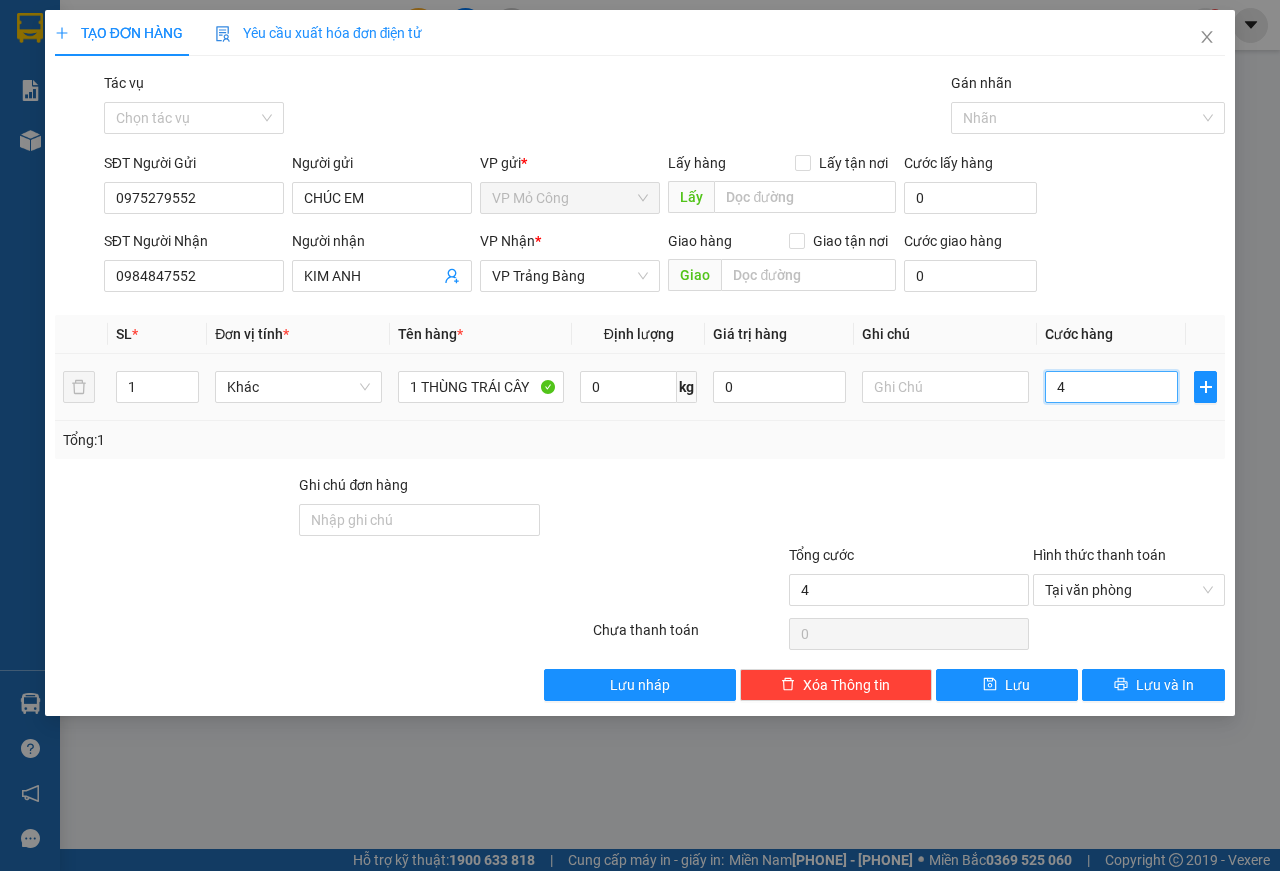 type on "45" 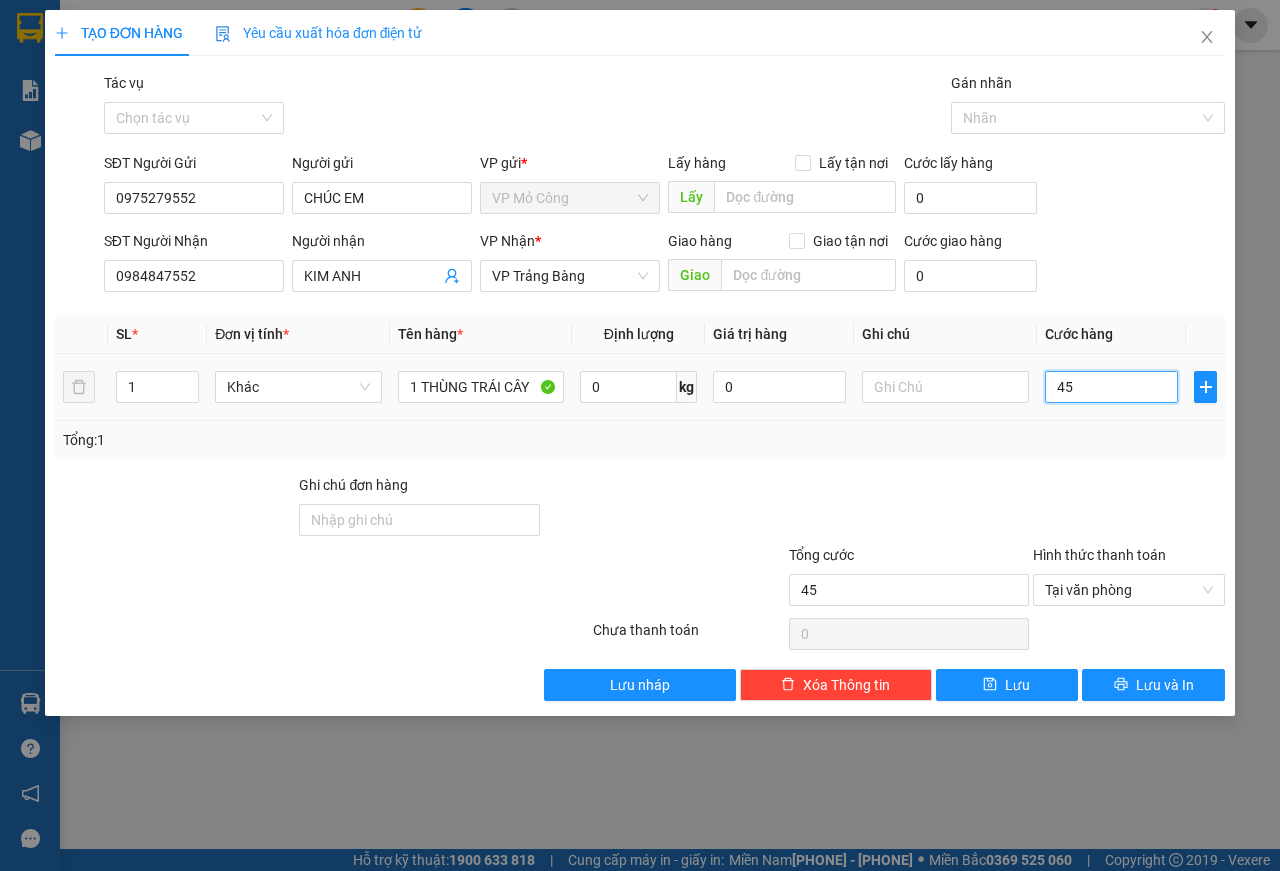 type on "450" 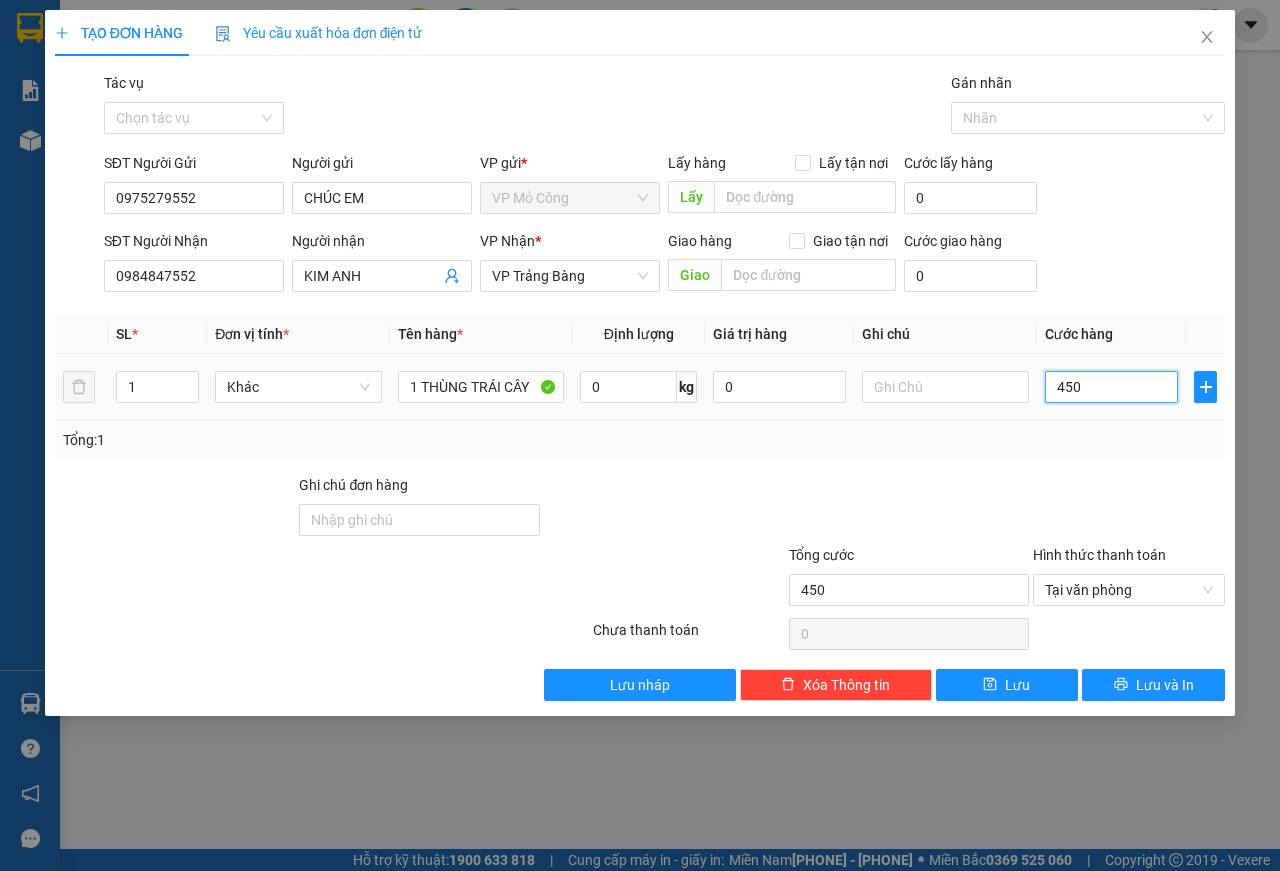 type on "4.500" 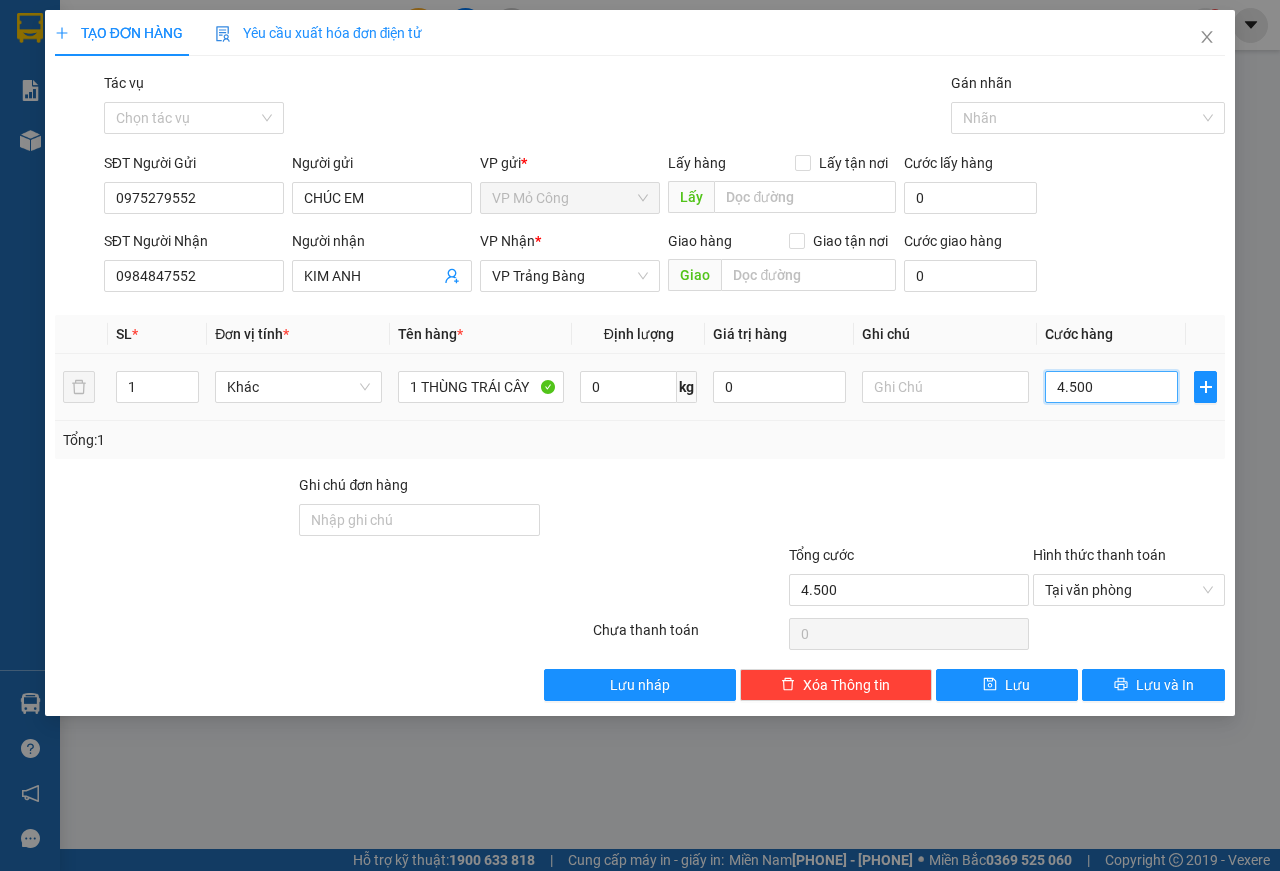 type on "45.000" 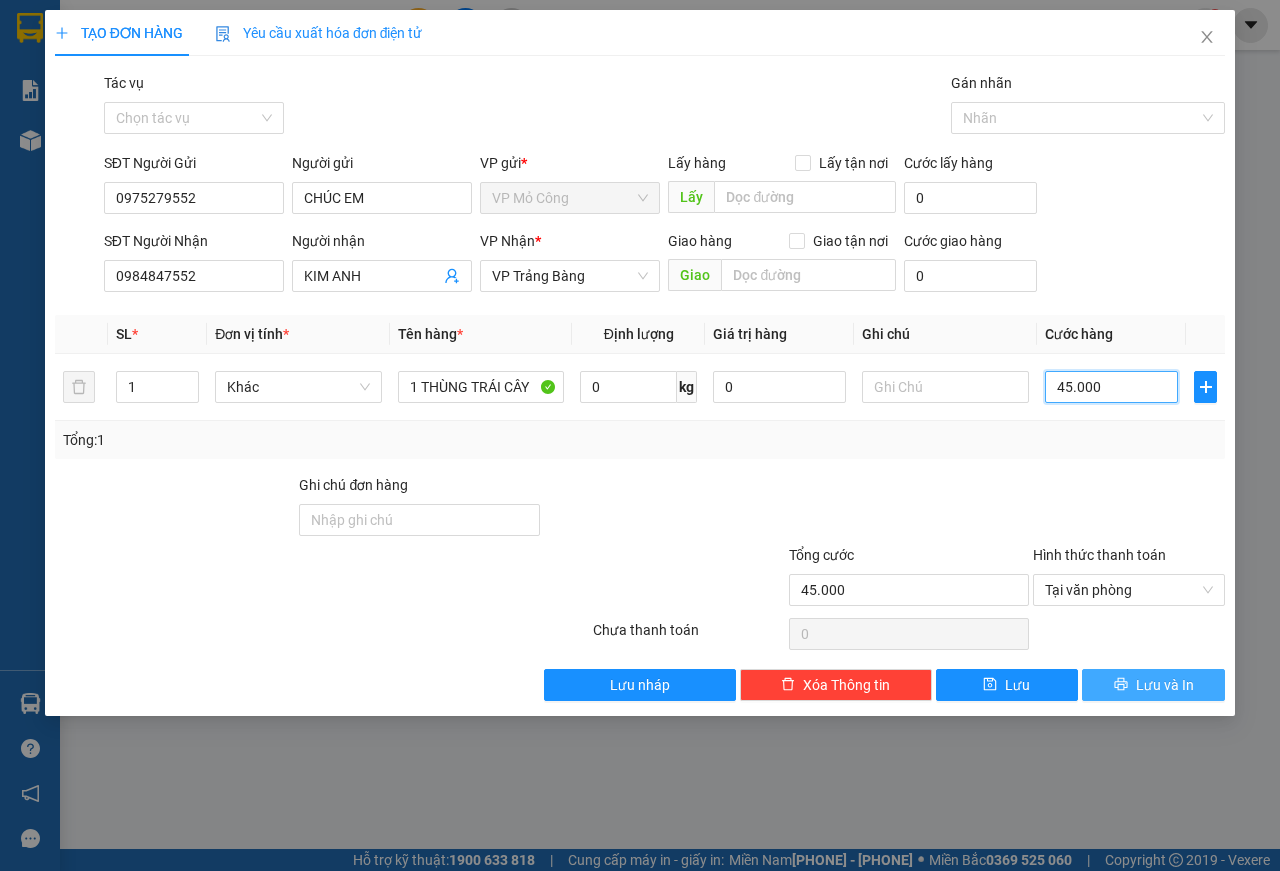 type on "45.000" 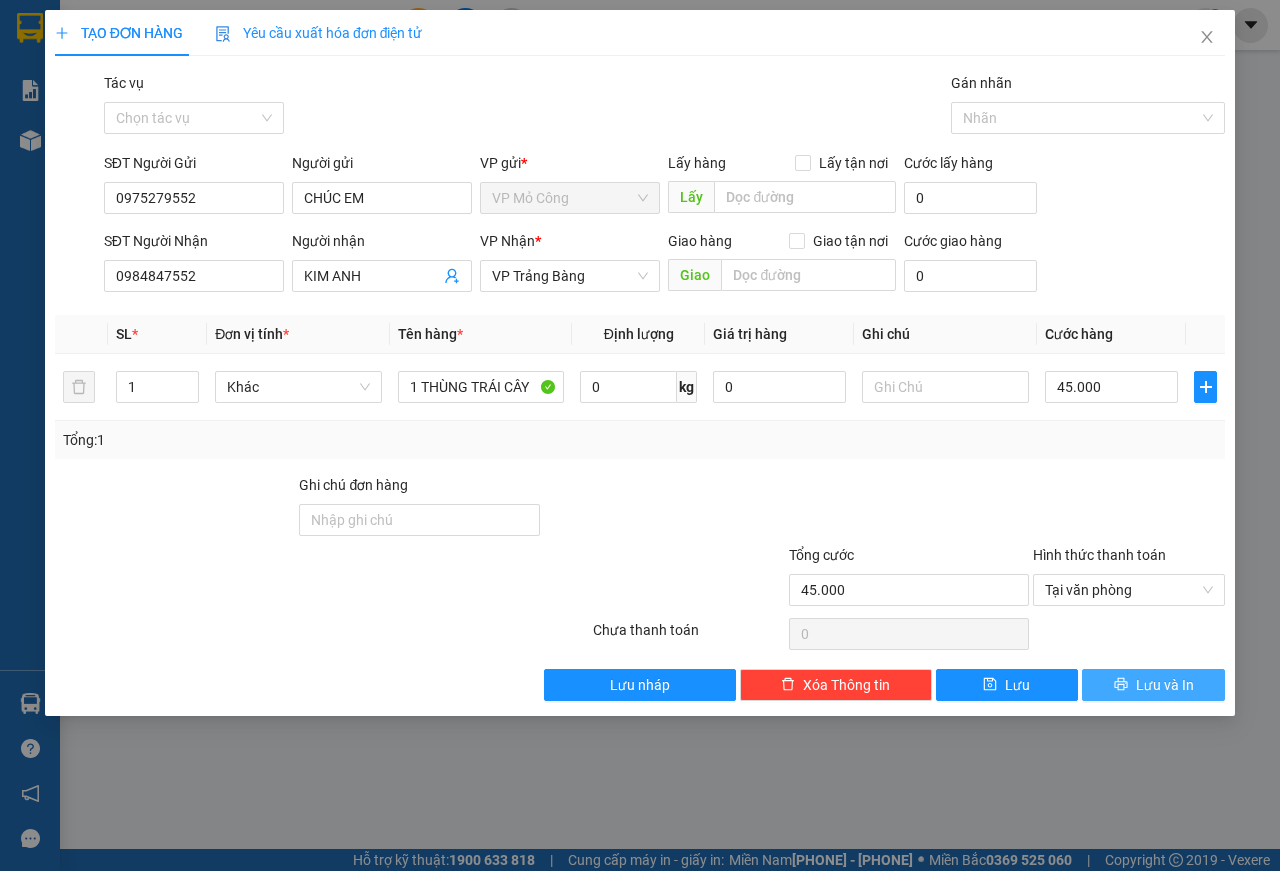click on "Lưu và In" at bounding box center (1153, 685) 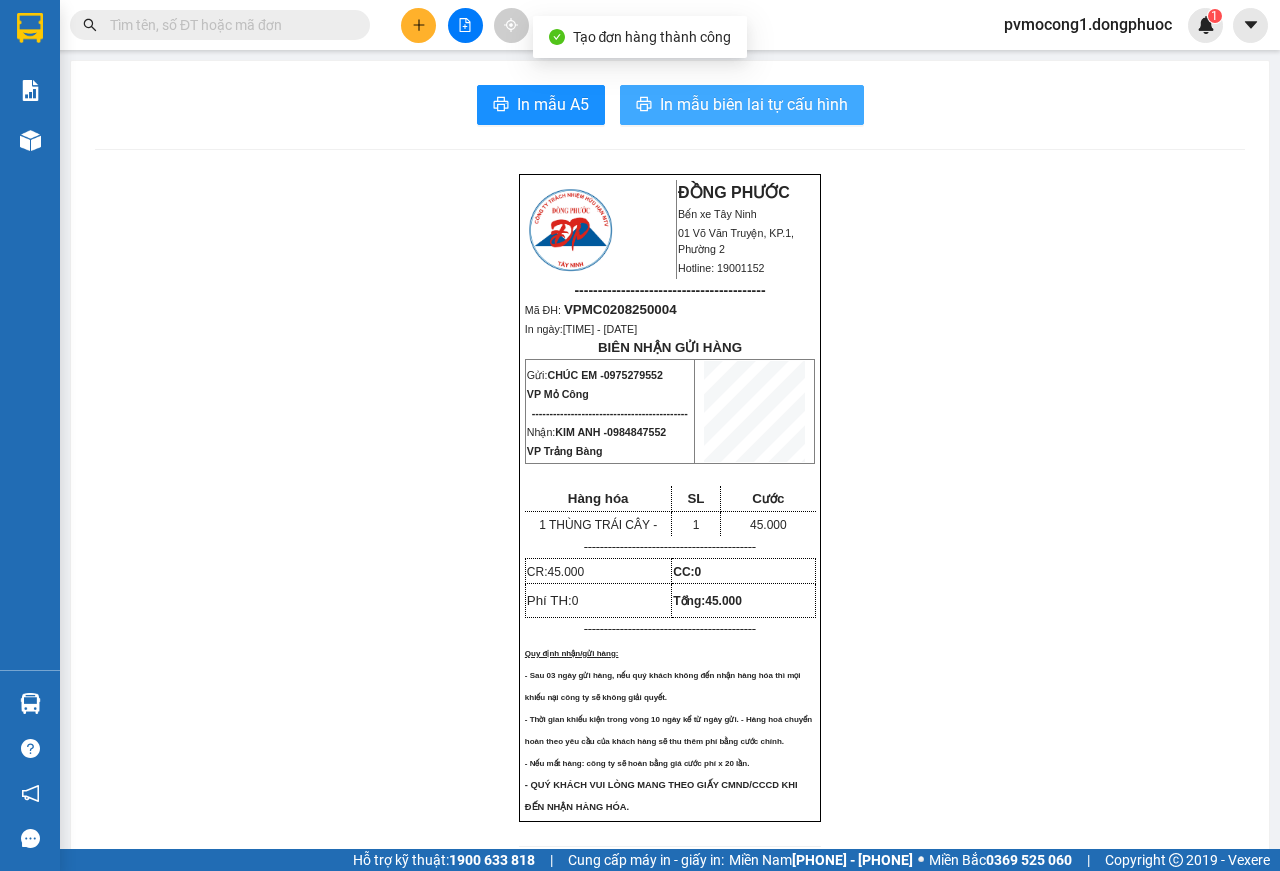 click on "In mẫu biên lai tự cấu hình" at bounding box center [754, 104] 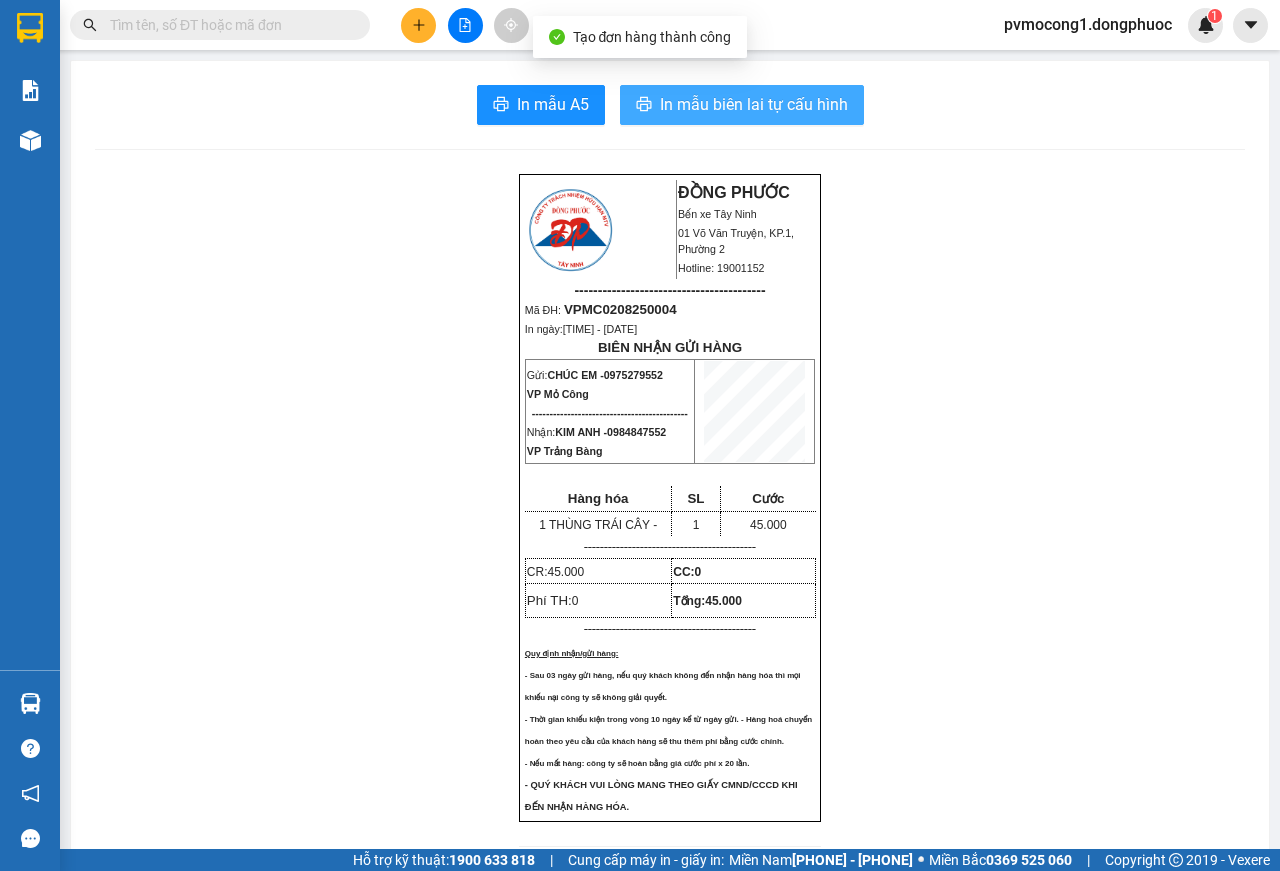 scroll, scrollTop: 0, scrollLeft: 0, axis: both 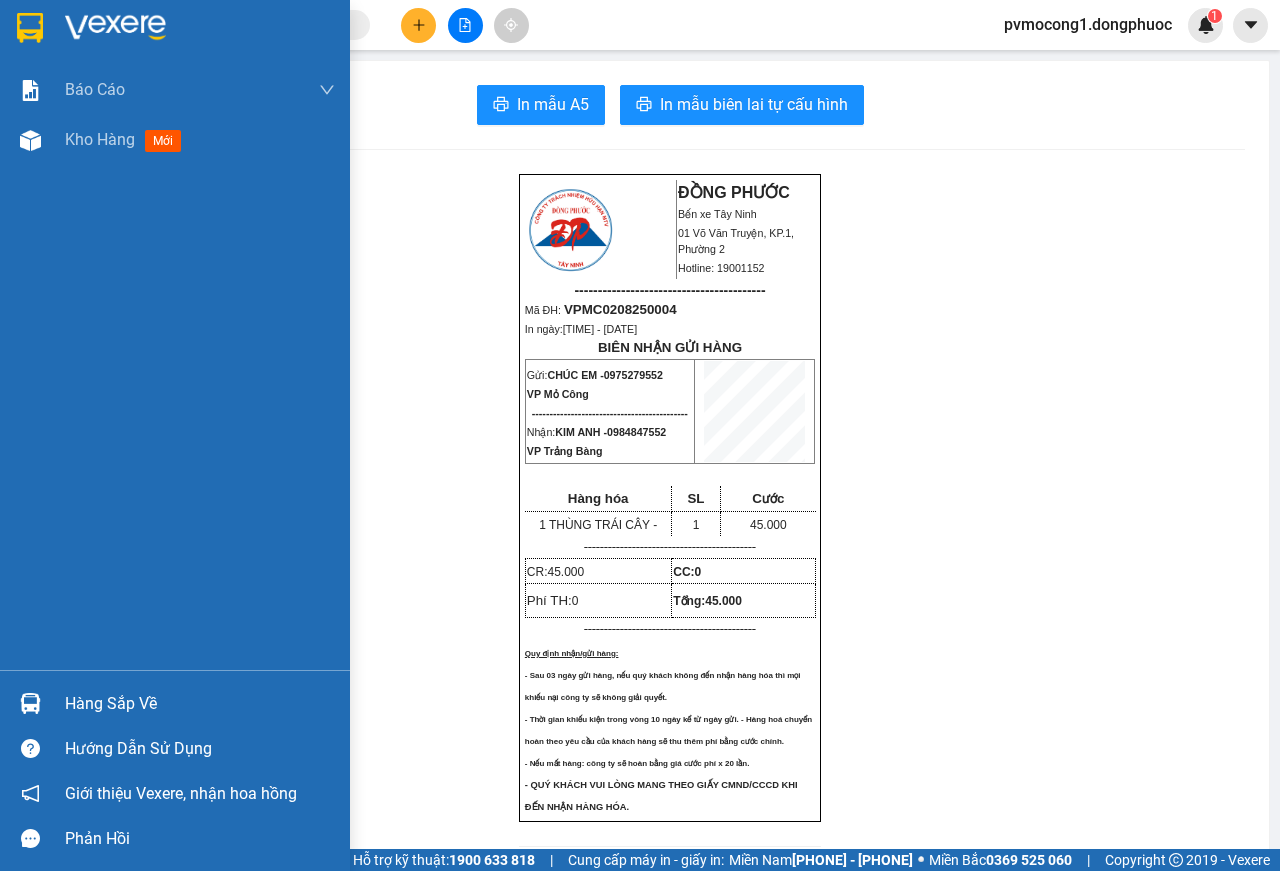click at bounding box center [30, 28] 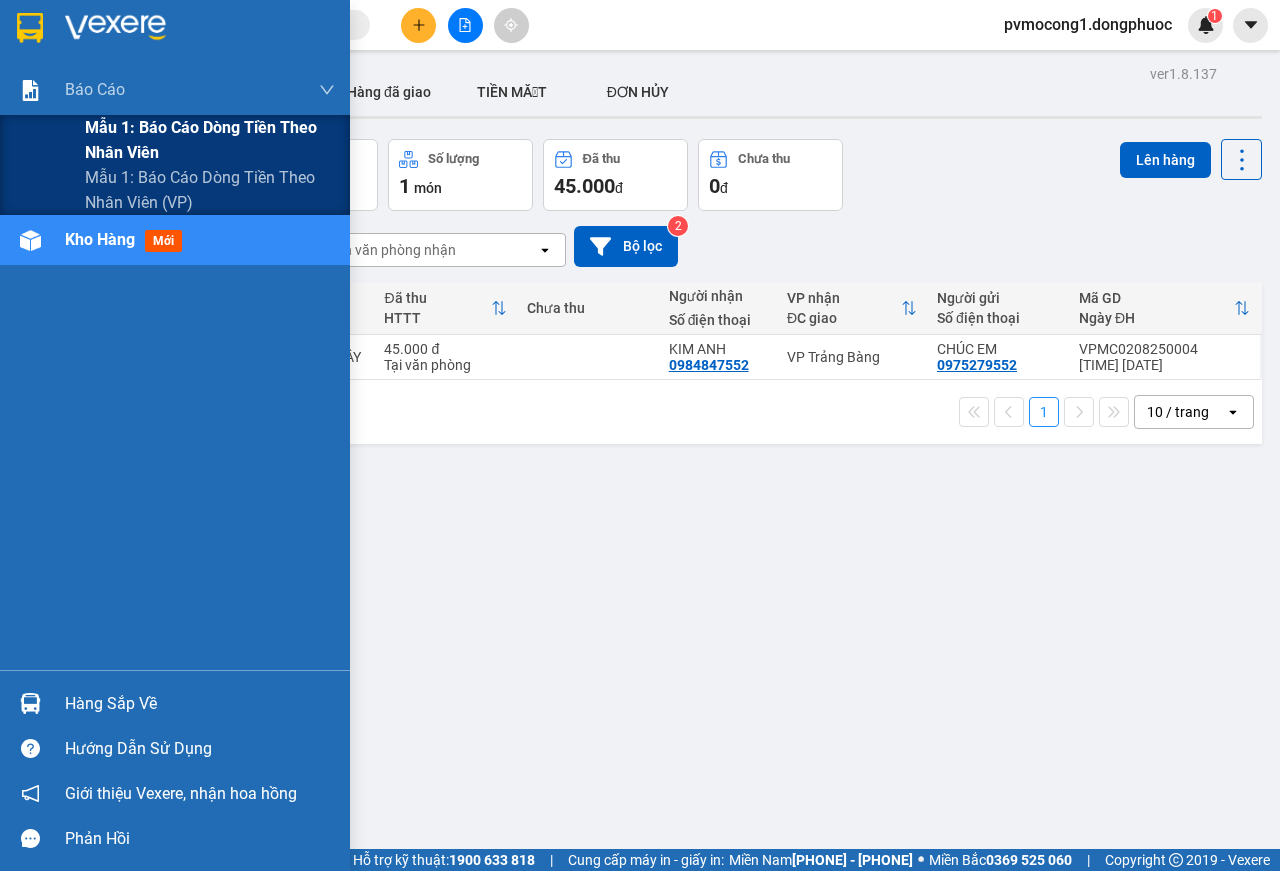 click on "Mẫu 1: Báo cáo dòng tiền theo nhân viên" at bounding box center [210, 140] 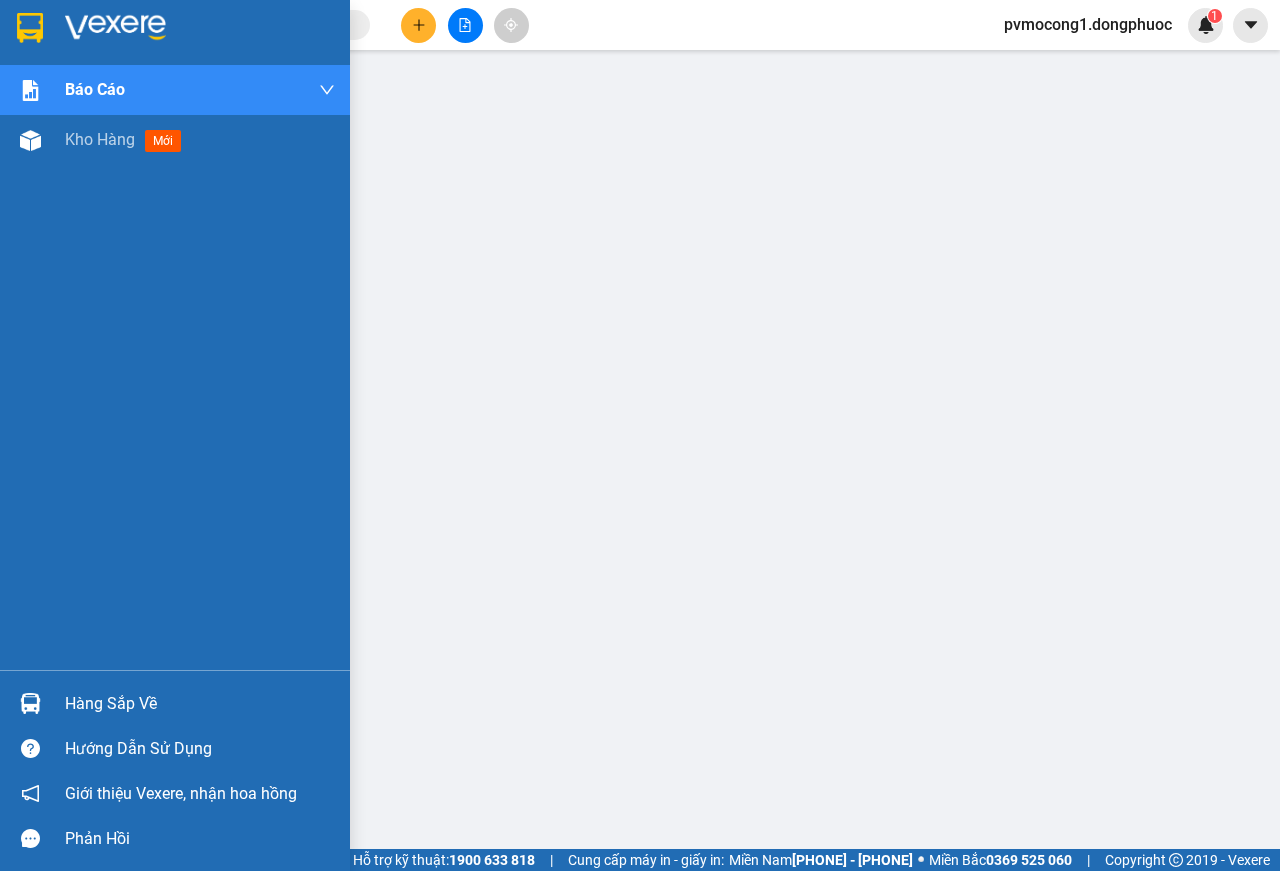 click at bounding box center [30, 28] 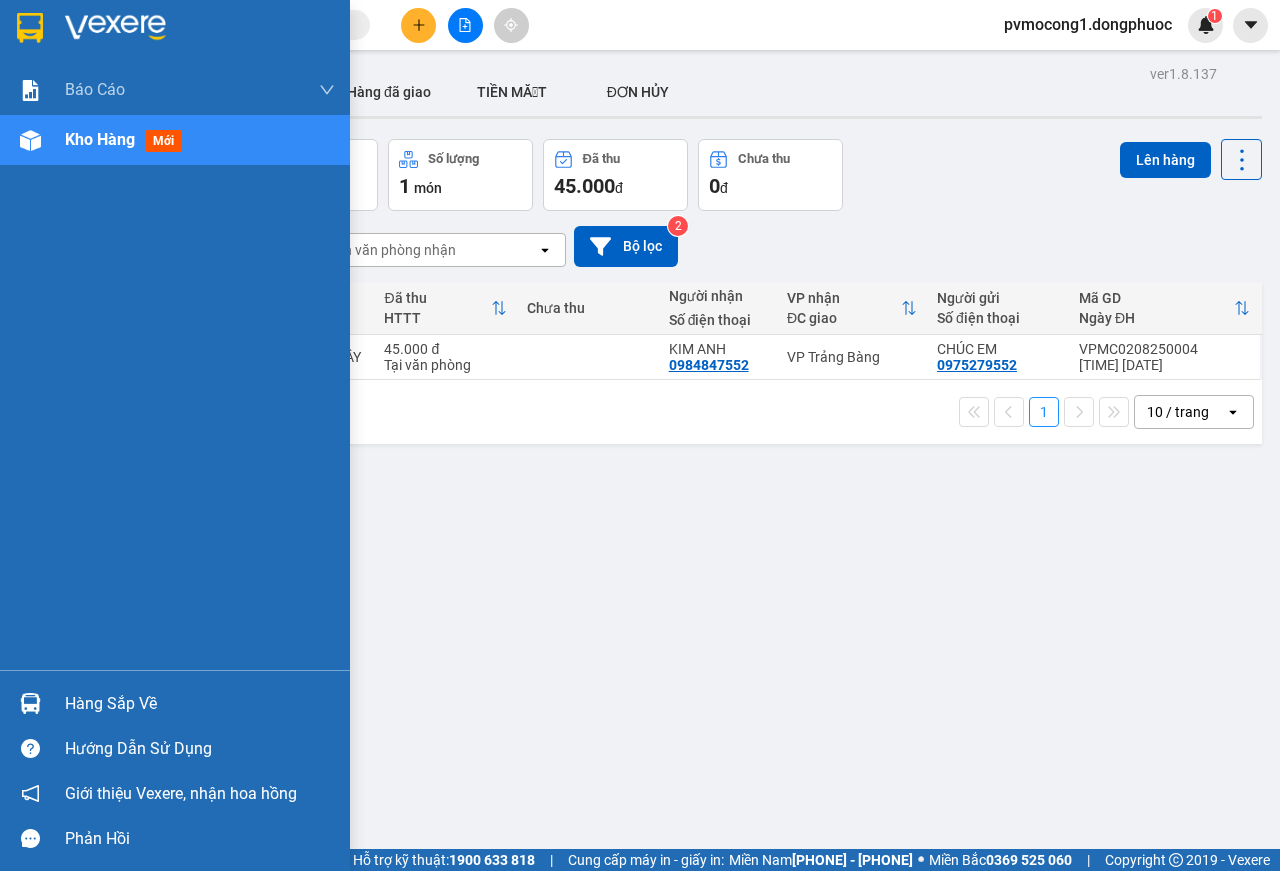 click on "Hàng sắp về" at bounding box center [200, 704] 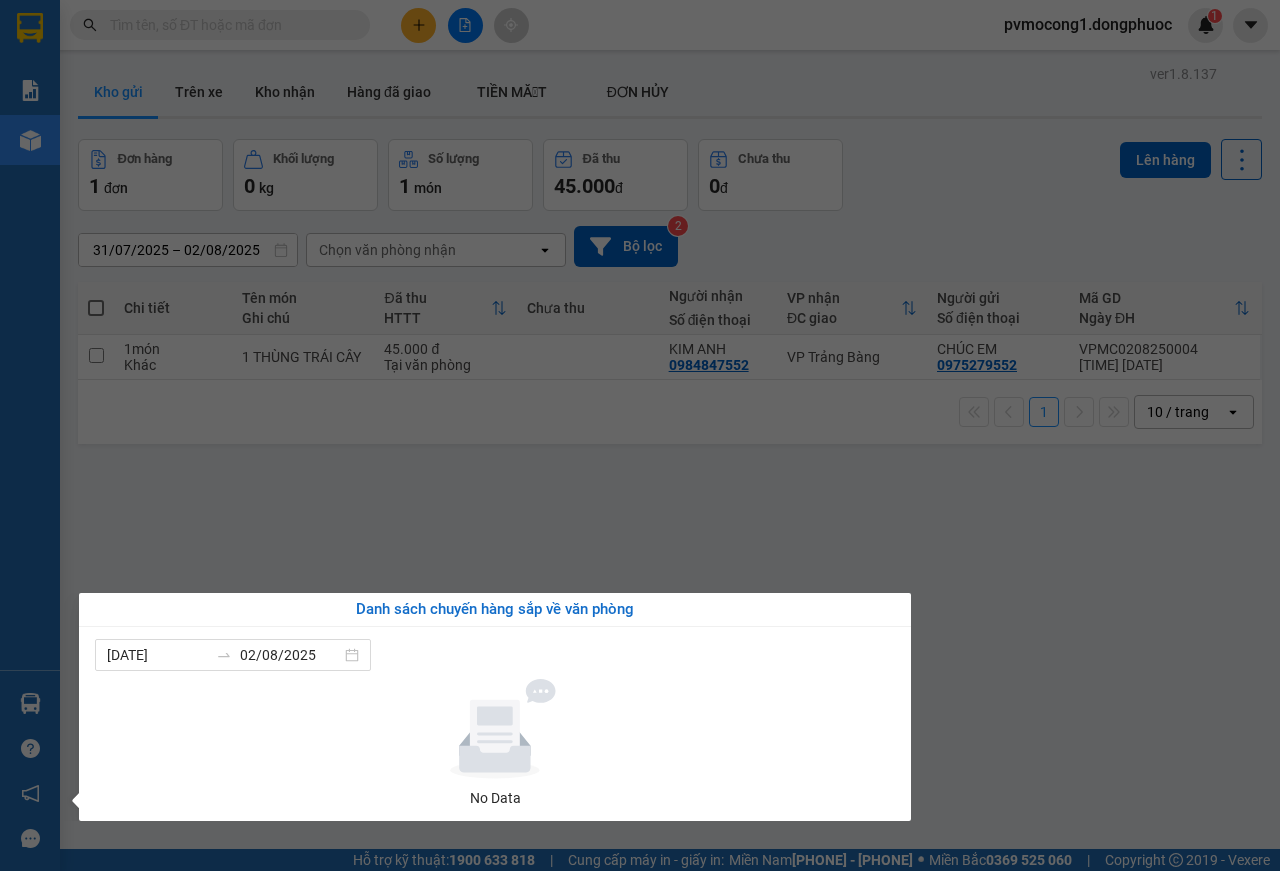 click on "31/07/[YEAR] – 02/08/[YEAR]. ... 31/07/[YEAR] to 02/08/[YEAR]. ... [FIRST] [FIRST]" at bounding box center (640, 435) 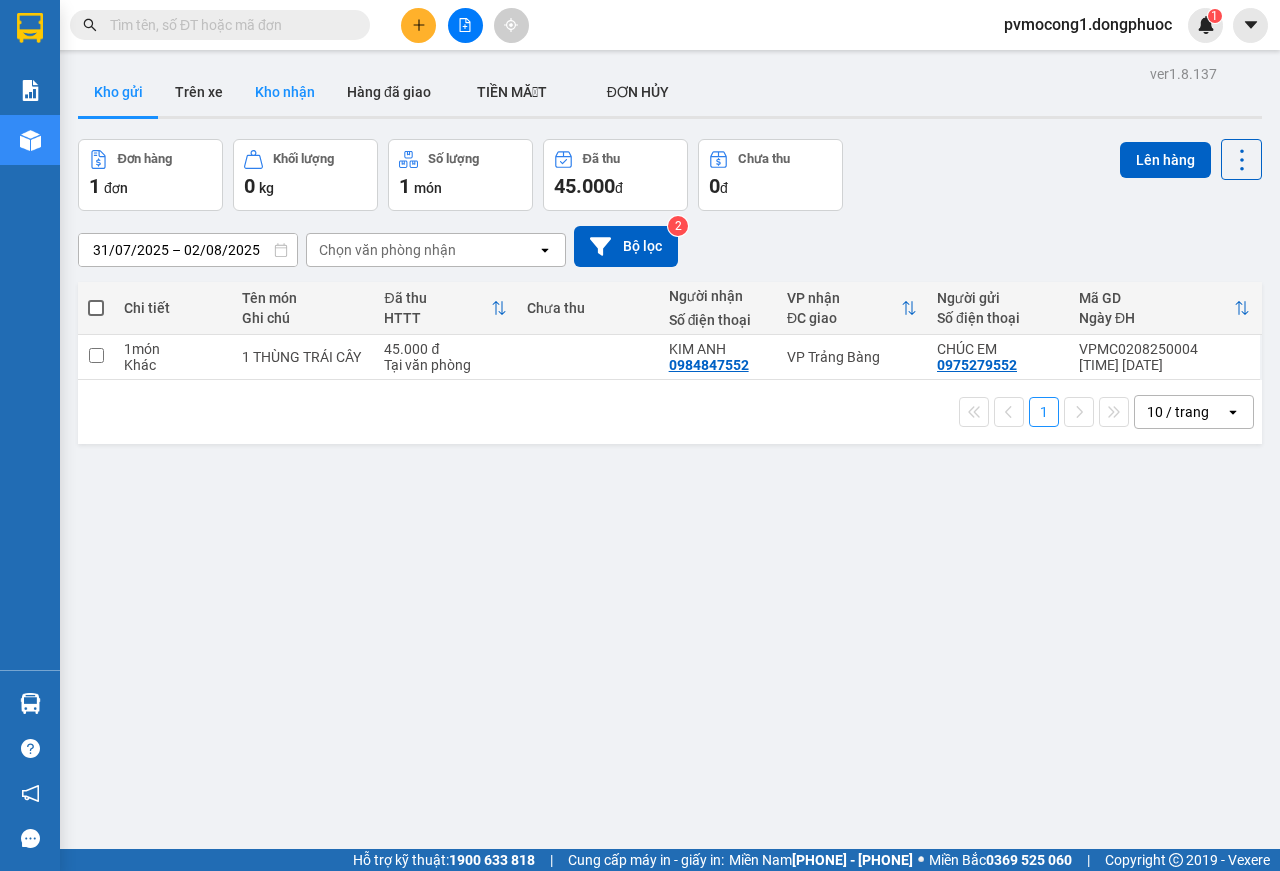 click on "Kho nhận" at bounding box center (285, 92) 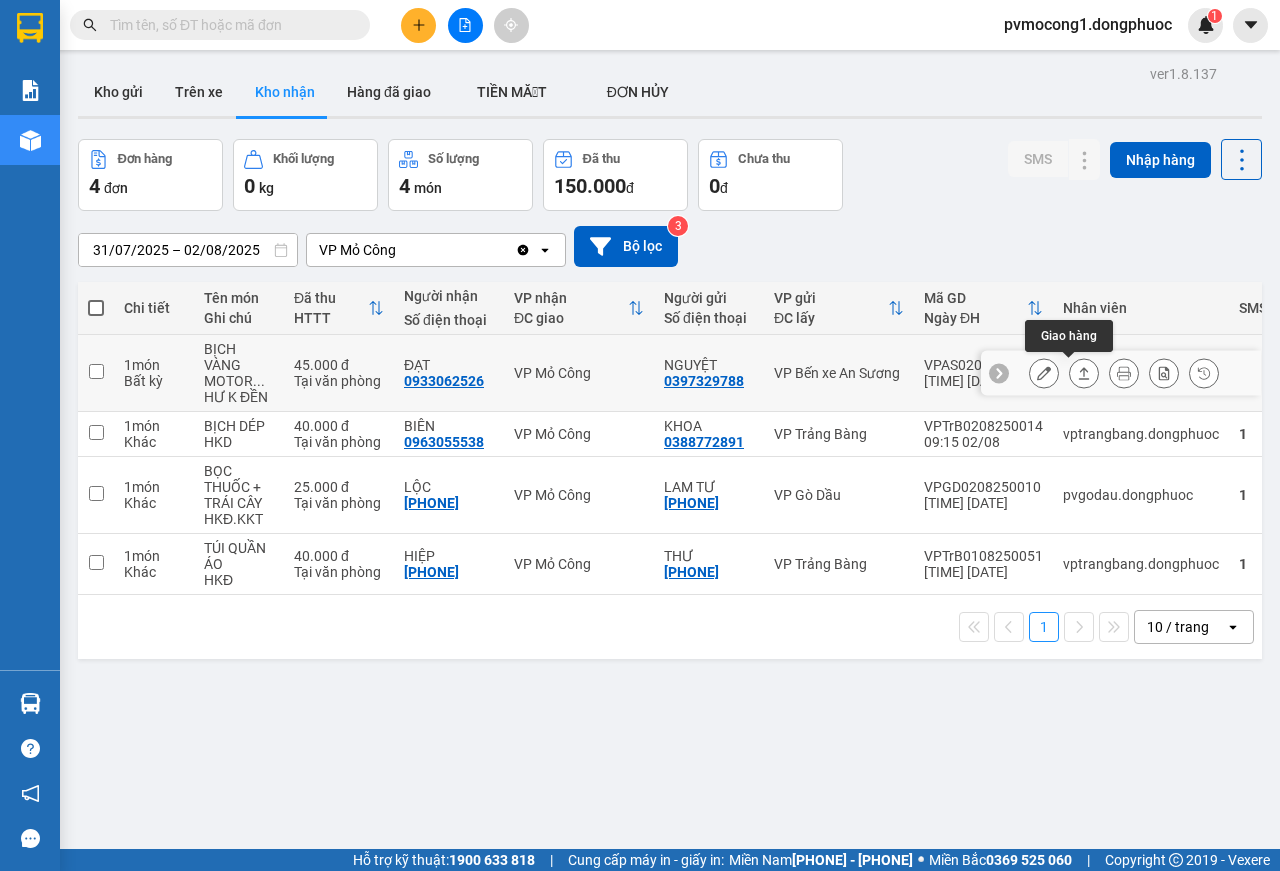 click 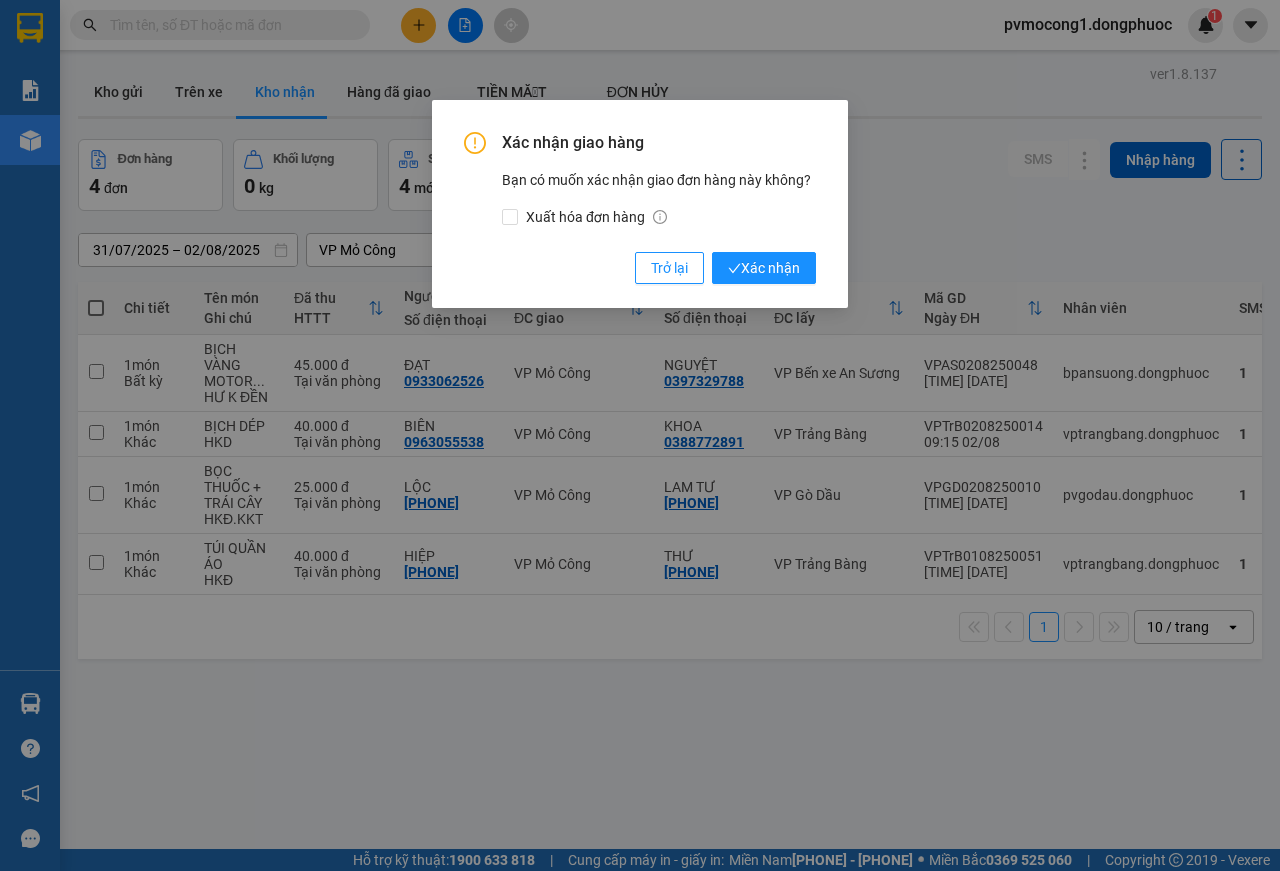 click on "Xác nhận" at bounding box center (764, 268) 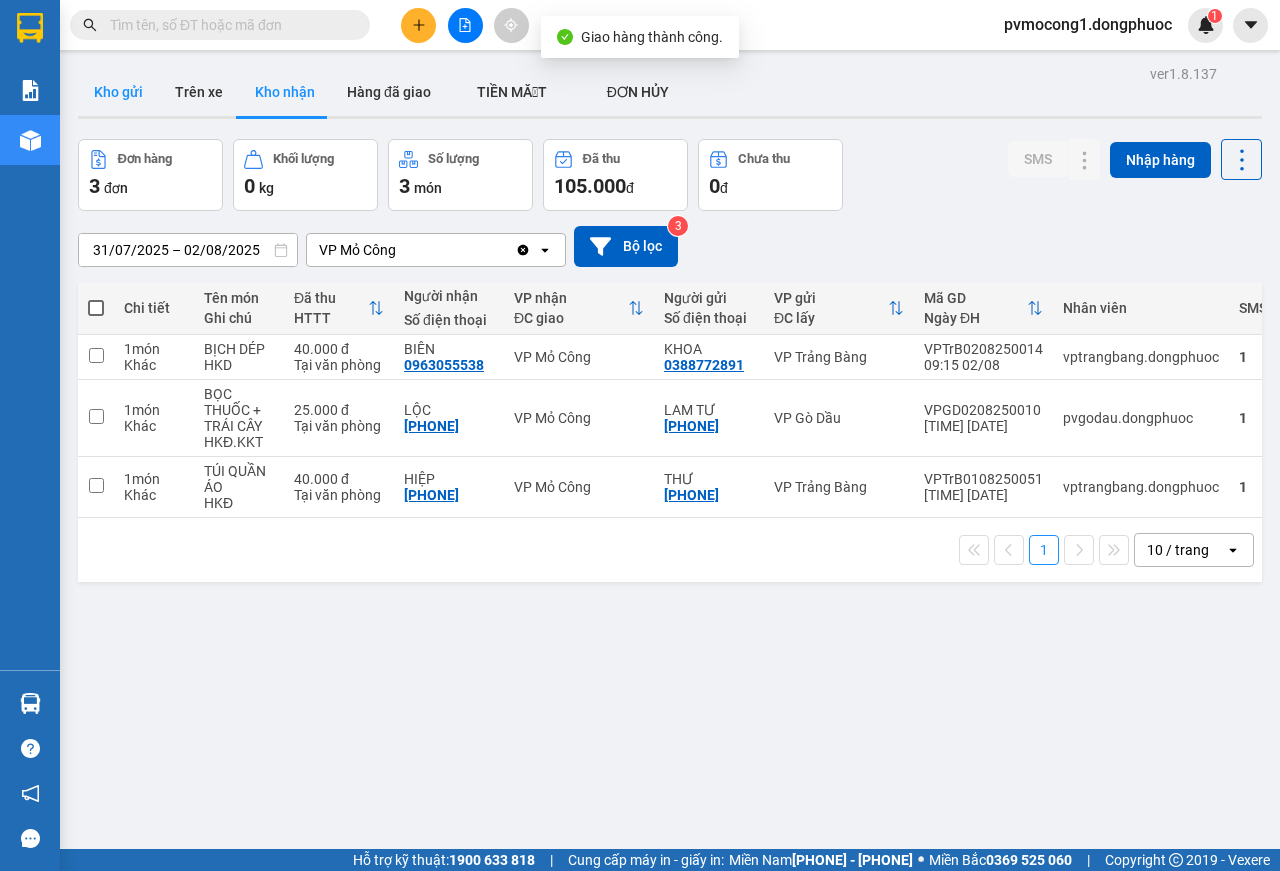 click on "Kho gửi" at bounding box center [118, 92] 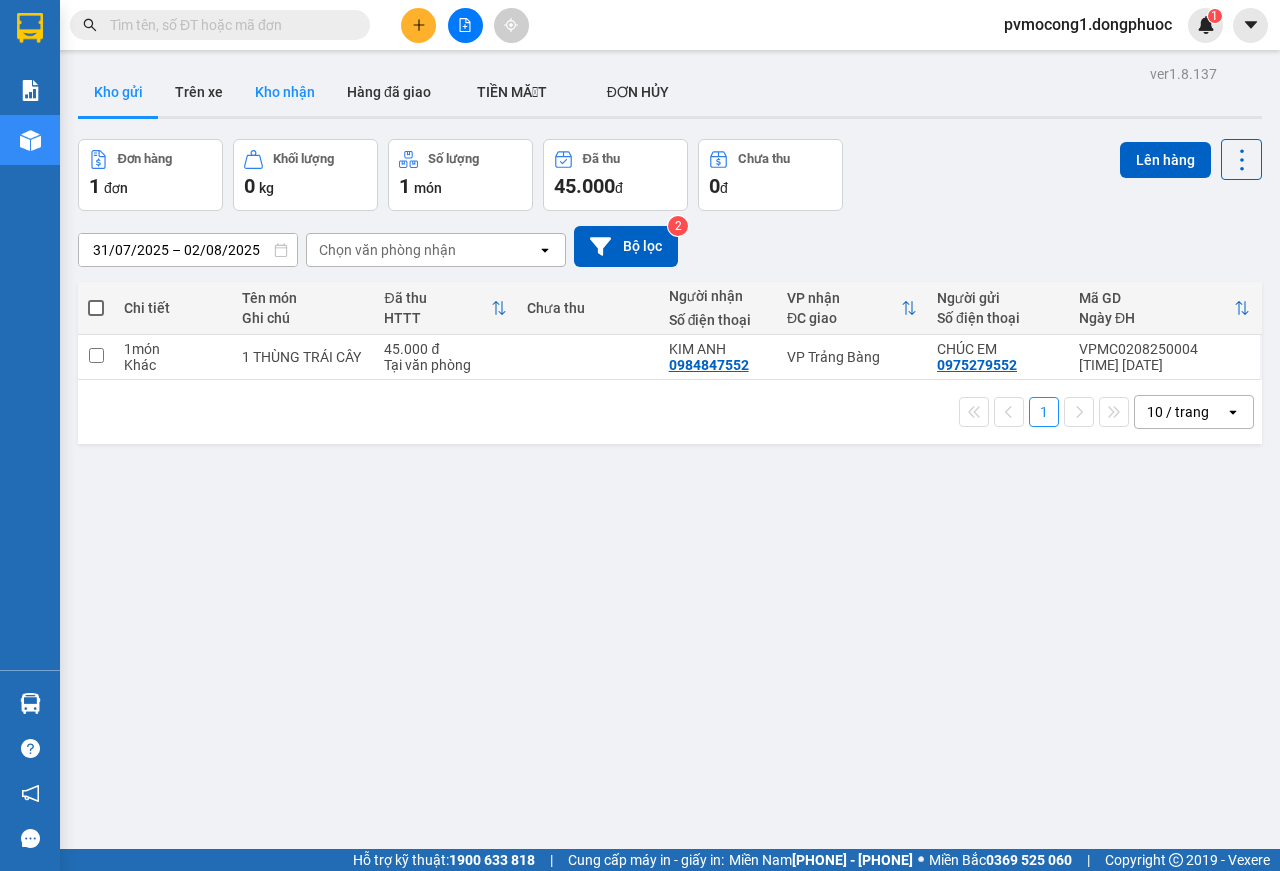 click on "Kho nhận" at bounding box center (285, 92) 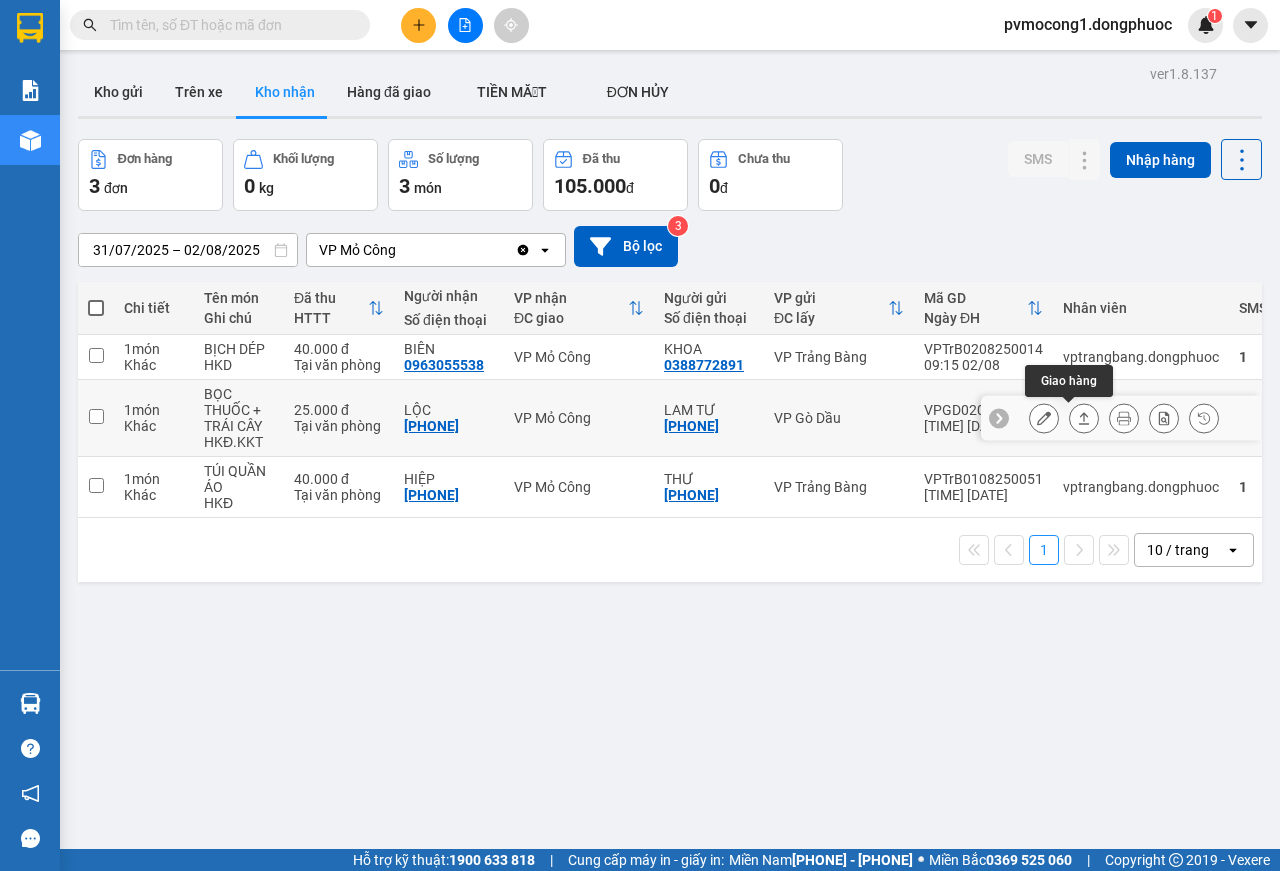 click 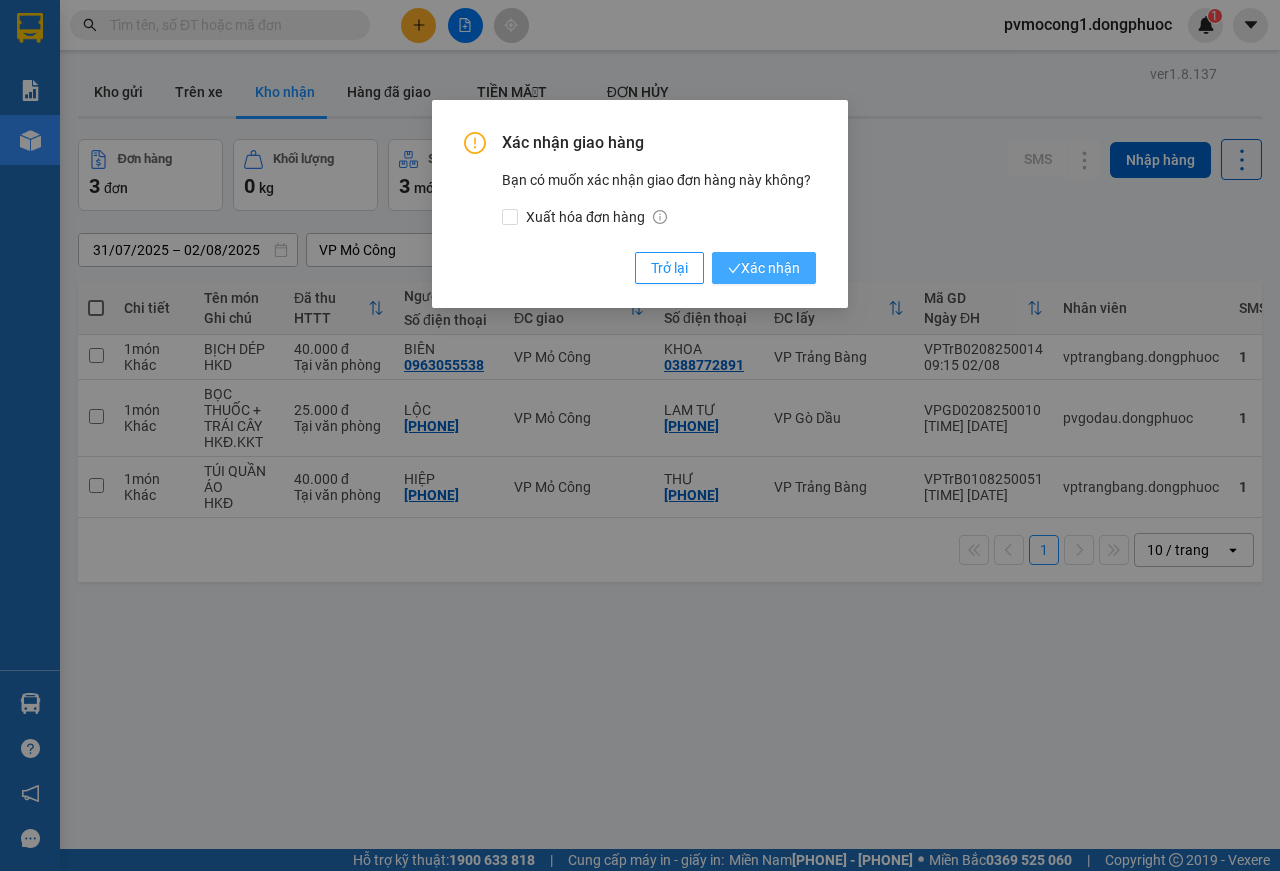 click on "Xác nhận" at bounding box center (764, 268) 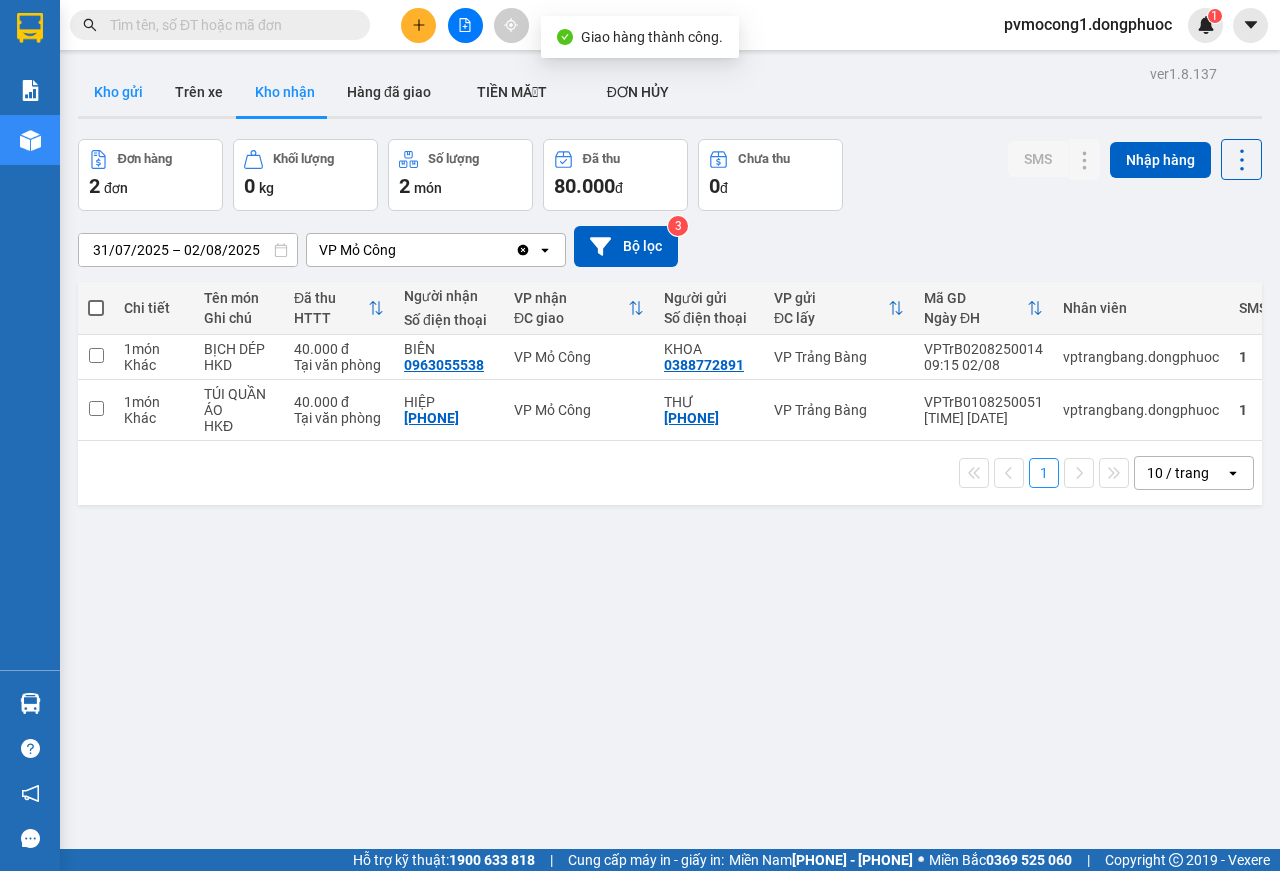 click on "Kho gửi" at bounding box center [118, 92] 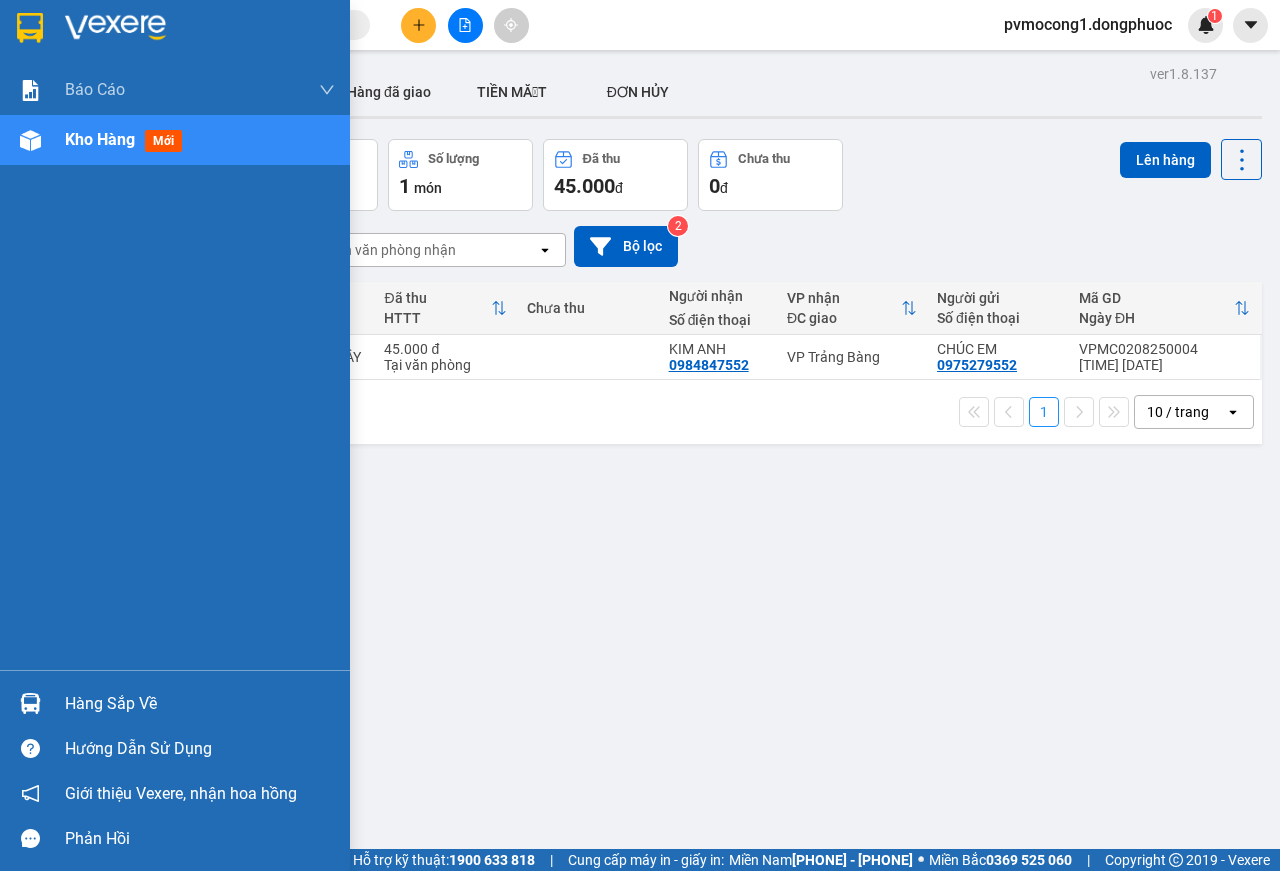 click on "Hàng sắp về" at bounding box center [200, 704] 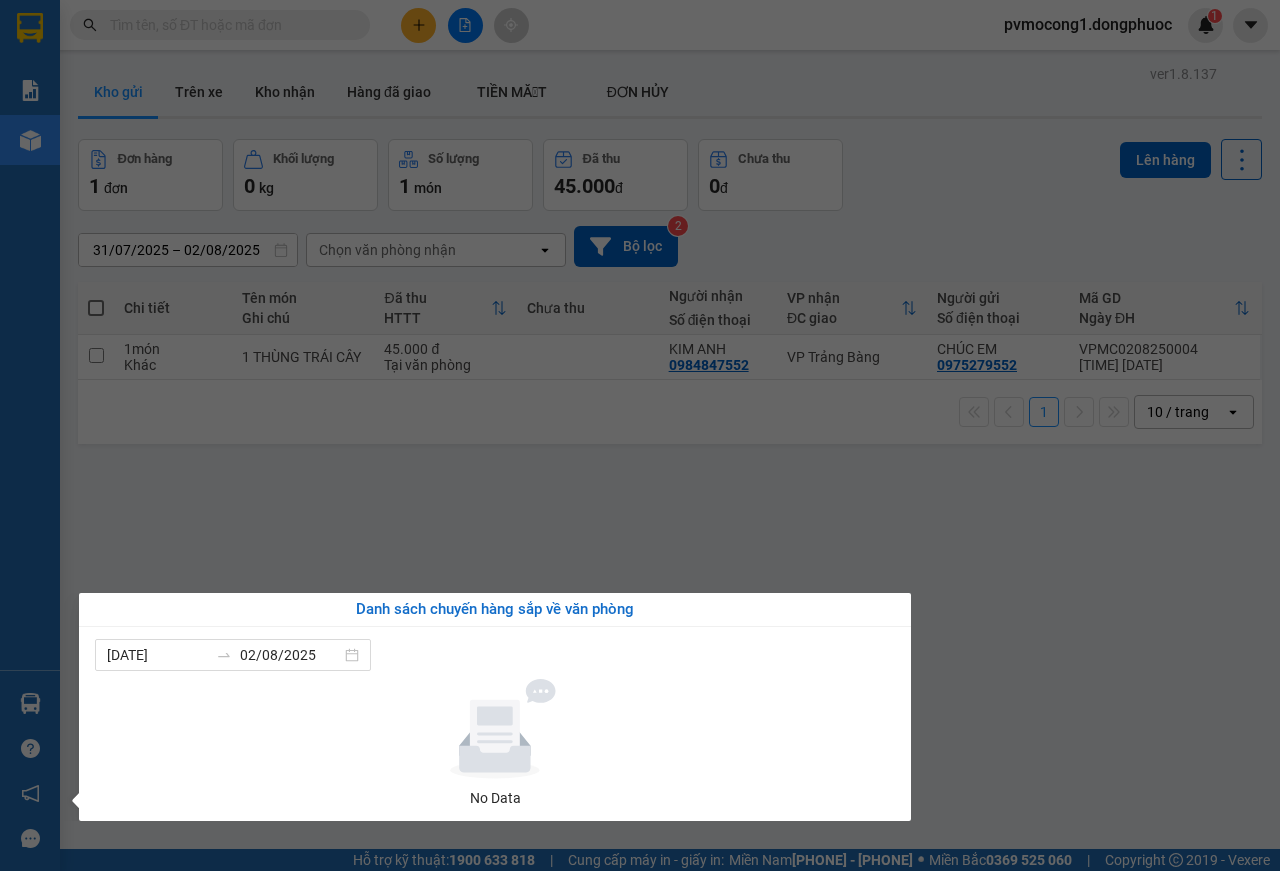 click on "31/07/[YEAR] – 02/08/[YEAR]. ... 31/07/[YEAR] to 02/08/[YEAR]. ... [FIRST] [FIRST]" at bounding box center (640, 435) 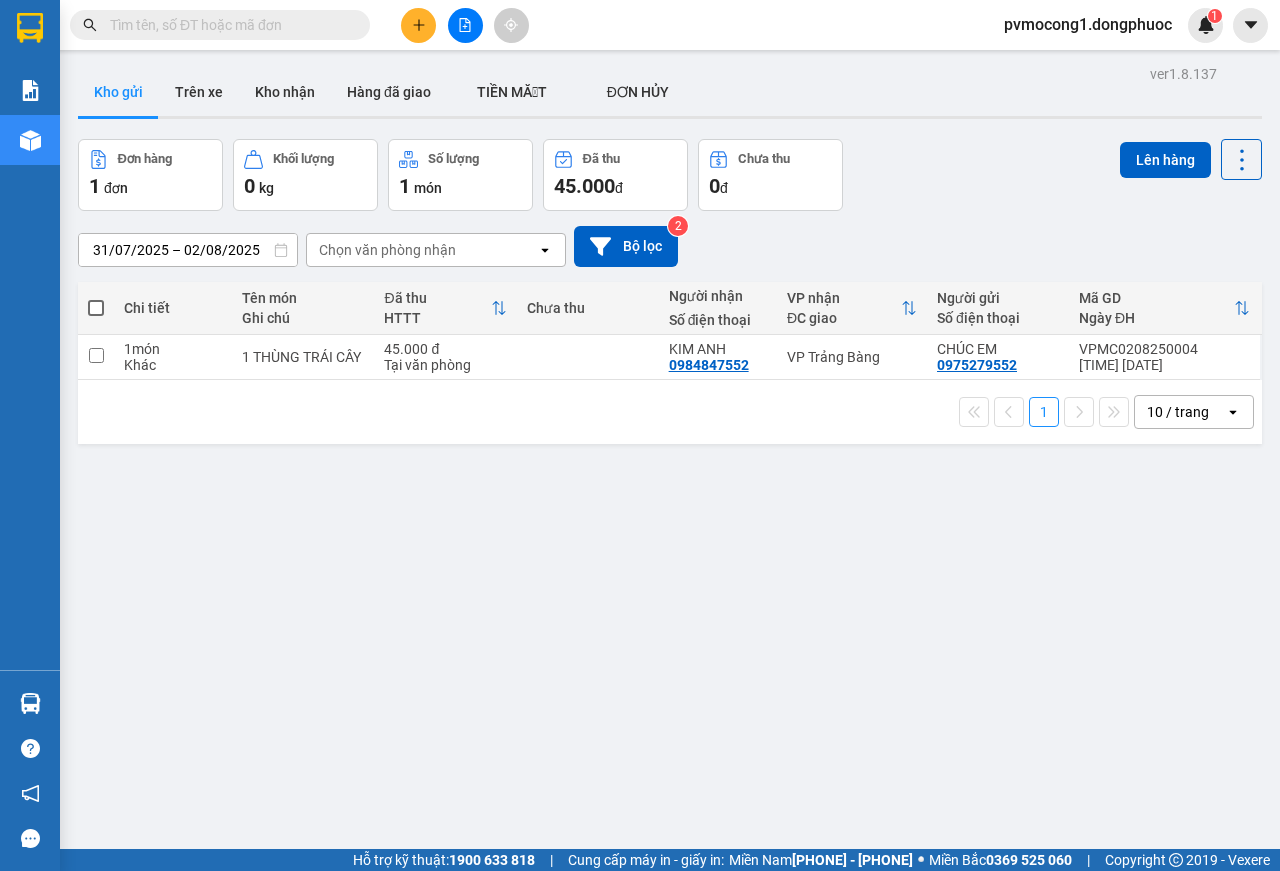 click at bounding box center (96, 308) 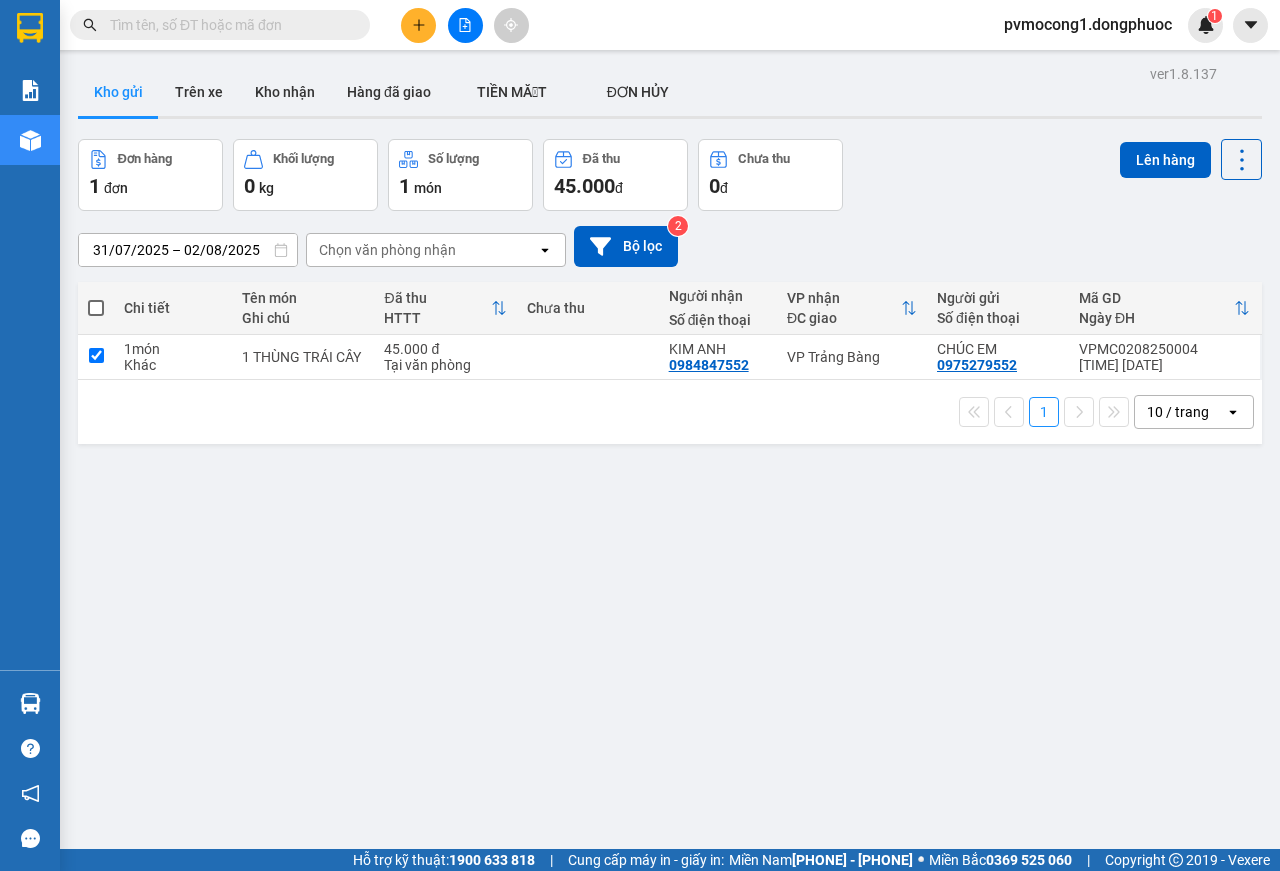 checkbox on "true" 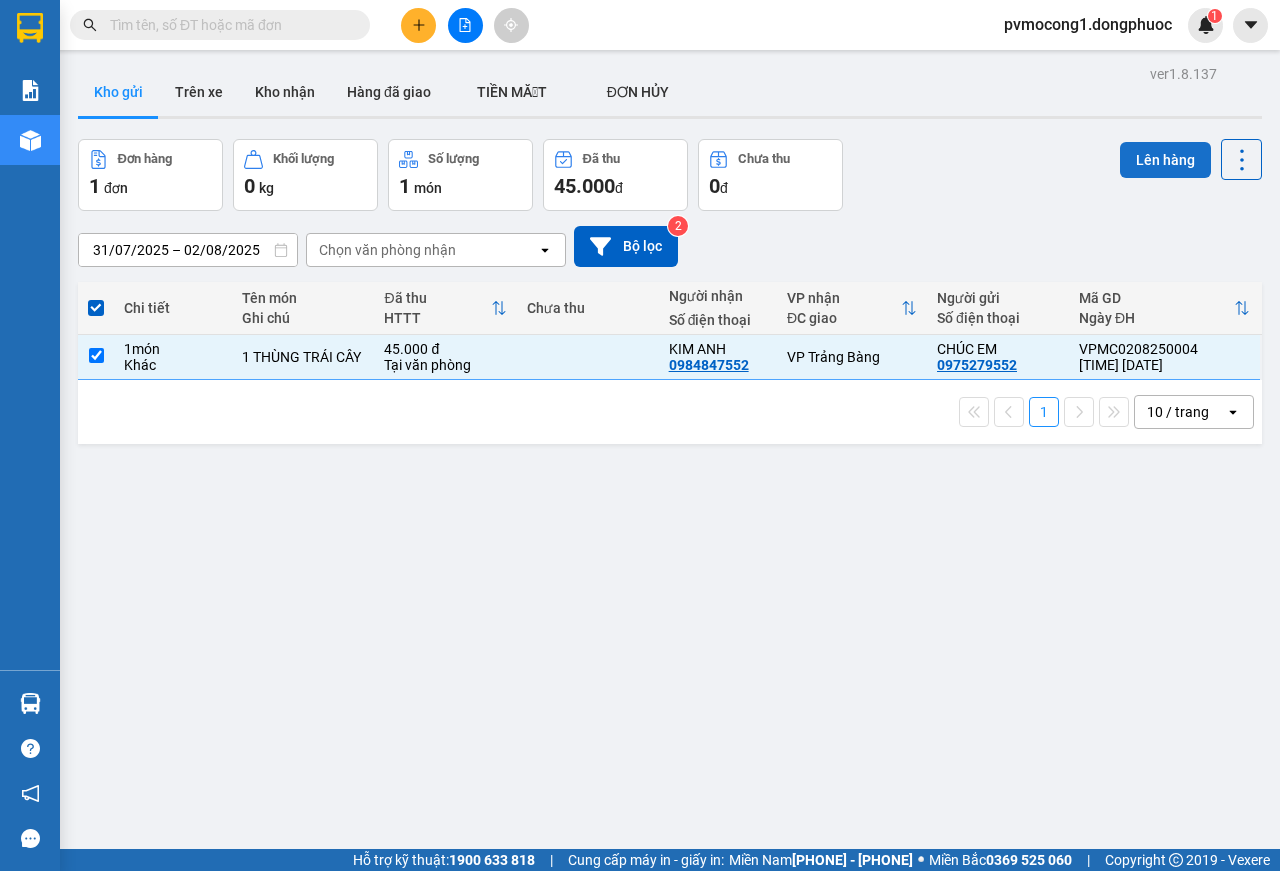 click on "Lên hàng" at bounding box center (1165, 160) 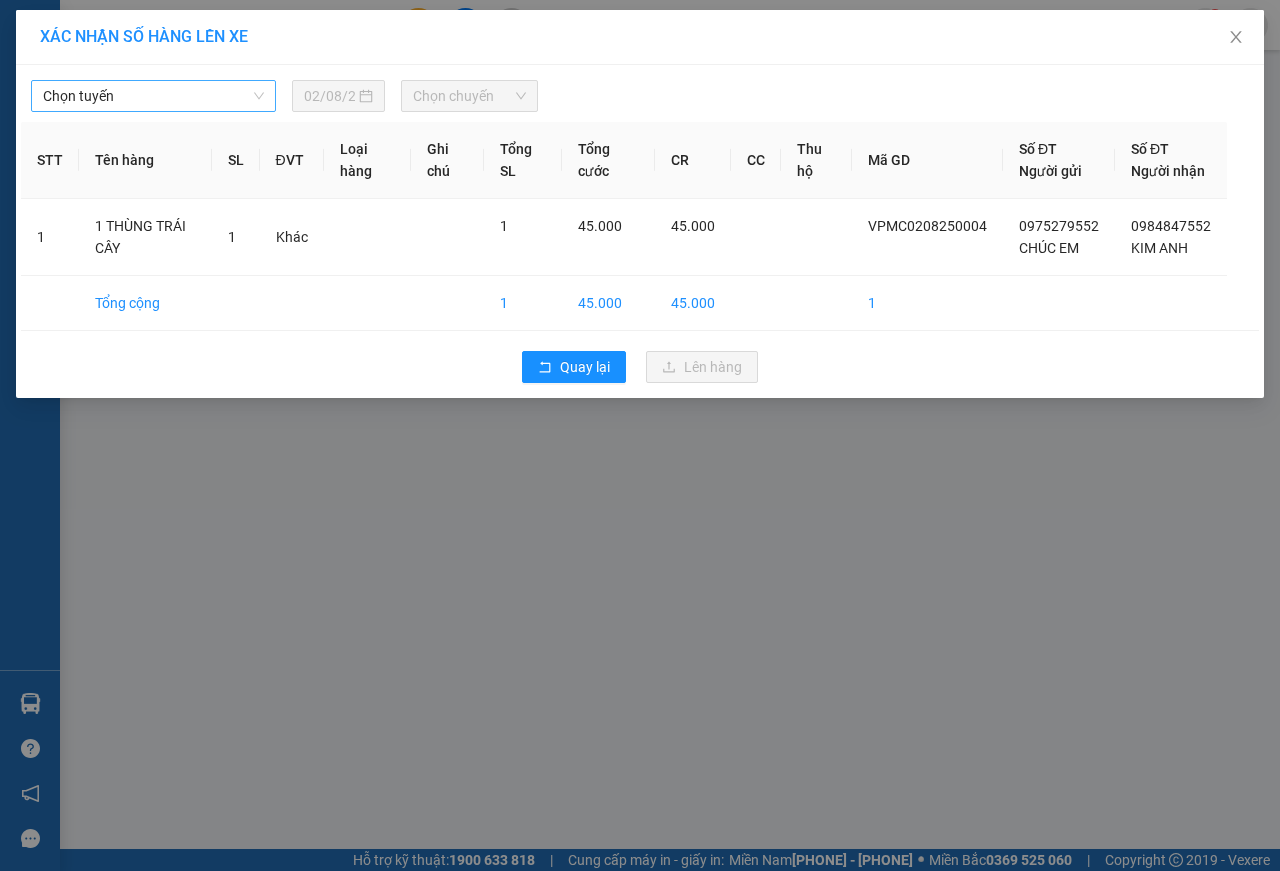 click on "Chọn tuyến" at bounding box center (153, 96) 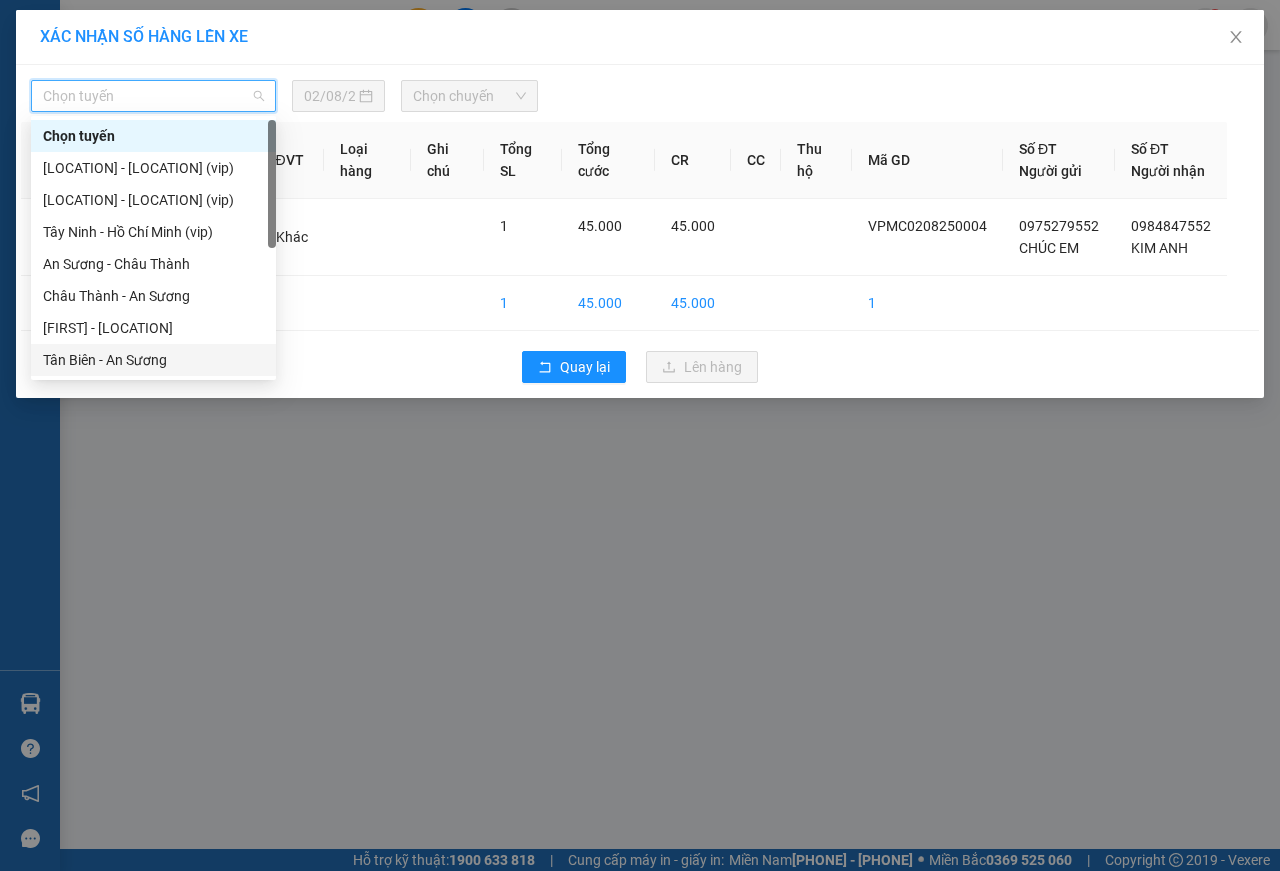 click on "Tân Biên - An Sương" at bounding box center [153, 360] 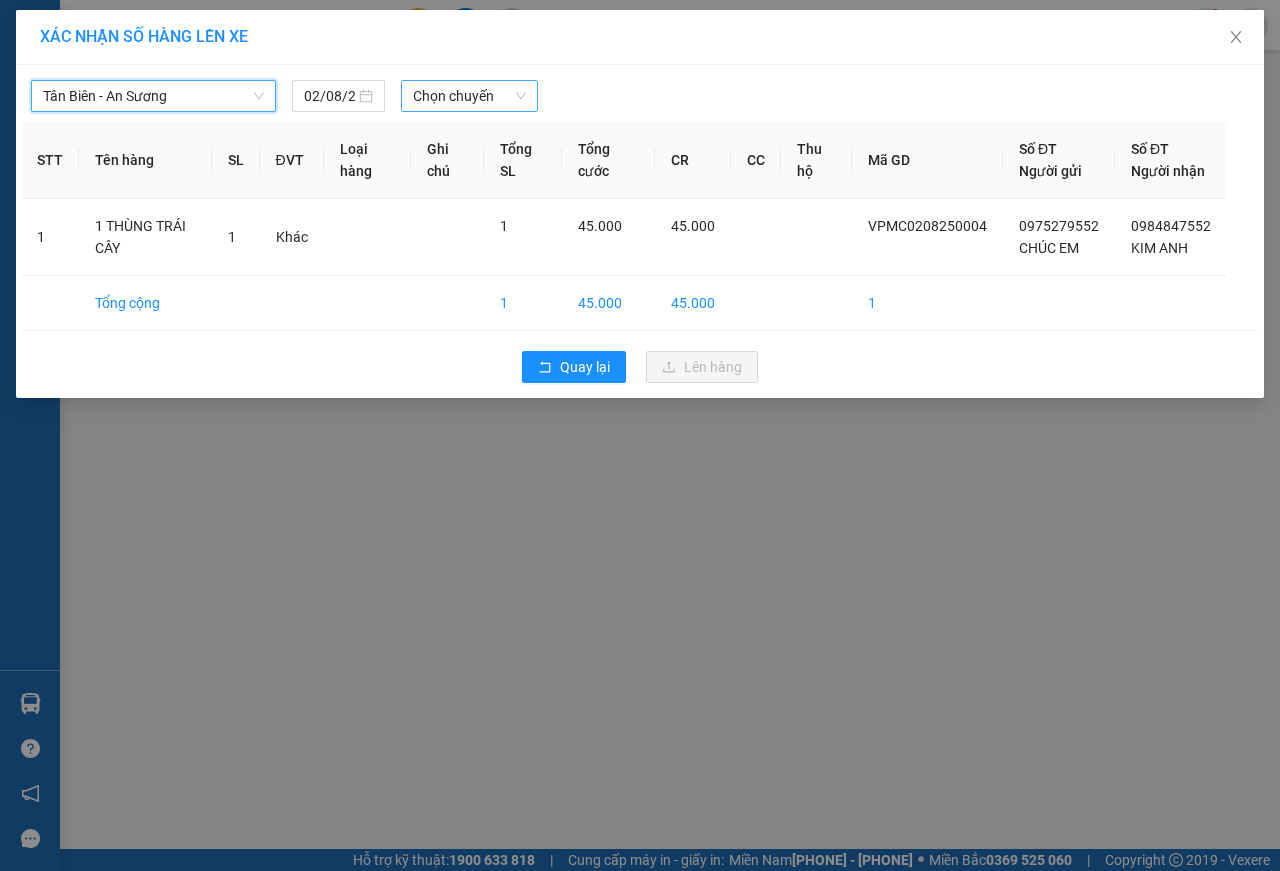 click on "Chọn chuyến" at bounding box center [469, 96] 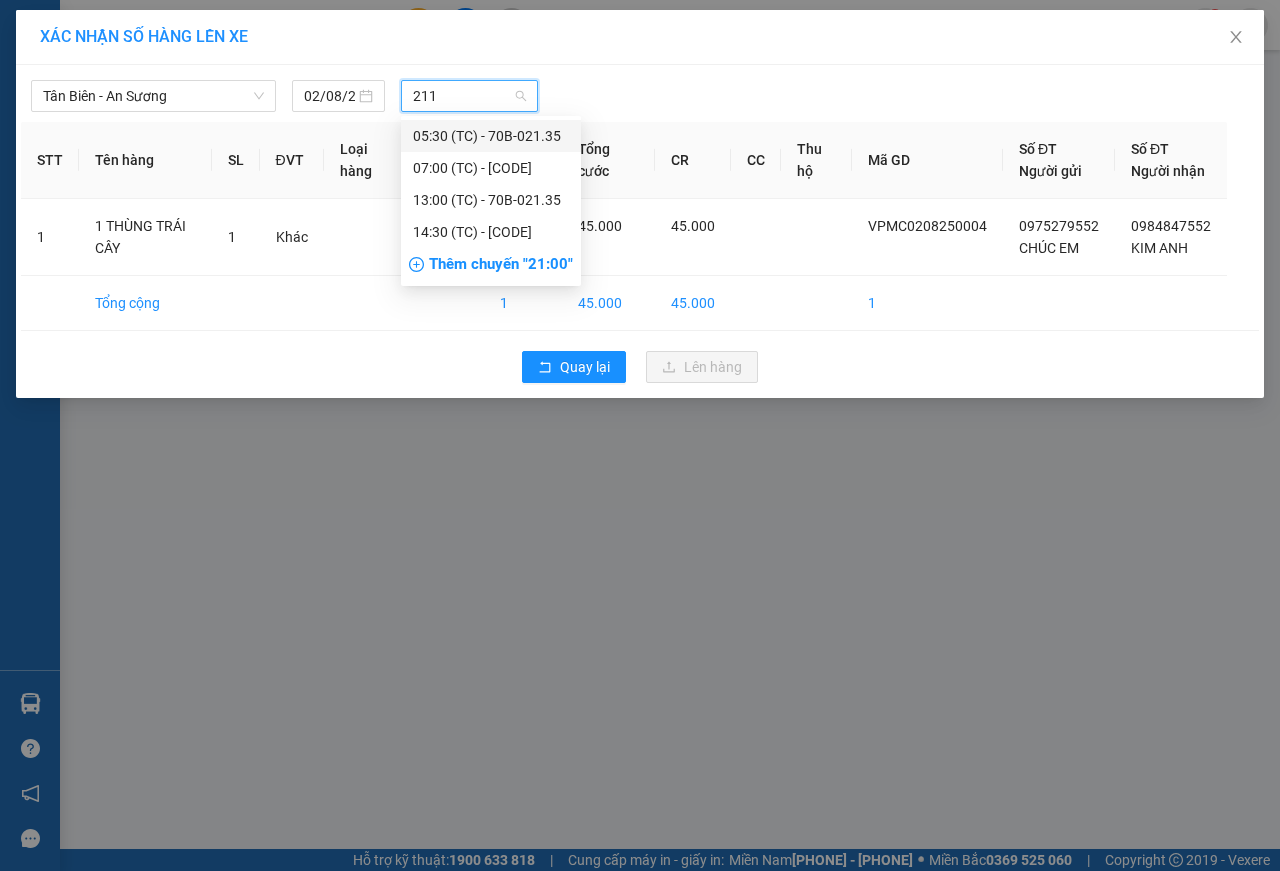 type on "2114" 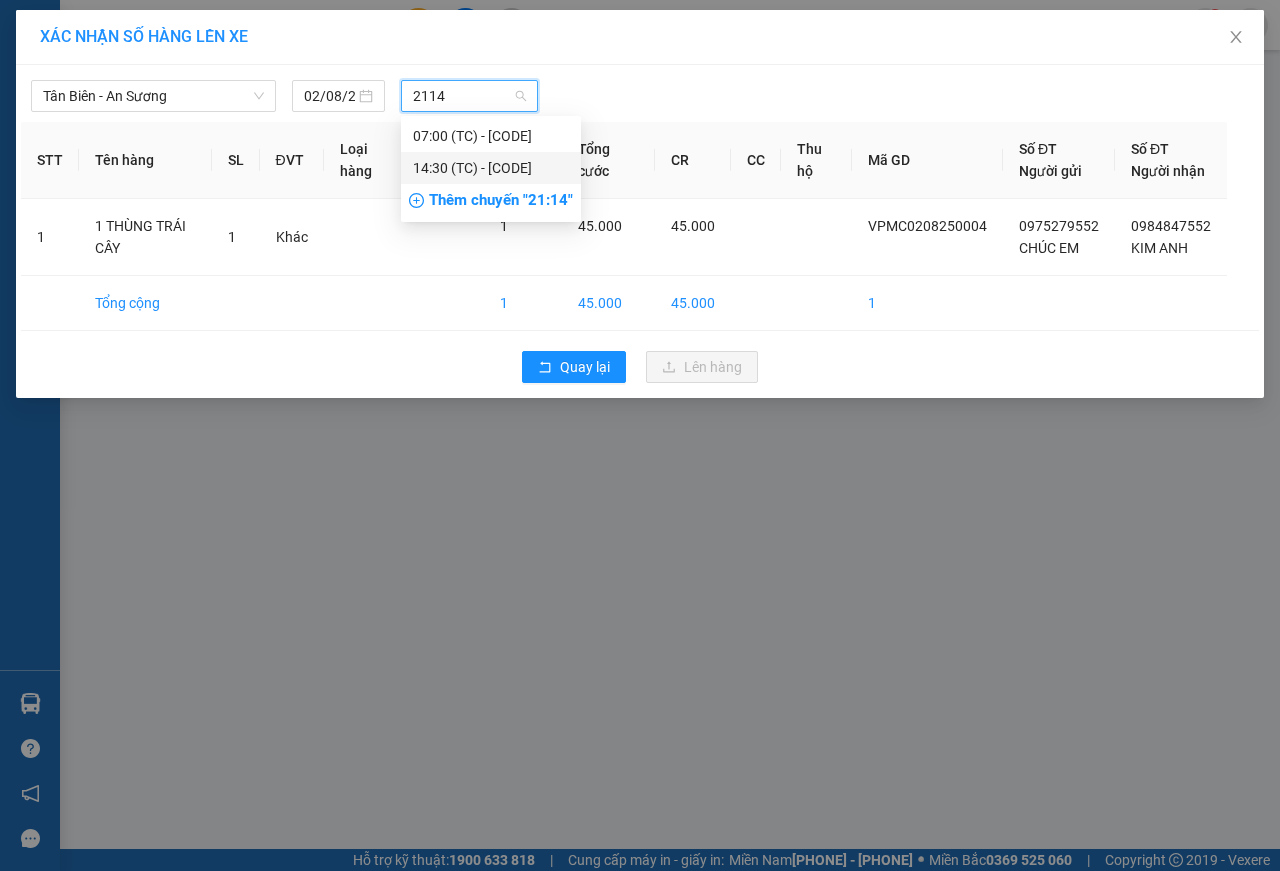 click on "[TIME] (TC) - [CODE]" at bounding box center [491, 168] 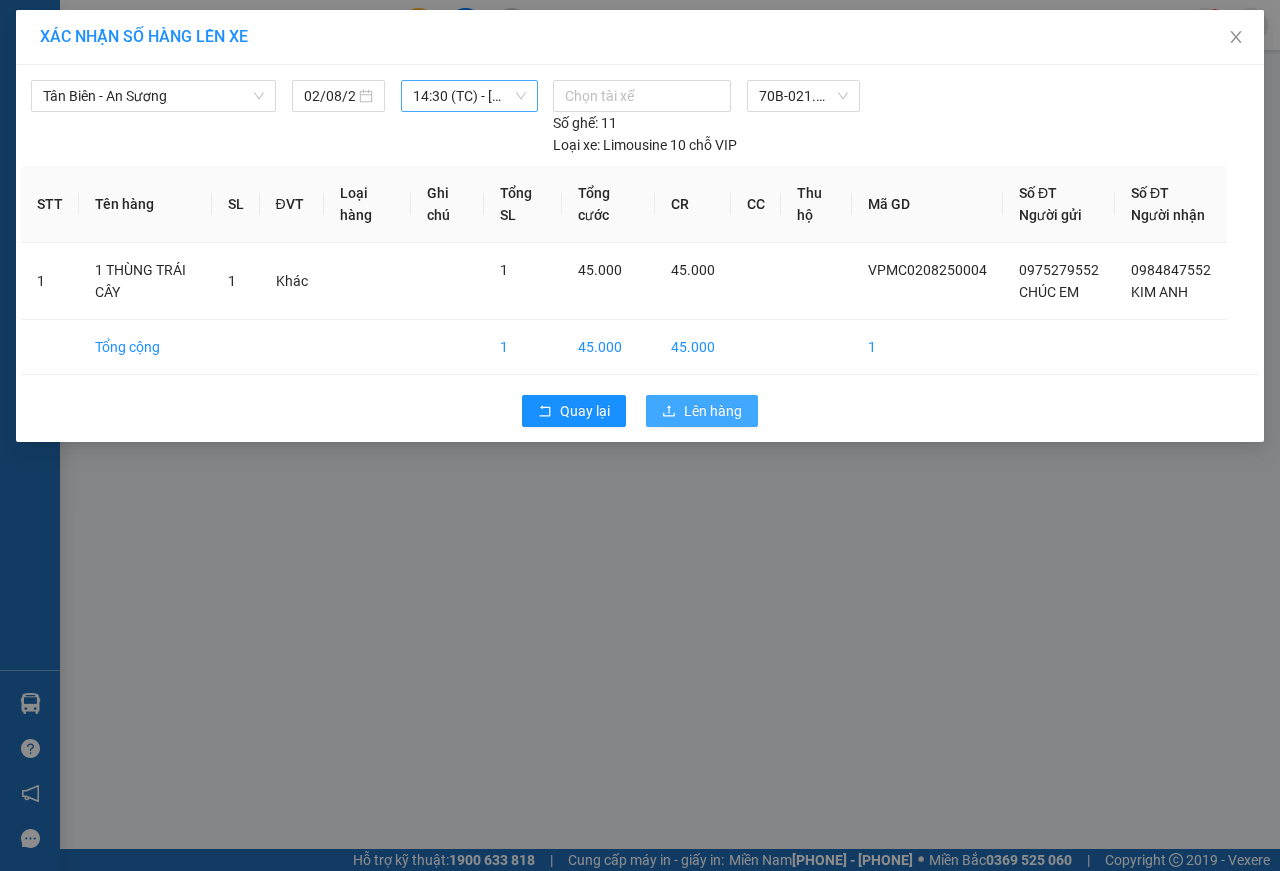 click on "Lên hàng" at bounding box center (713, 411) 